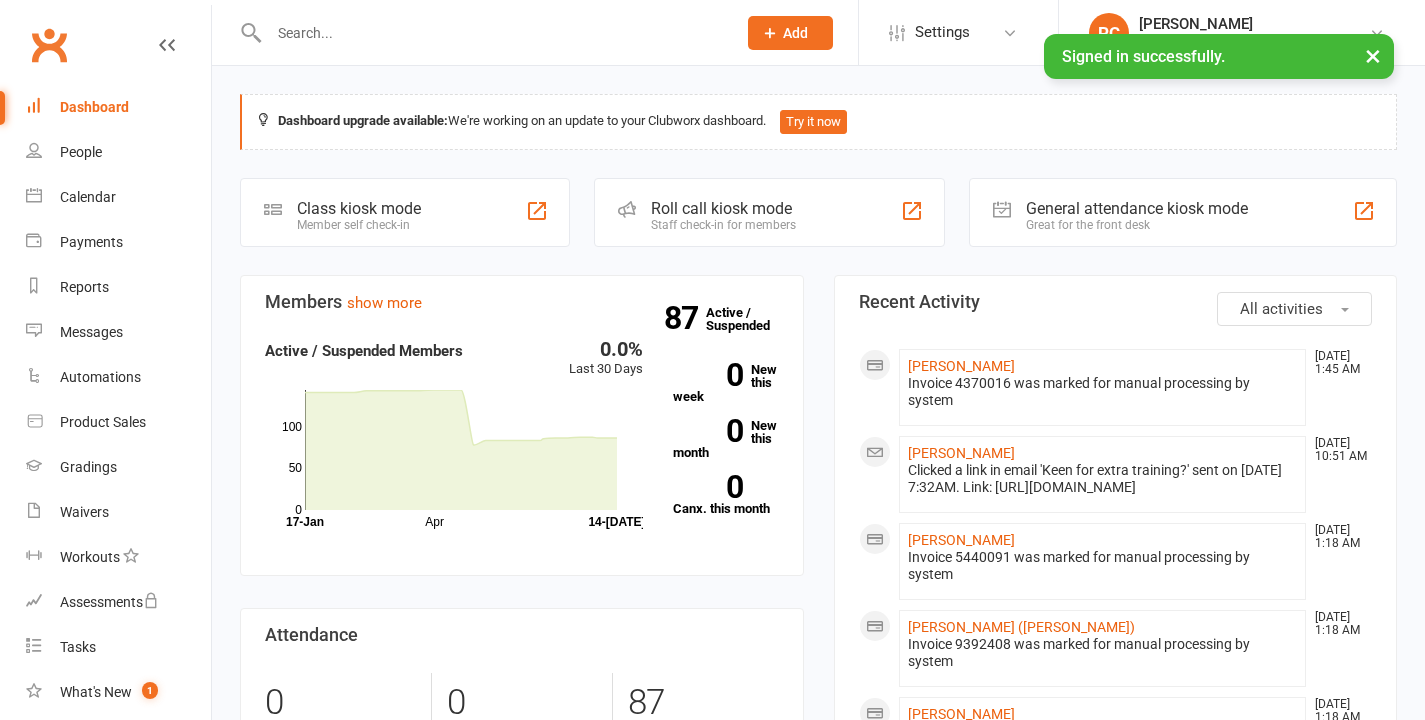 scroll, scrollTop: 0, scrollLeft: 0, axis: both 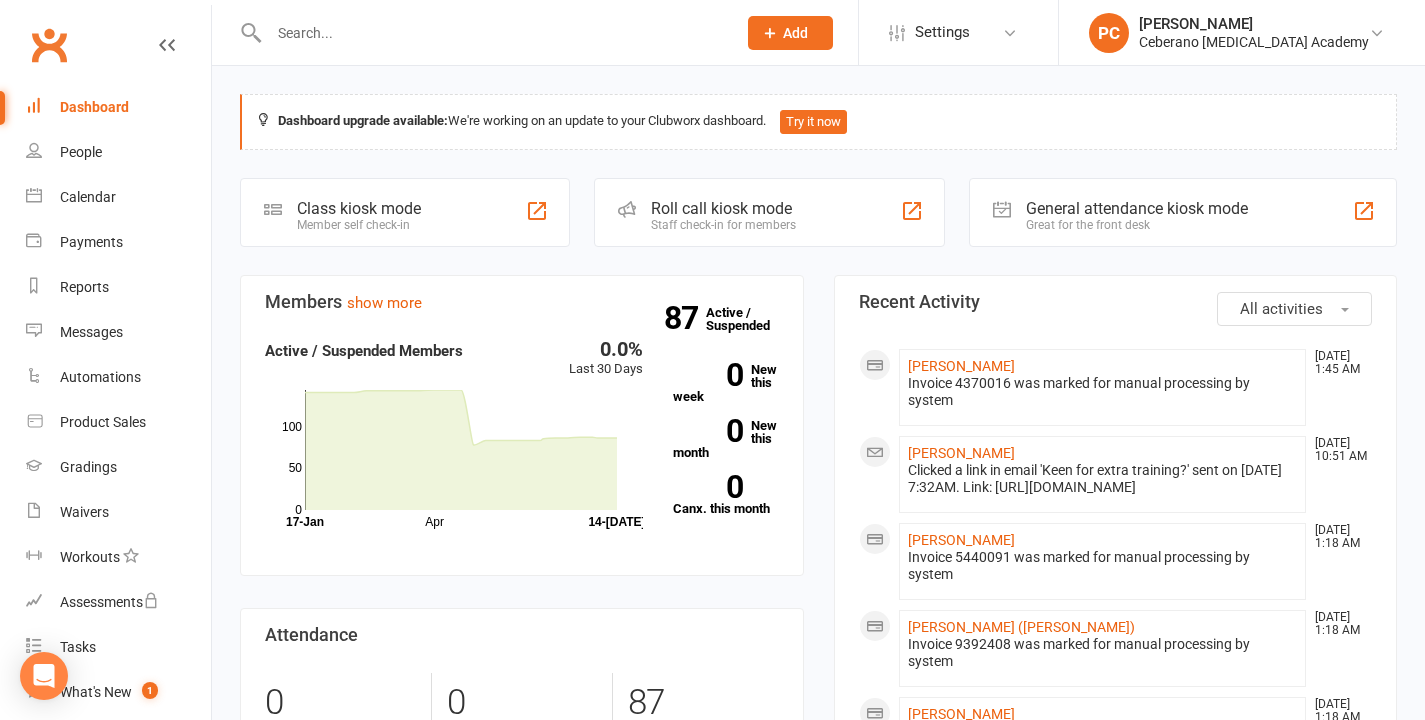 click on "Messages" at bounding box center [91, 332] 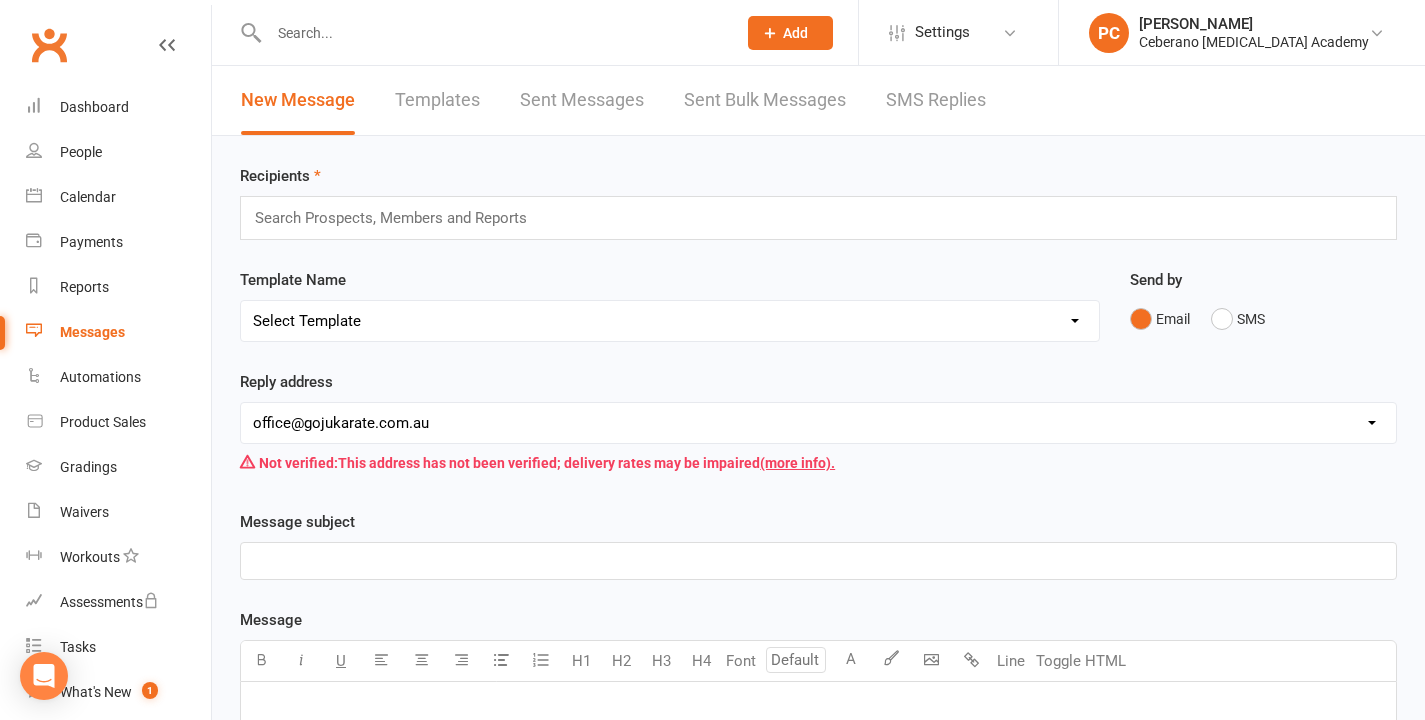 click on "Templates" at bounding box center (437, 100) 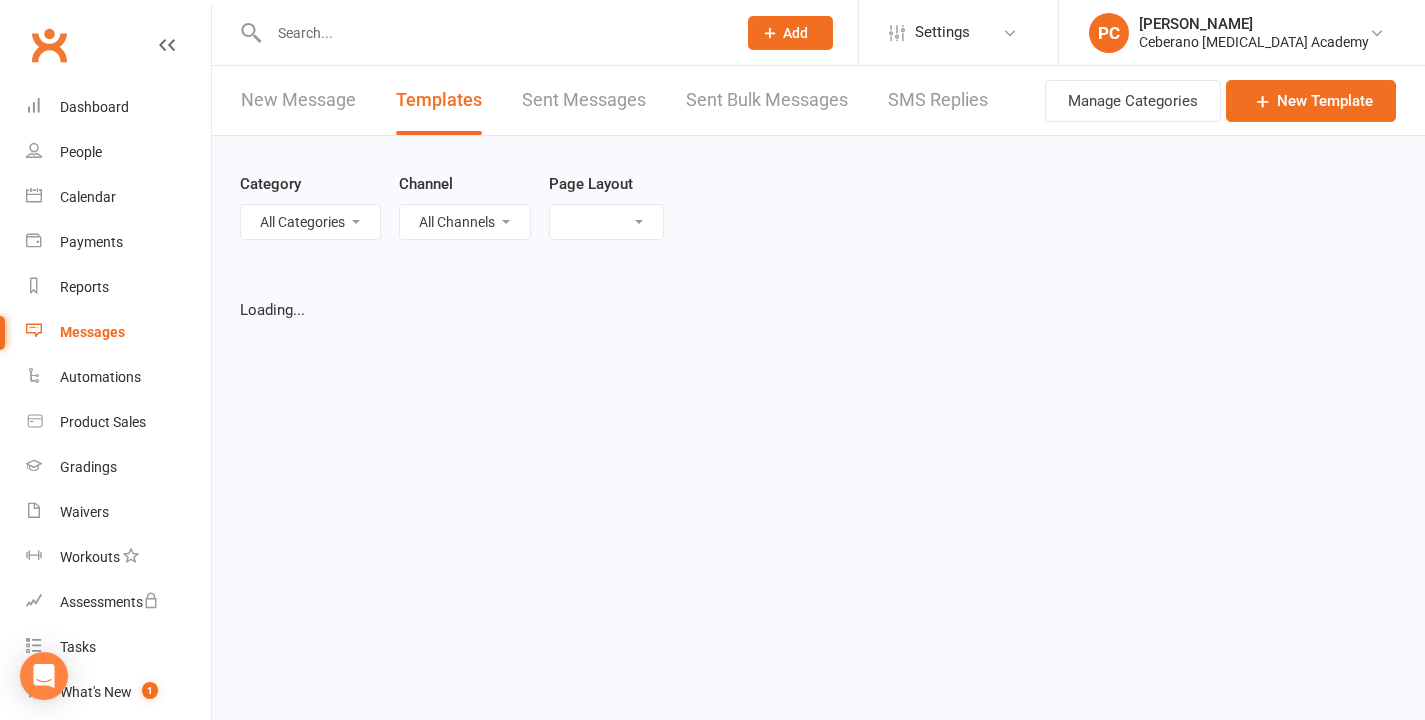 select on "list" 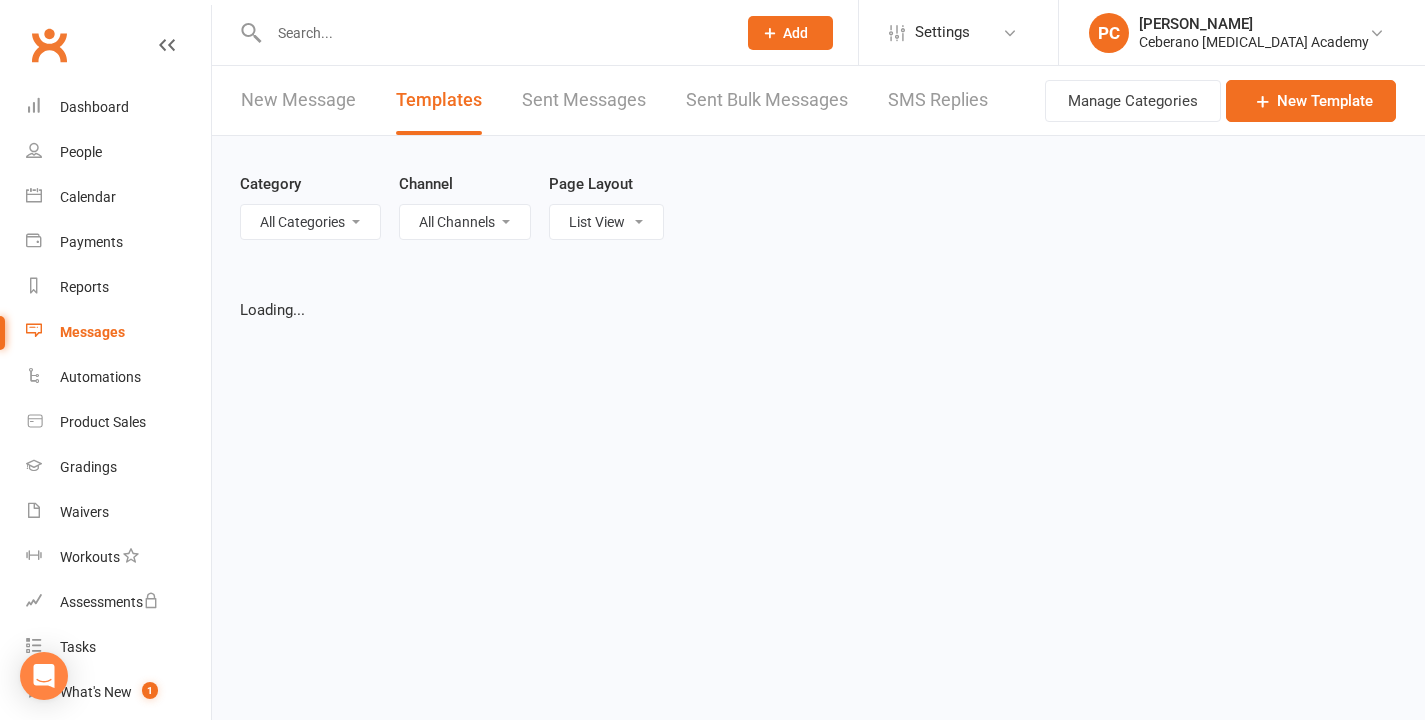 select on "100" 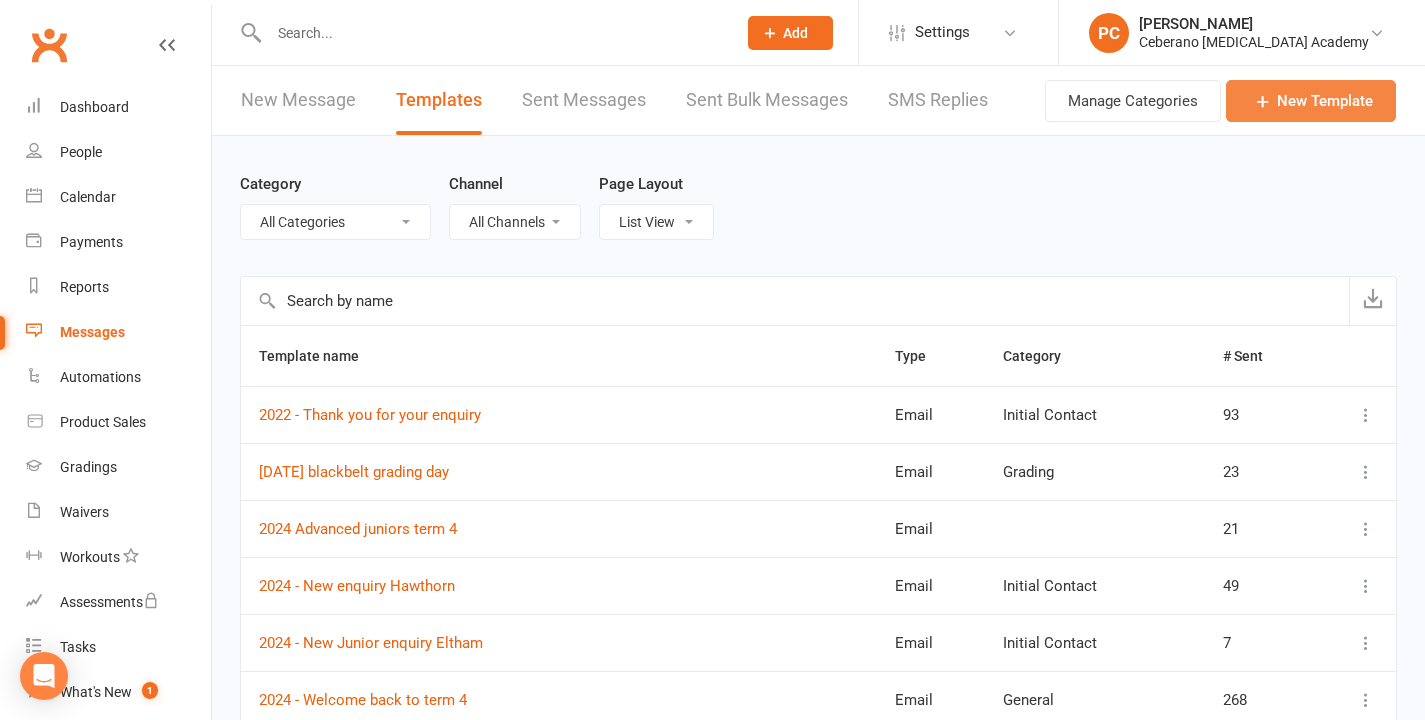 click on "New Template" at bounding box center (1311, 101) 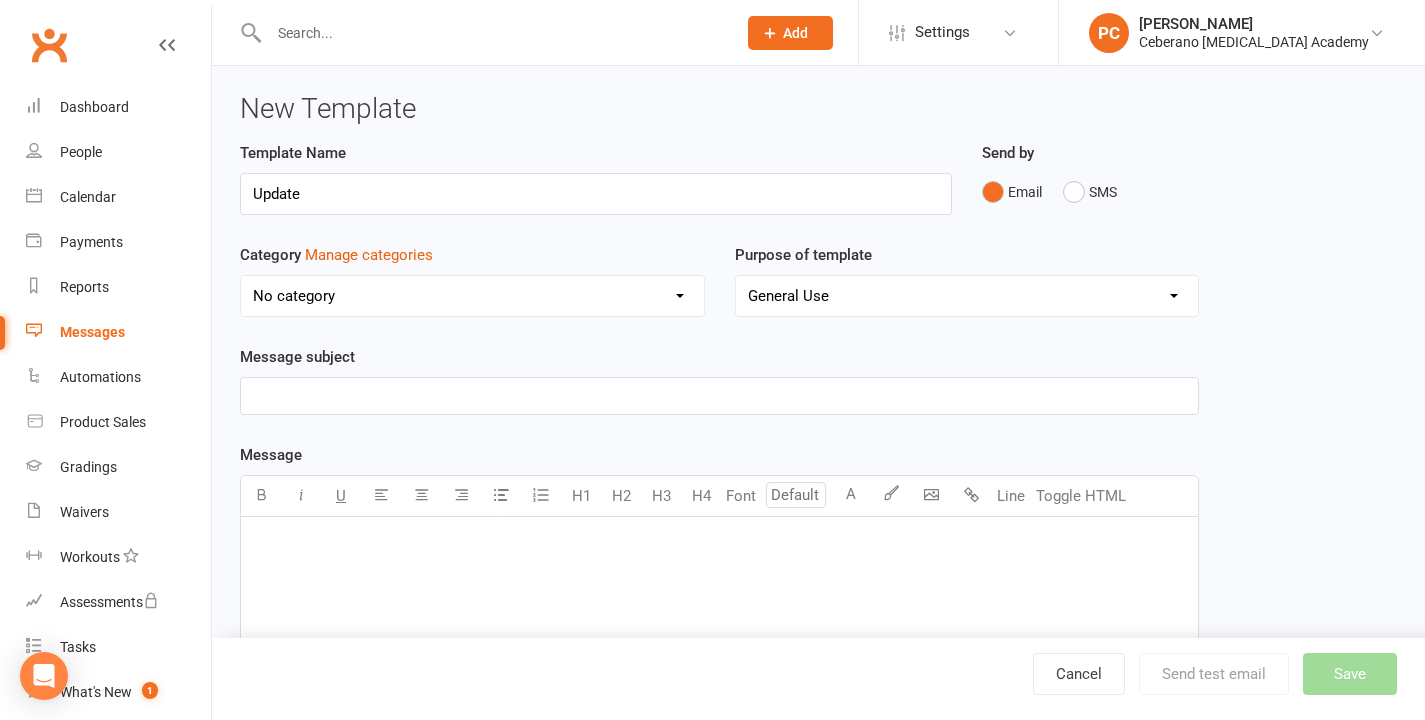 type on "Update" 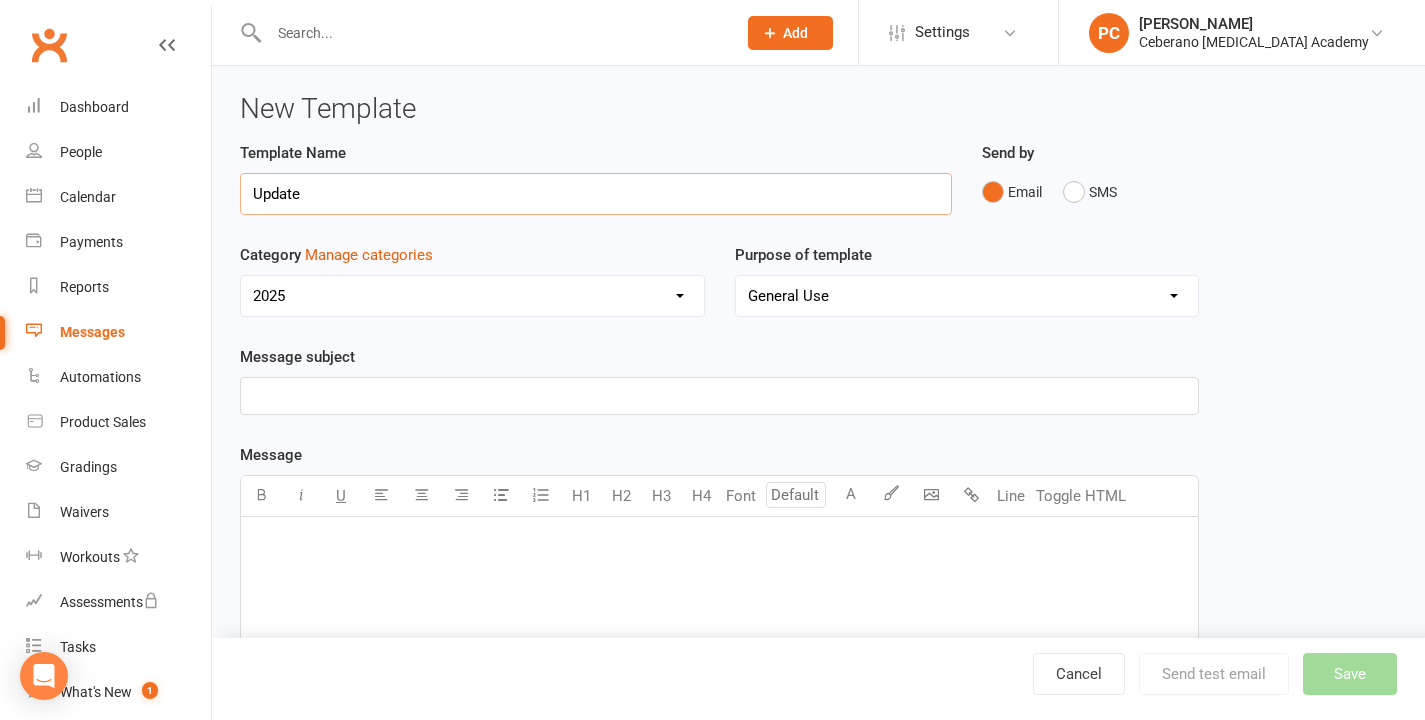 click on "Update" at bounding box center [596, 194] 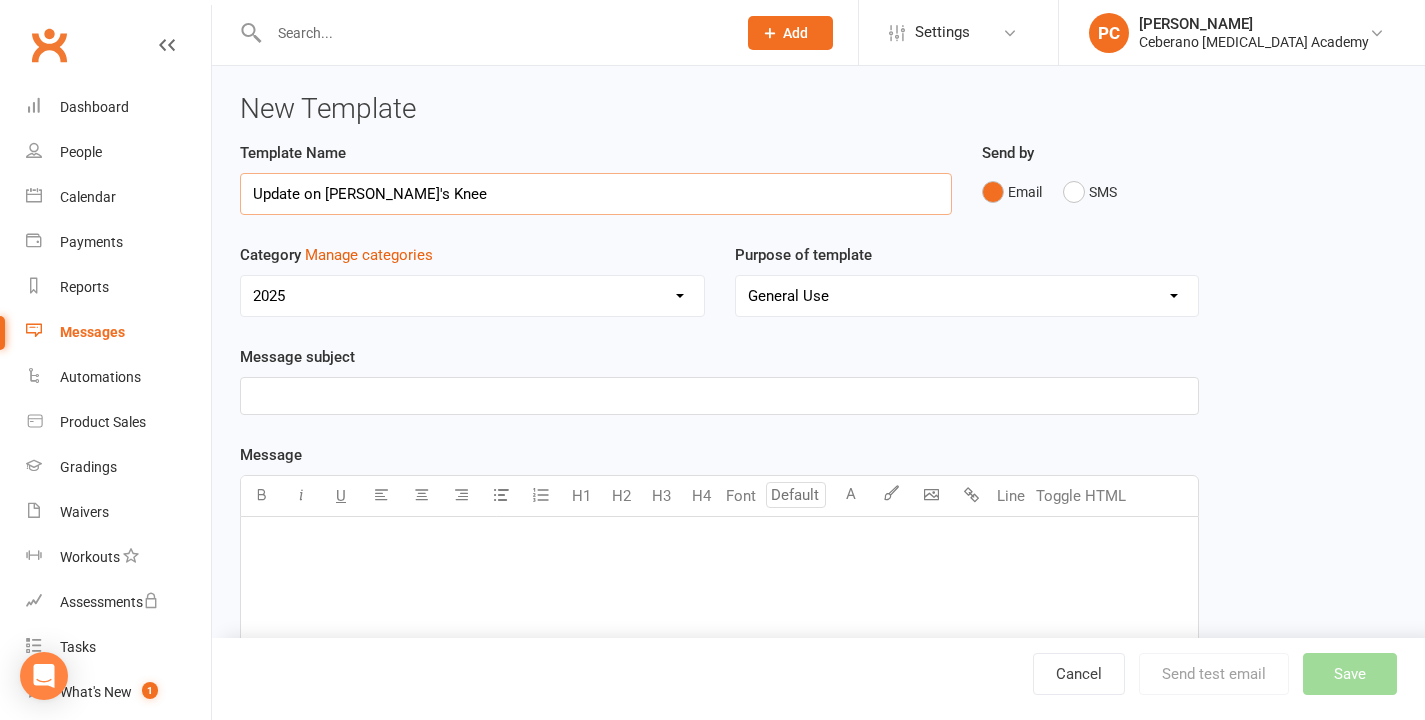 type on "Update on [PERSON_NAME]'s Knee" 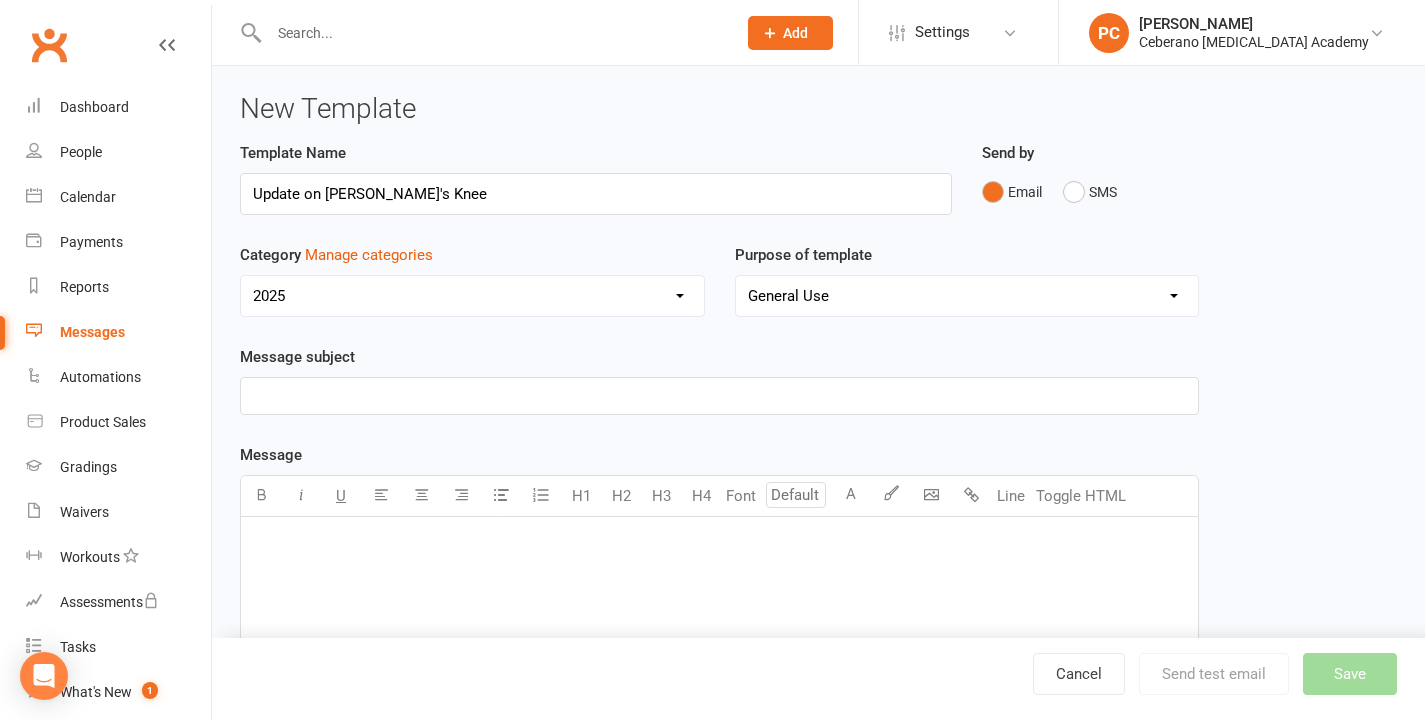 click on "﻿" at bounding box center (719, 396) 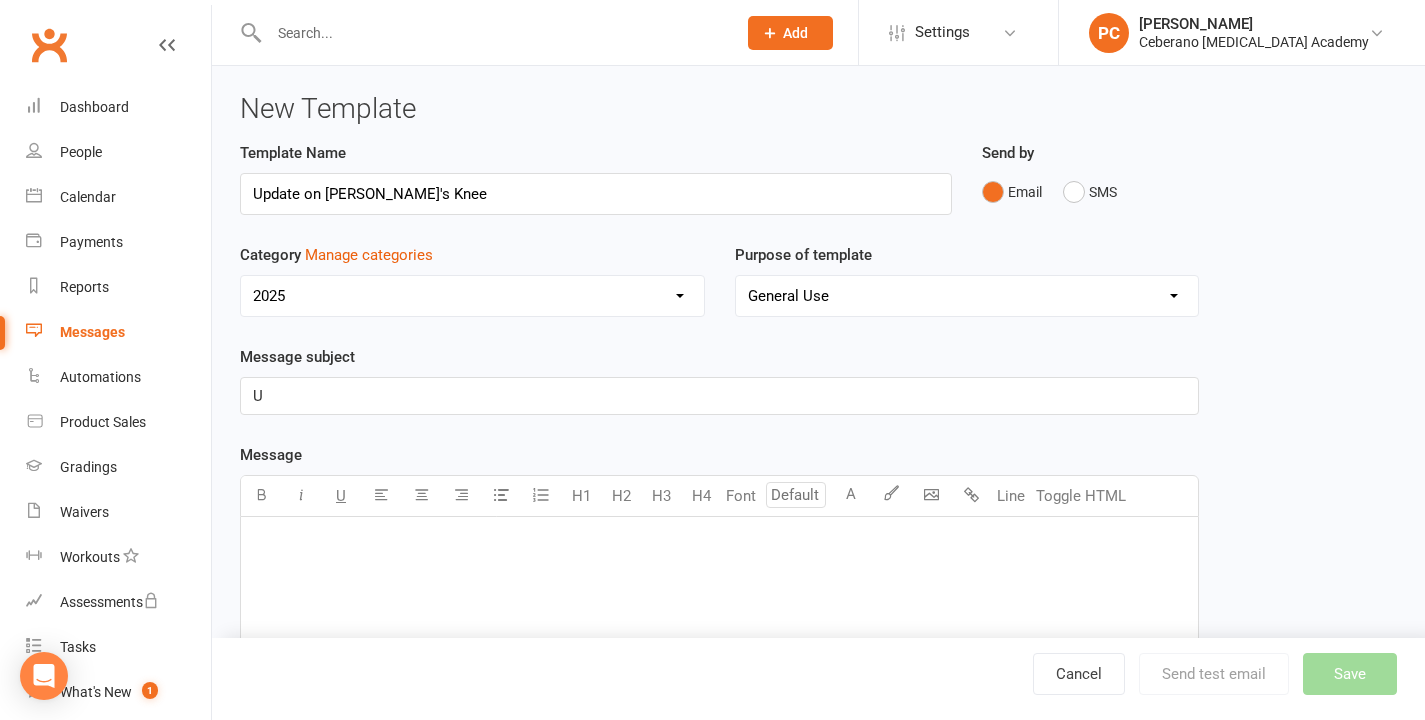 type 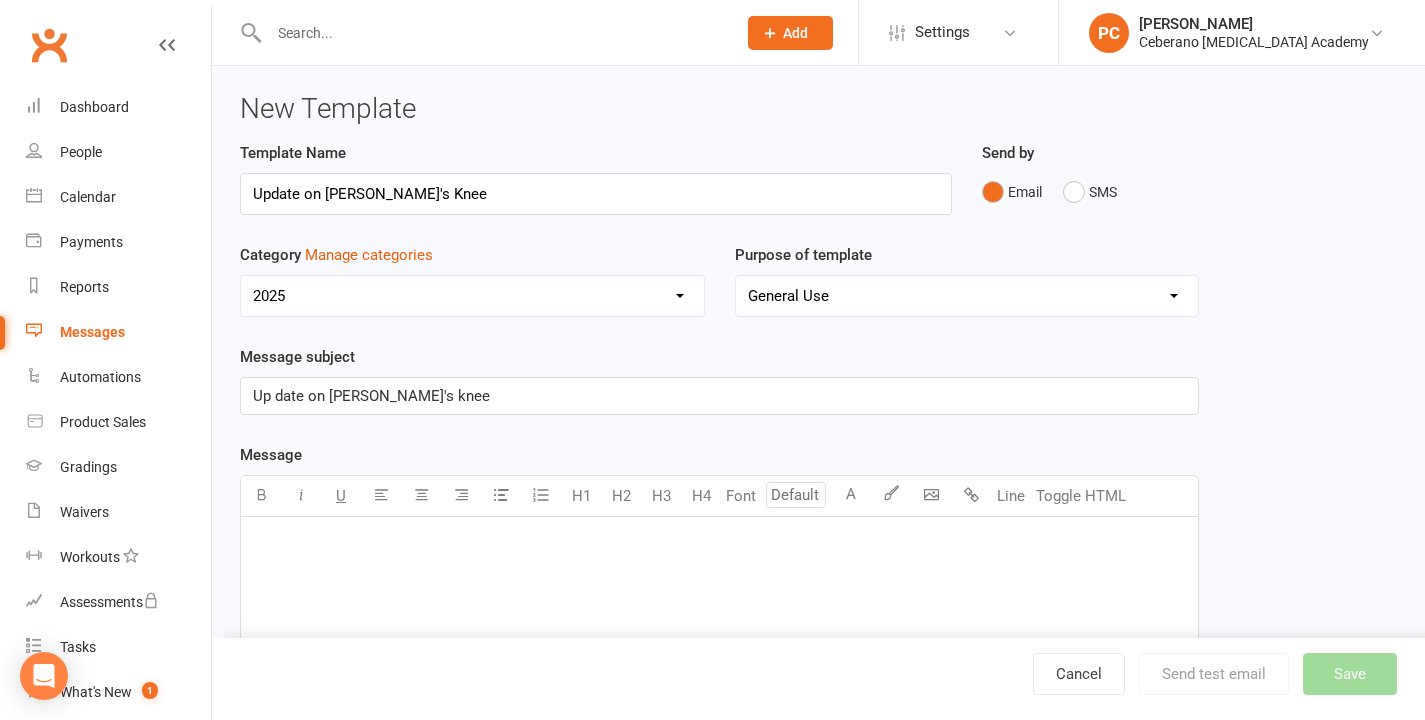 click on "﻿" at bounding box center (719, 667) 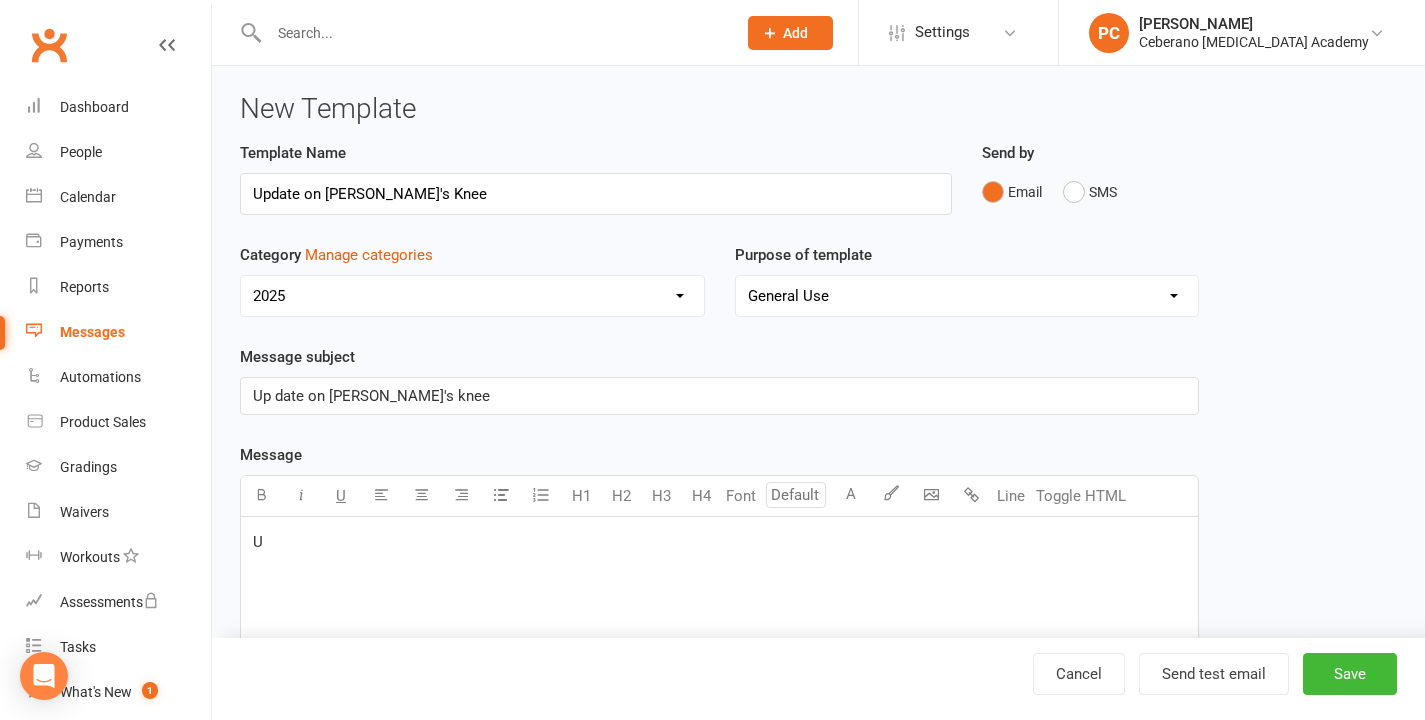 type 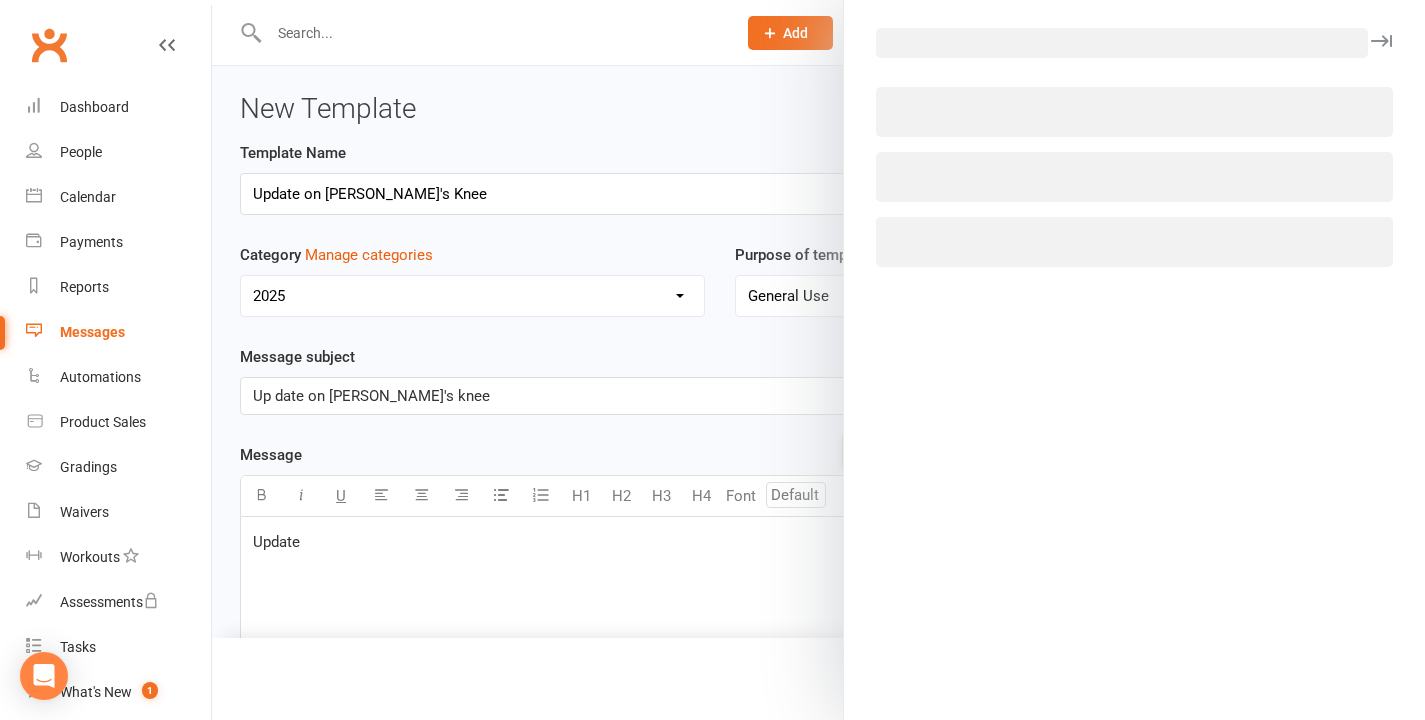 click on "Prospect
Member
Non-attending contact
Class / event
Appointment
Grading event
Task
Membership plan
Bulk message
Add
Settings Membership Plans Event Templates Appointment Types Mobile App  Website Image Library Customize Contacts Access Control Users Account Profile Clubworx API PC [PERSON_NAME] Ceberano [MEDICAL_DATA] Academy My profile My subscription Help Terms & conditions  Privacy policy  Sign out Clubworx Dashboard People Calendar Payments Reports Messages   Automations   Product Sales Gradings   Waivers   Workouts   Assessments  Tasks   What's New 1 Check-in Kiosk modes General attendance Roll call Class check-in Signed in successfully. × × × × New Template  Template Name Update on [PERSON_NAME]'s Knee Send by Email SMS Category   2023 U" at bounding box center (712, 546) 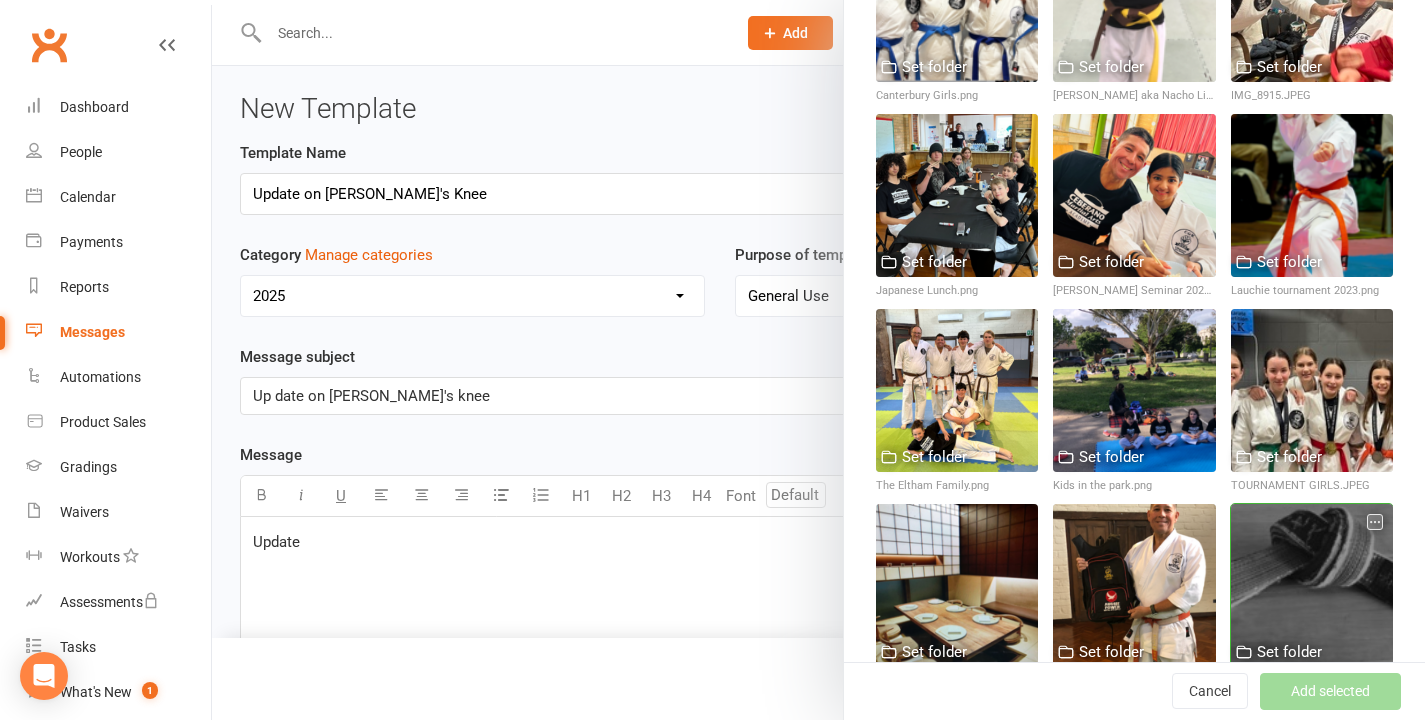 scroll, scrollTop: 2641, scrollLeft: 0, axis: vertical 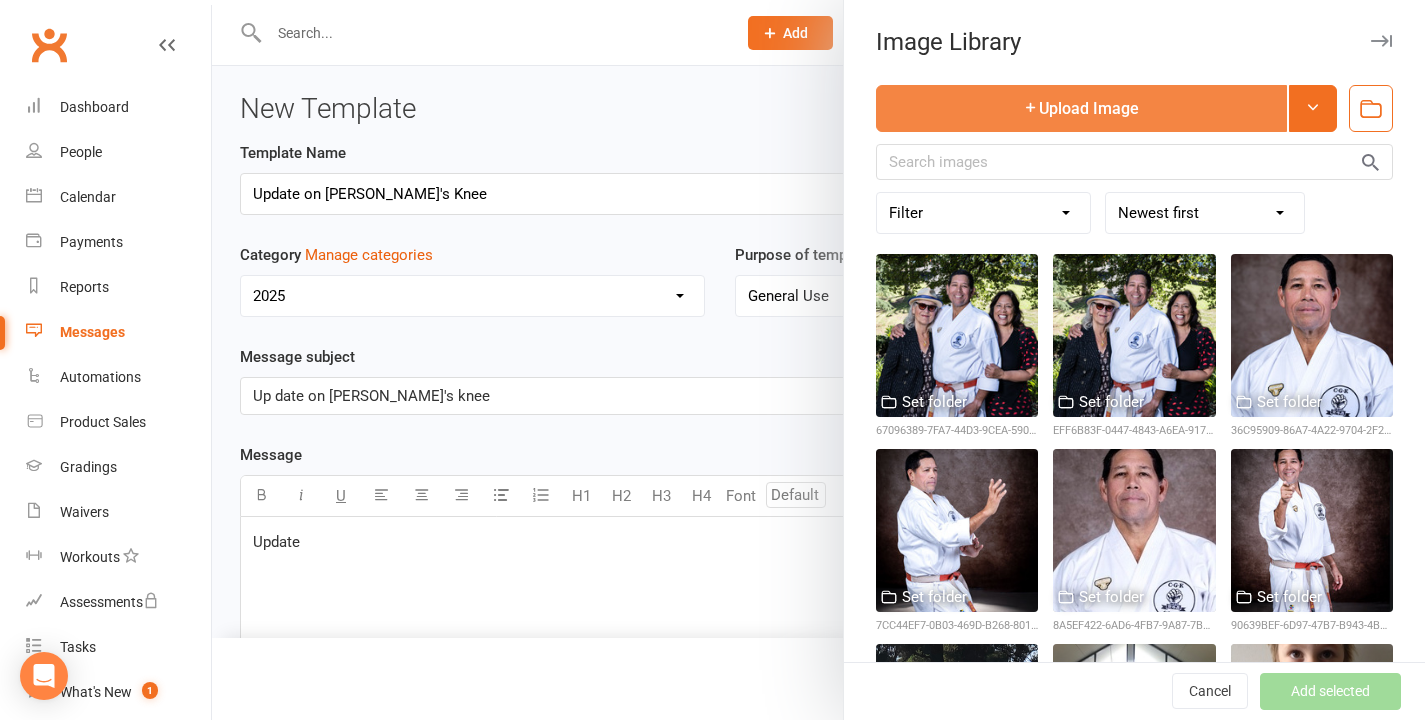 click on "Upload Image" at bounding box center [1081, 108] 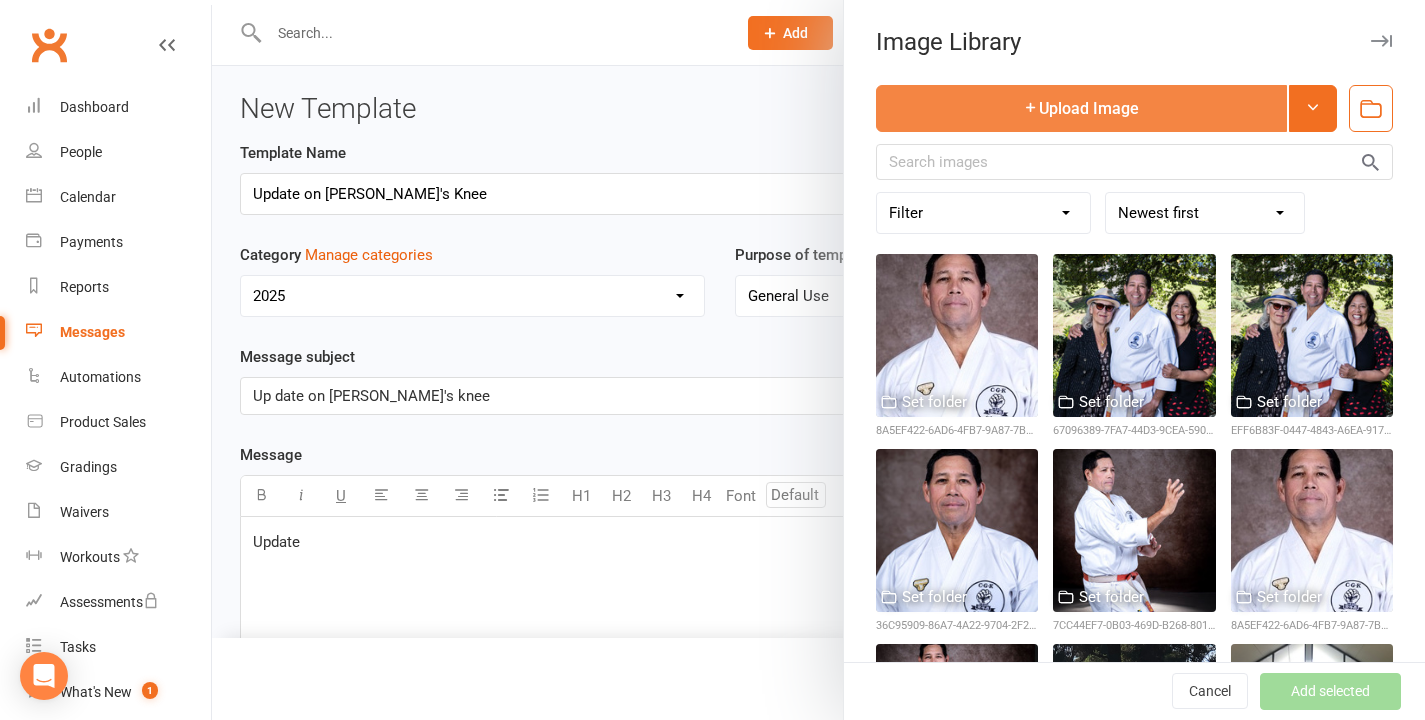 click on "Upload Image" at bounding box center (1081, 108) 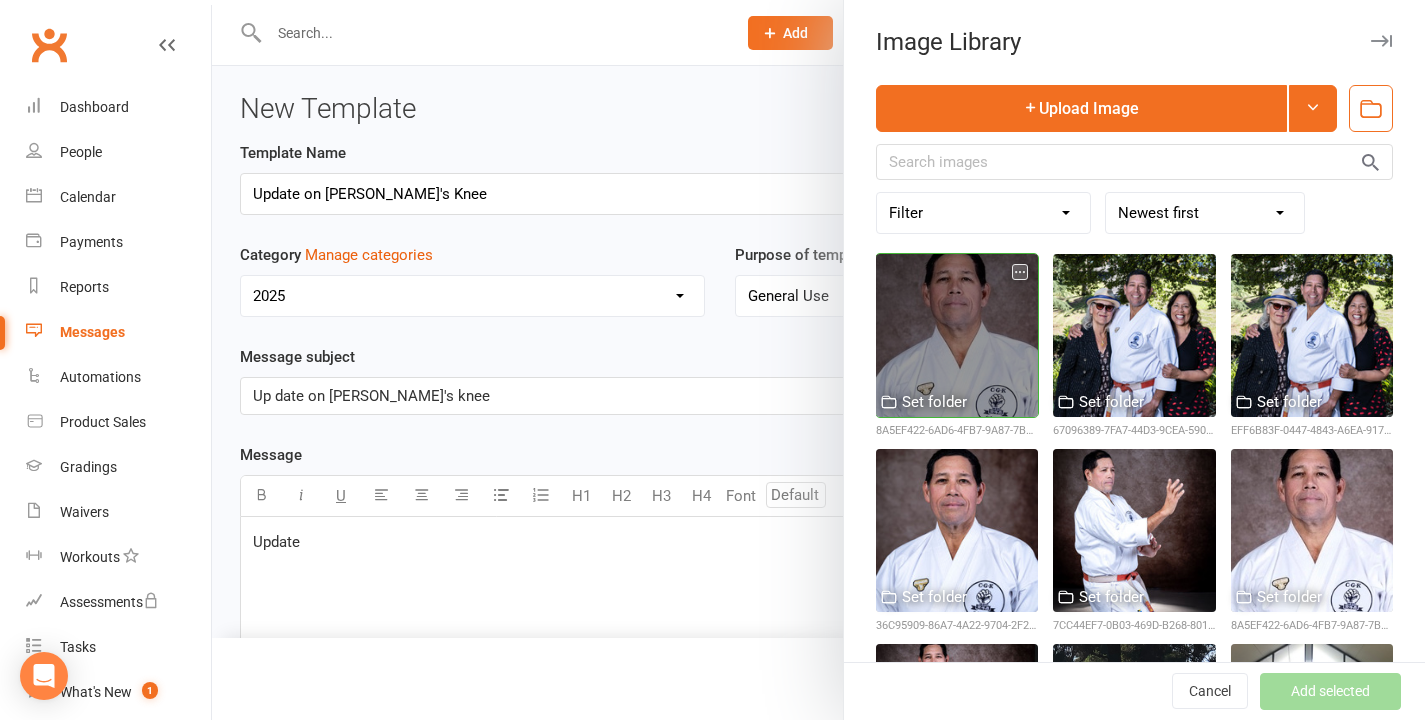 click at bounding box center (957, 335) 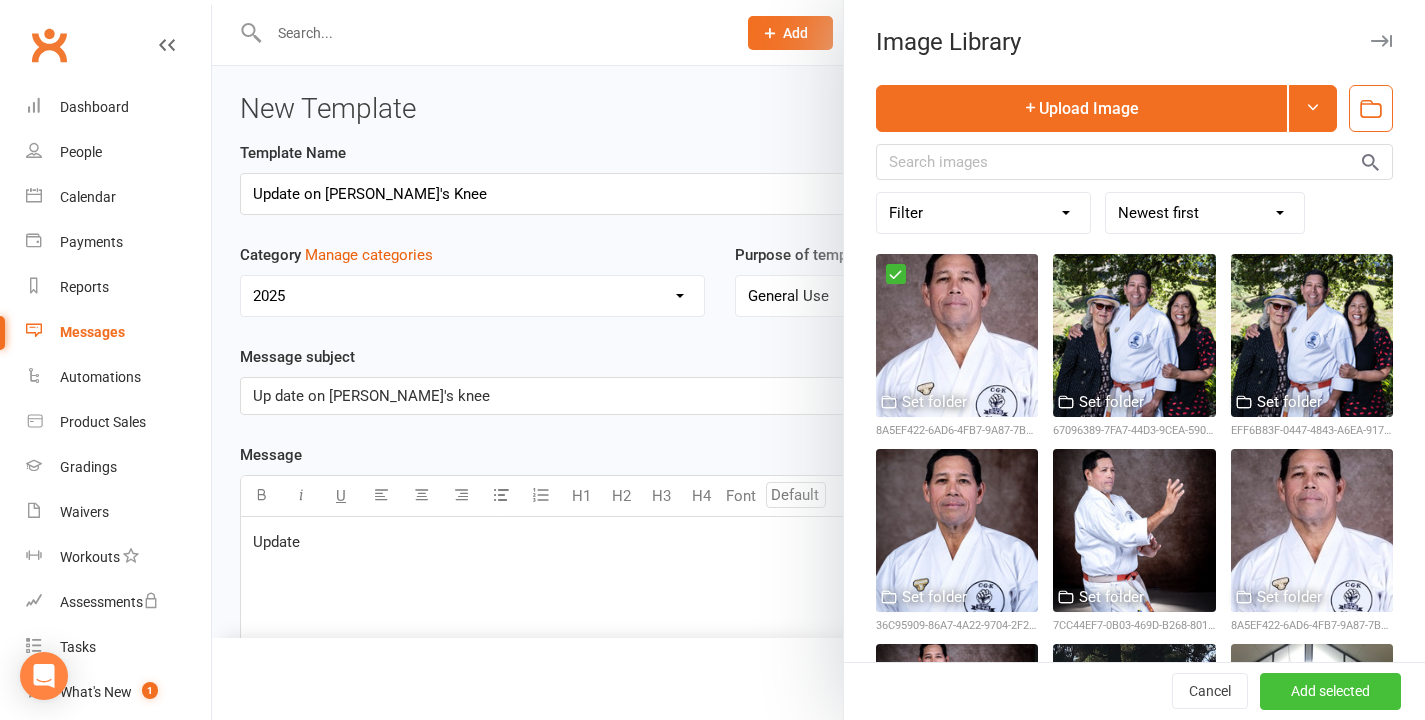 click on "Add selected" at bounding box center (1330, 692) 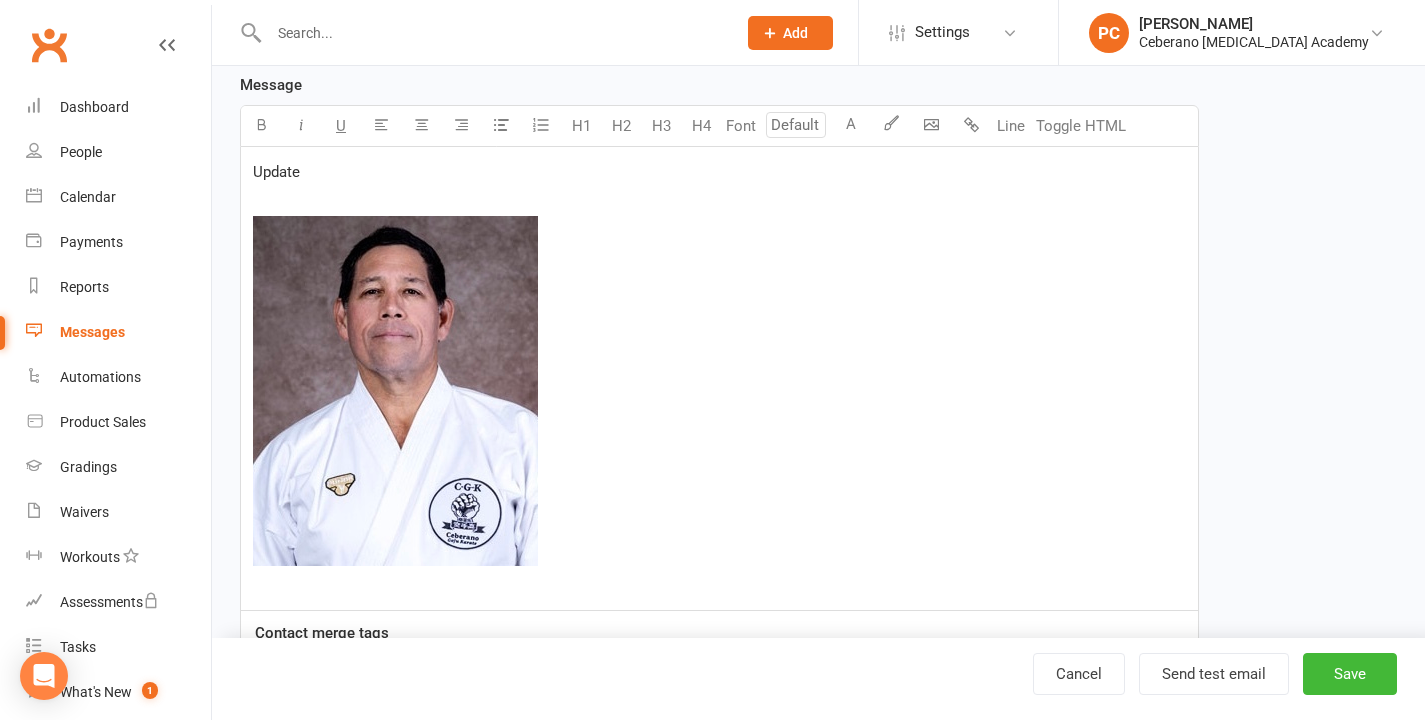 scroll, scrollTop: 227, scrollLeft: 0, axis: vertical 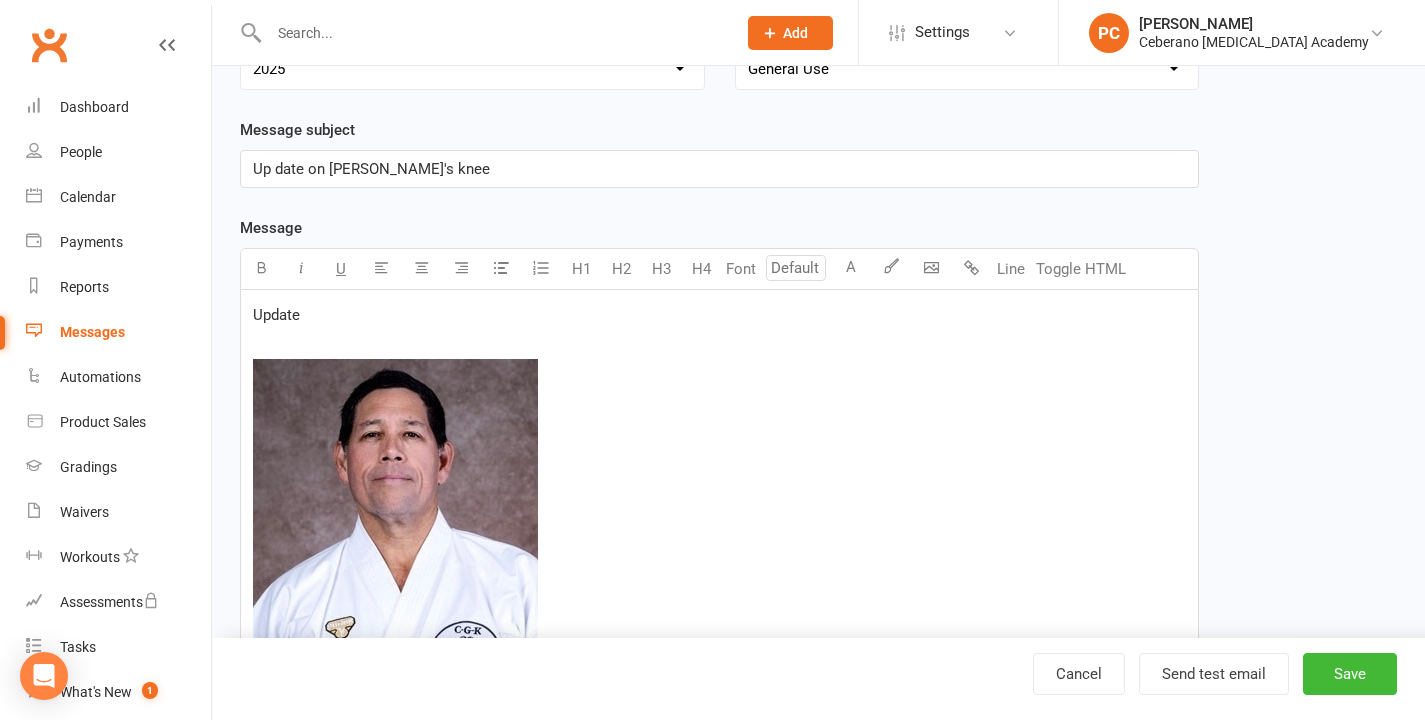 click on "Update" at bounding box center [719, 315] 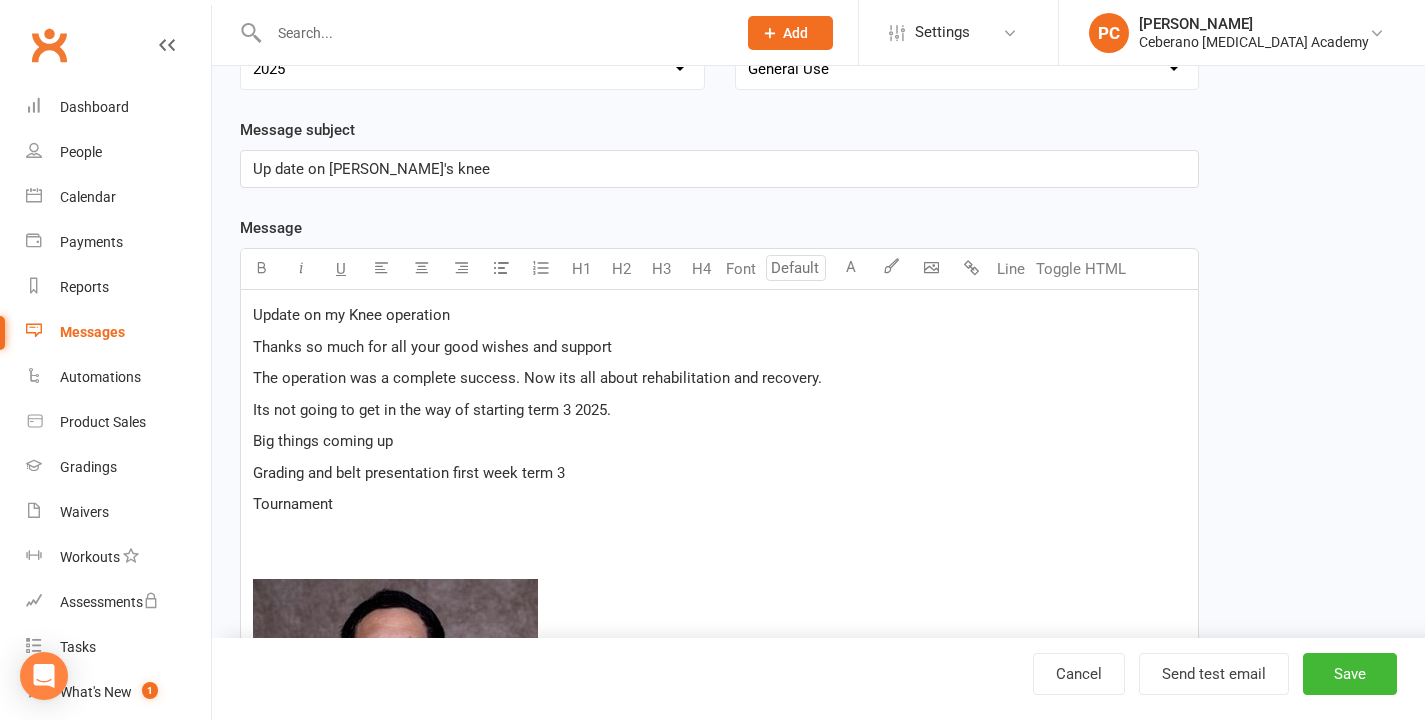 click on "Tournament" at bounding box center (719, 504) 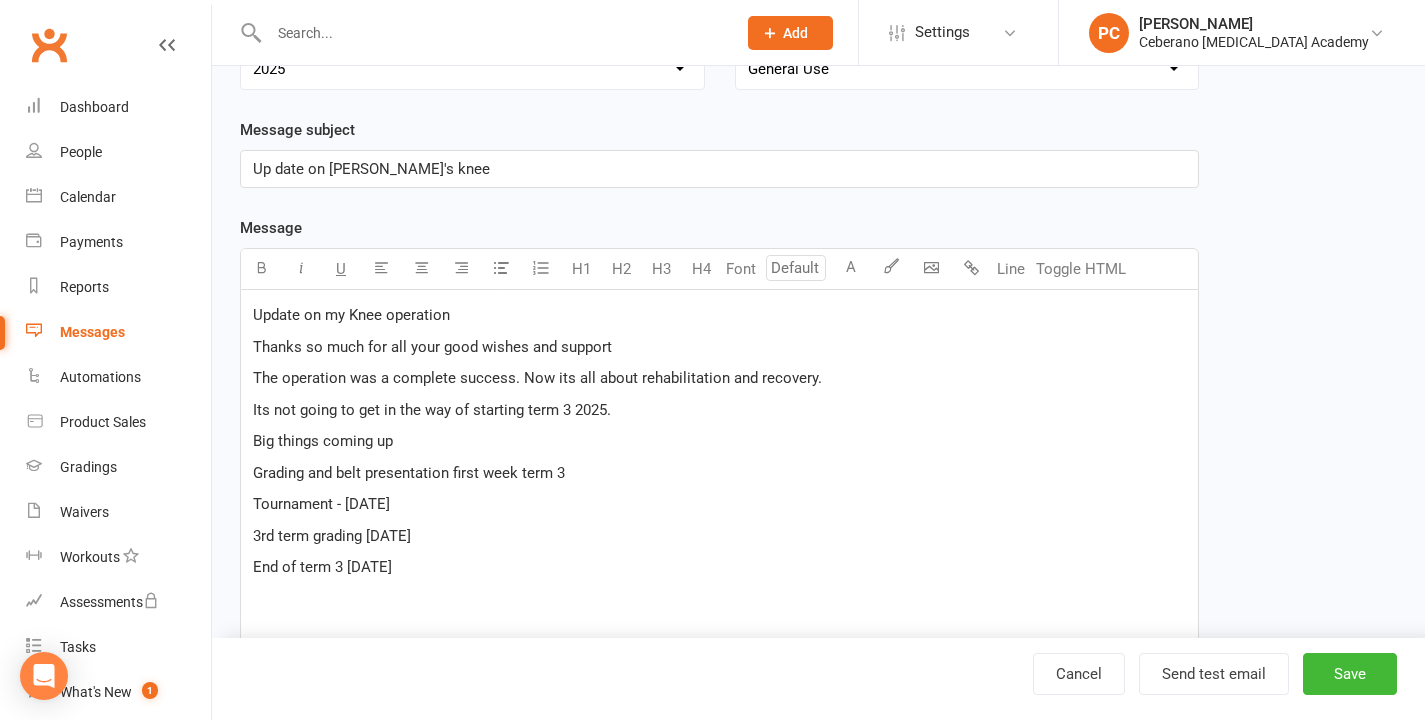 click on "Big things coming up" at bounding box center [719, 441] 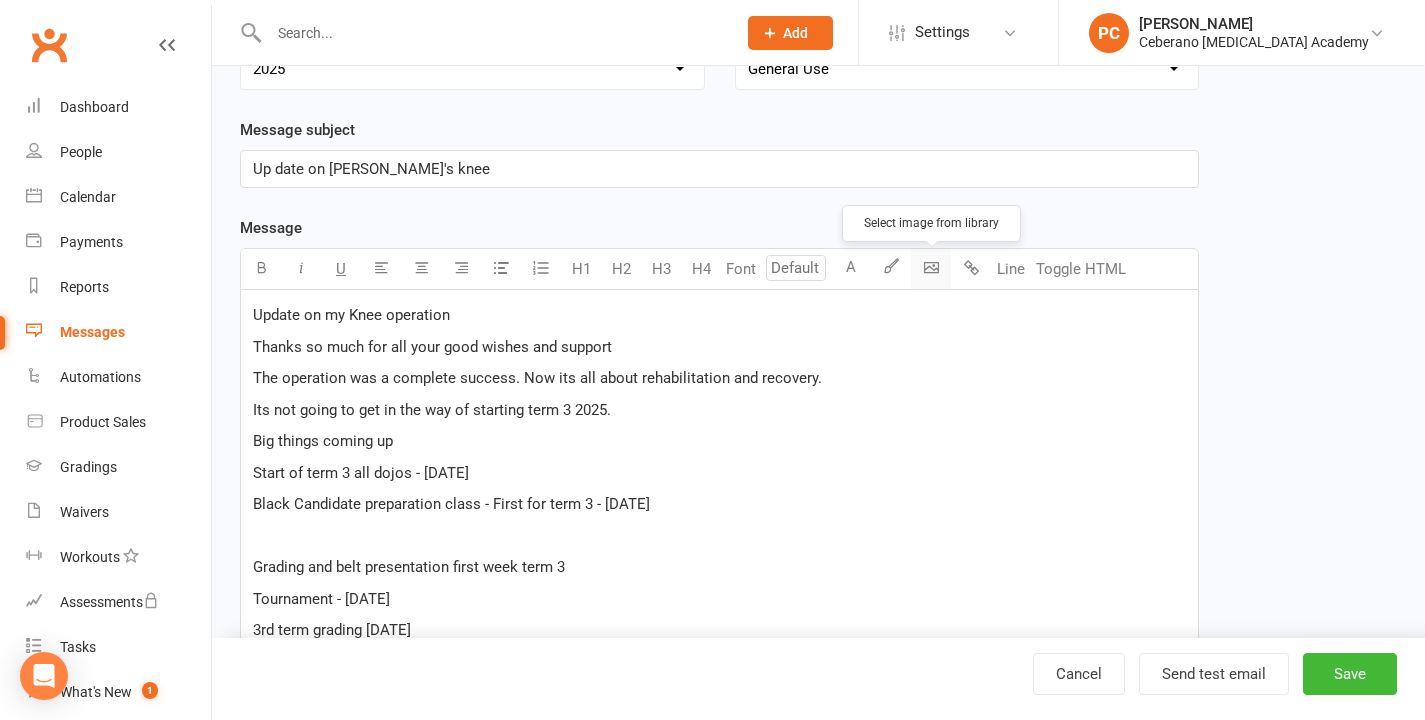 click on "Prospect
Member
Non-attending contact
Class / event
Appointment
Grading event
Task
Membership plan
Bulk message
Add
Settings Membership Plans Event Templates Appointment Types Mobile App  Website Image Library Customize Contacts Access Control Users Account Profile Clubworx API PC [PERSON_NAME] Ceberano [MEDICAL_DATA] Academy My profile My subscription Help Terms & conditions  Privacy policy  Sign out Clubworx Dashboard People Calendar Payments Reports Messages   Automations   Product Sales Gradings   Waivers   Workouts   Assessments  Tasks   What's New 1 Check-in Kiosk modes General attendance Roll call Class check-in Signed in successfully. × × × × New Template  Template Name Update on [PERSON_NAME]'s Knee Send by Email SMS Category   2023 U" at bounding box center (712, 589) 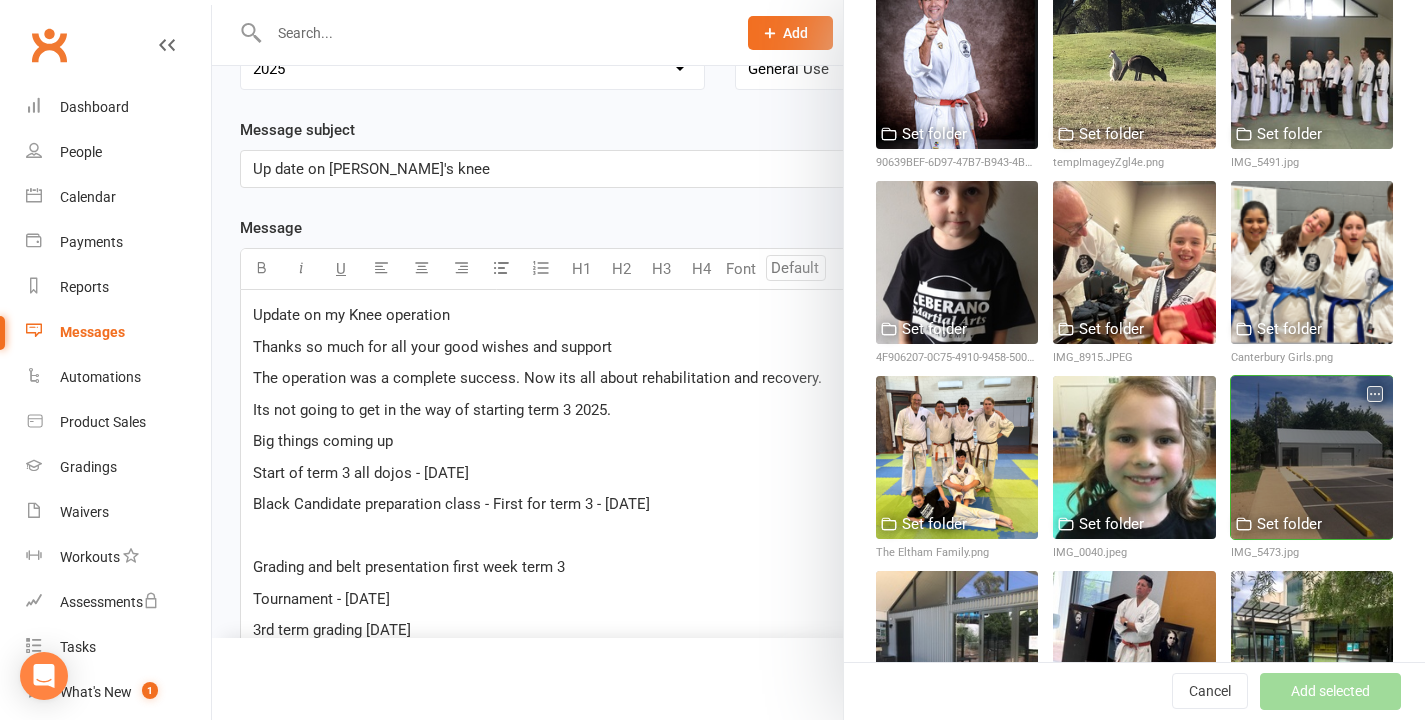 scroll, scrollTop: 1035, scrollLeft: 0, axis: vertical 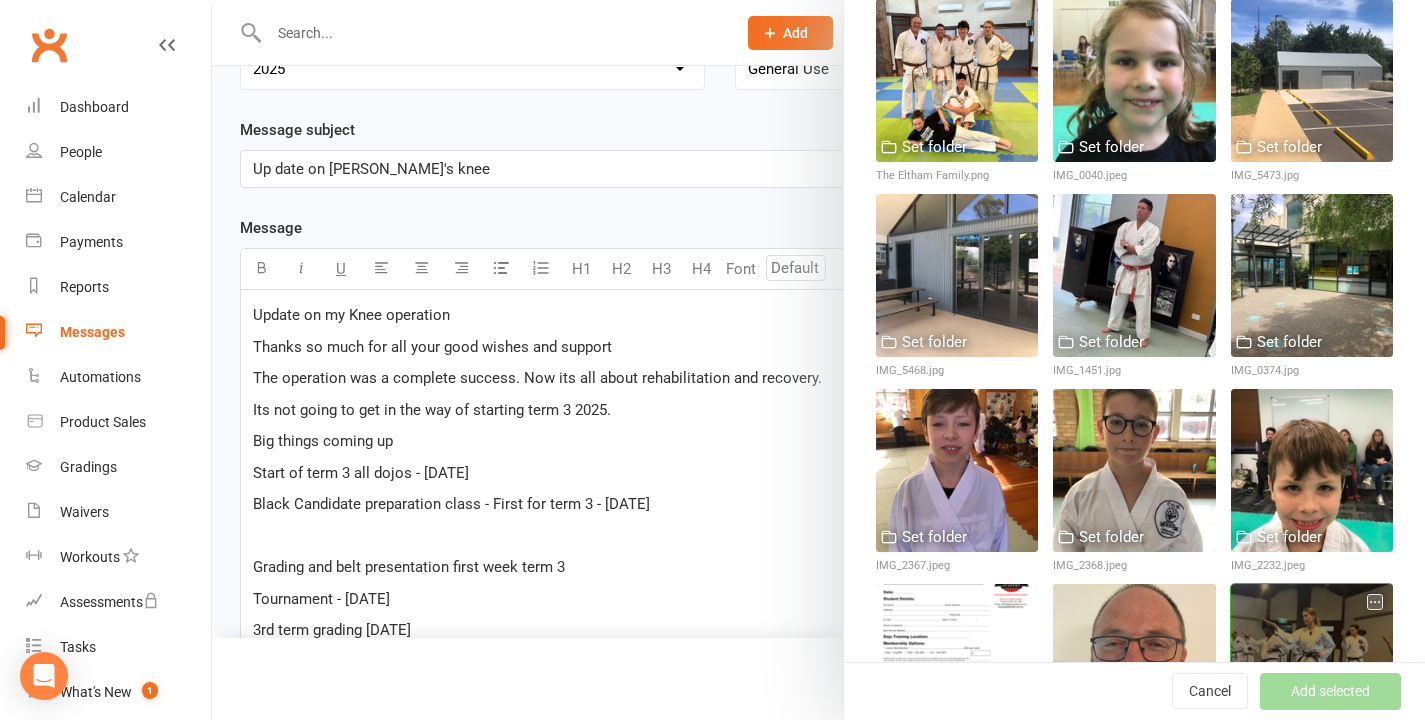 click at bounding box center (1312, 665) 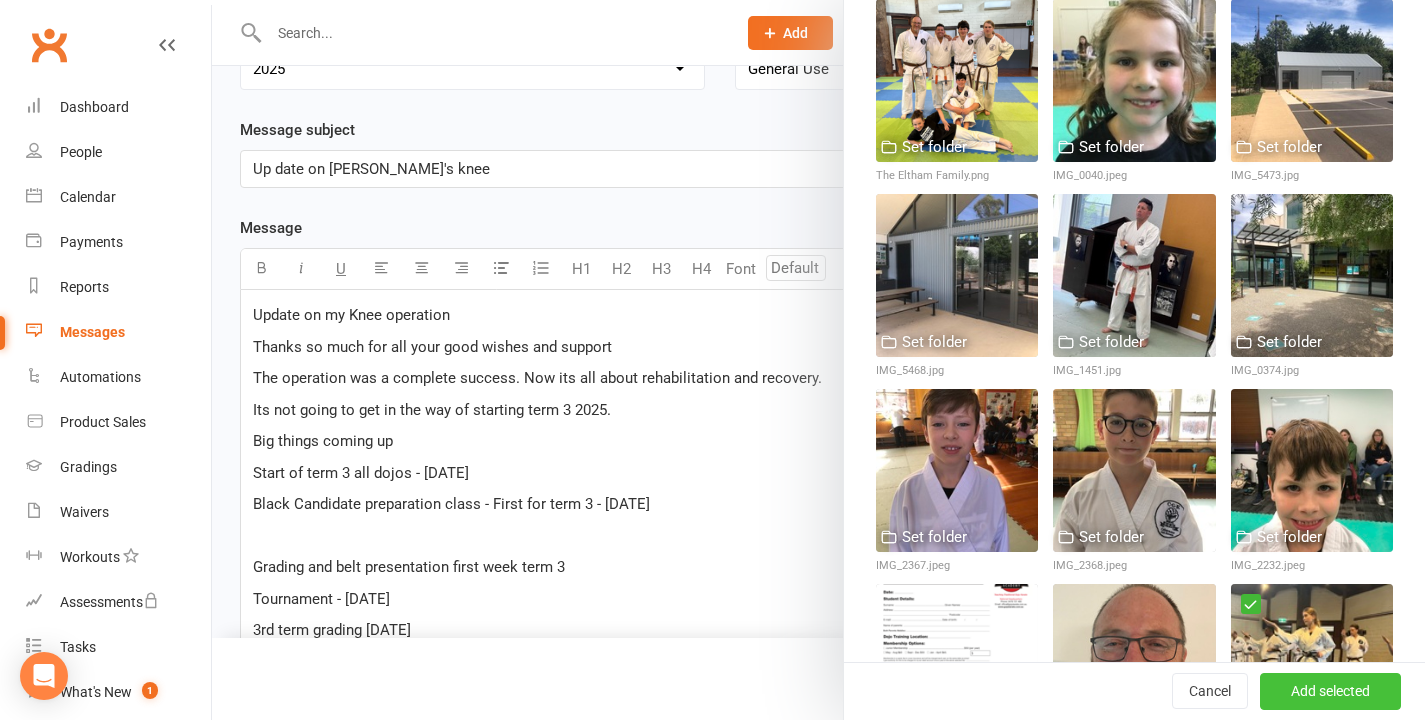click on "Add selected" at bounding box center (1330, 692) 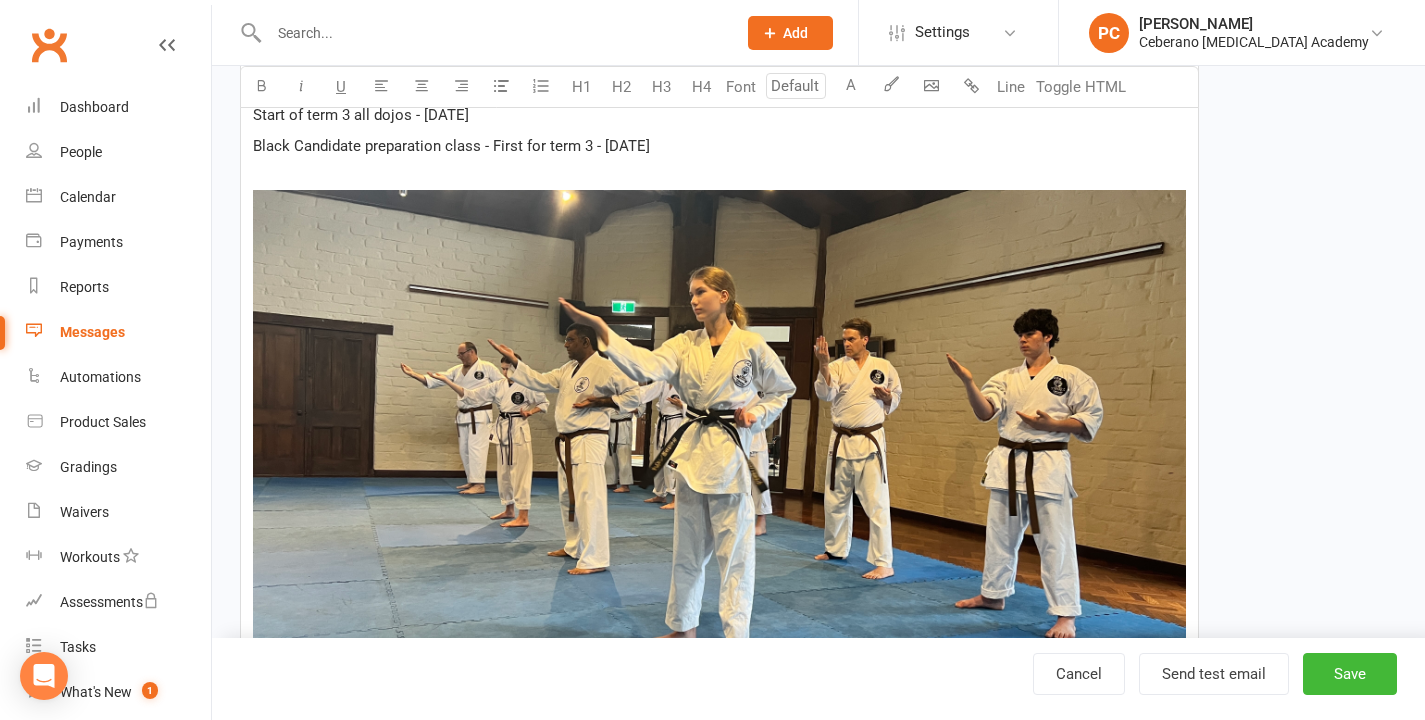 scroll, scrollTop: 818, scrollLeft: 0, axis: vertical 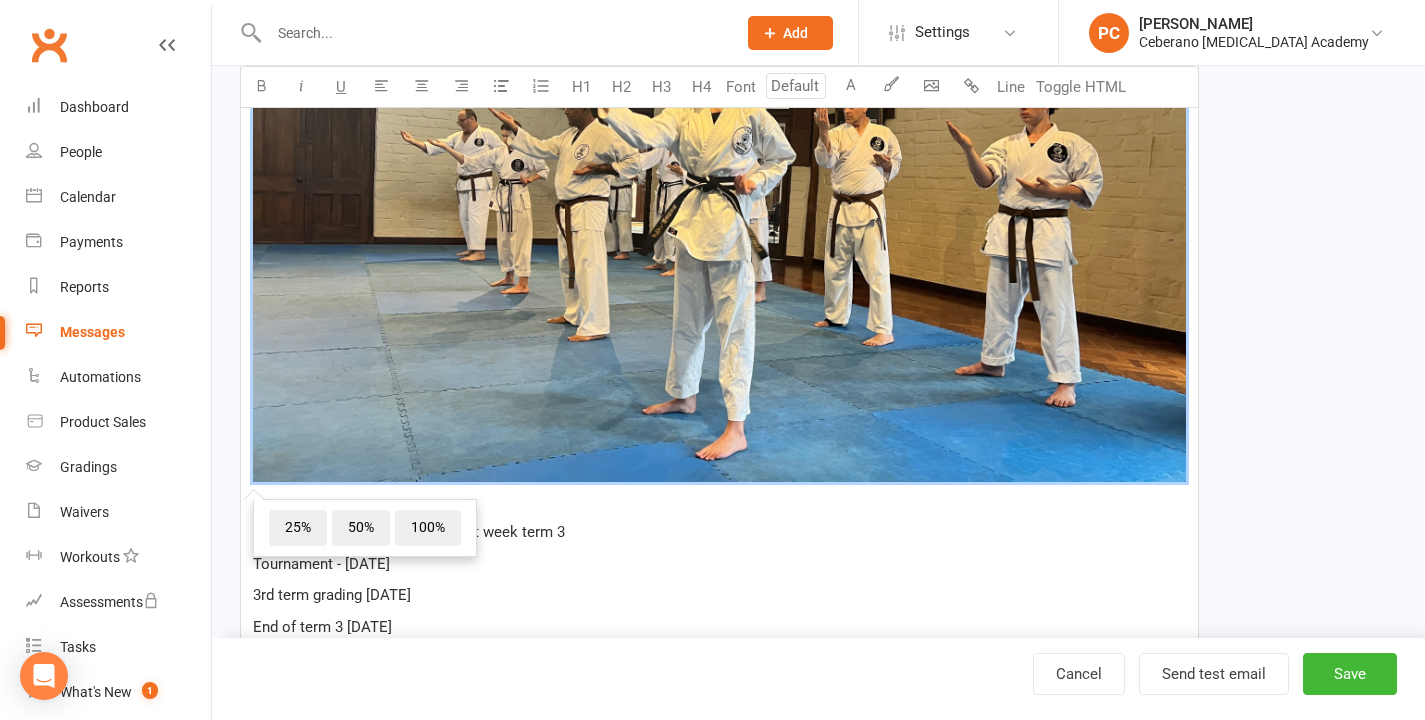 click at bounding box center (719, 219) 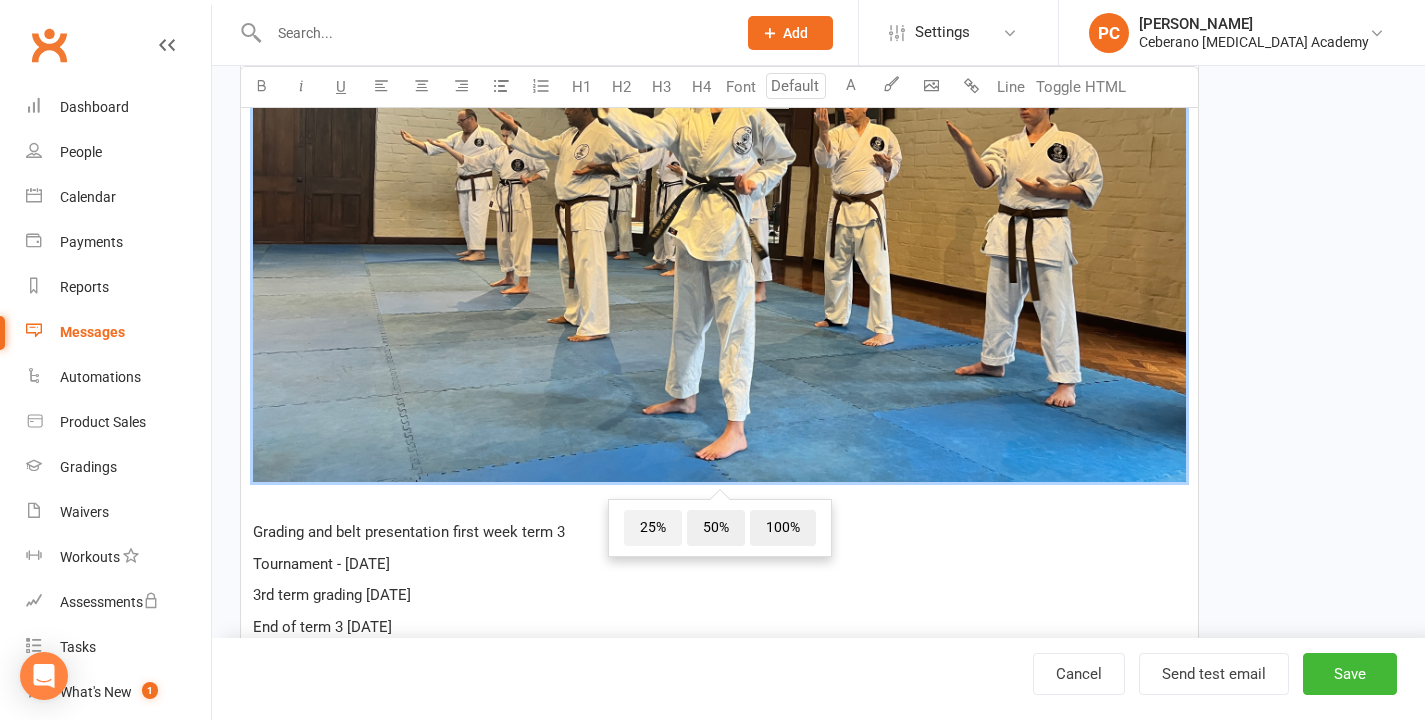 click on "25%" at bounding box center (653, 528) 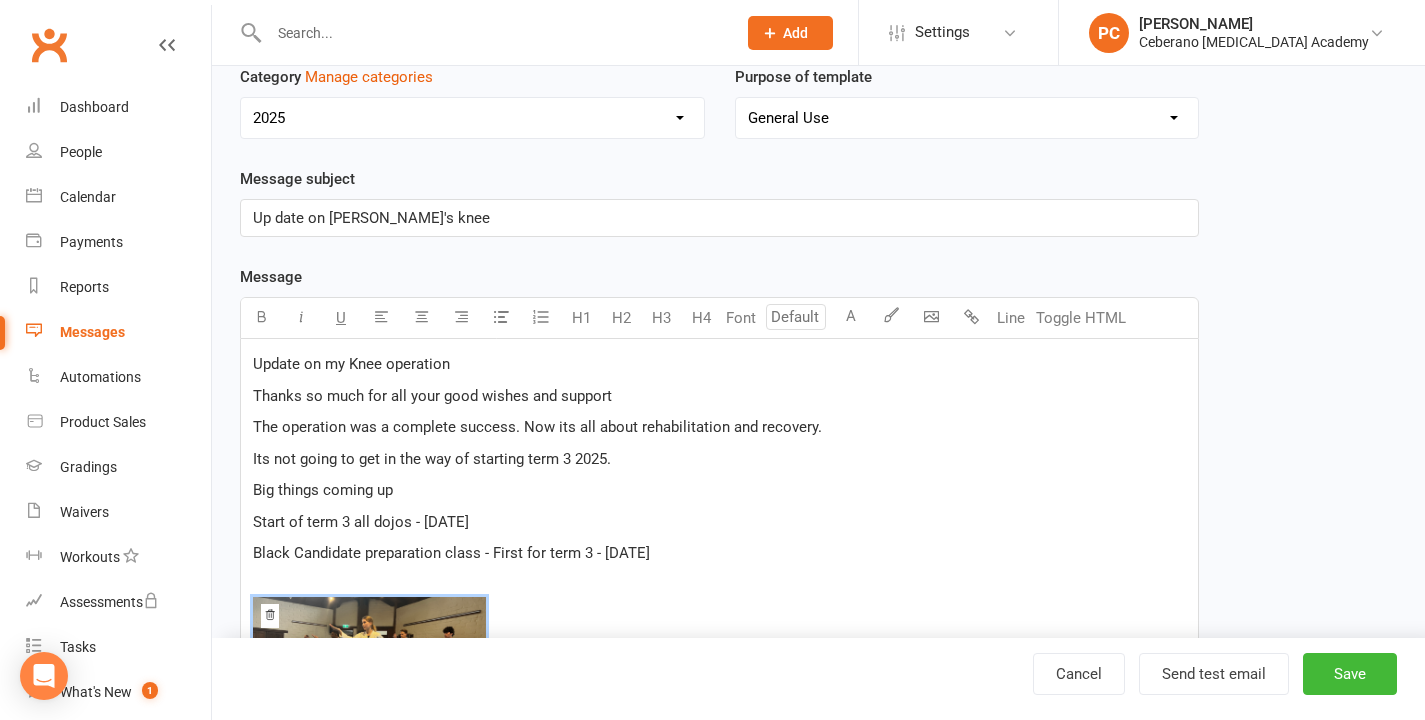 scroll, scrollTop: 567, scrollLeft: 0, axis: vertical 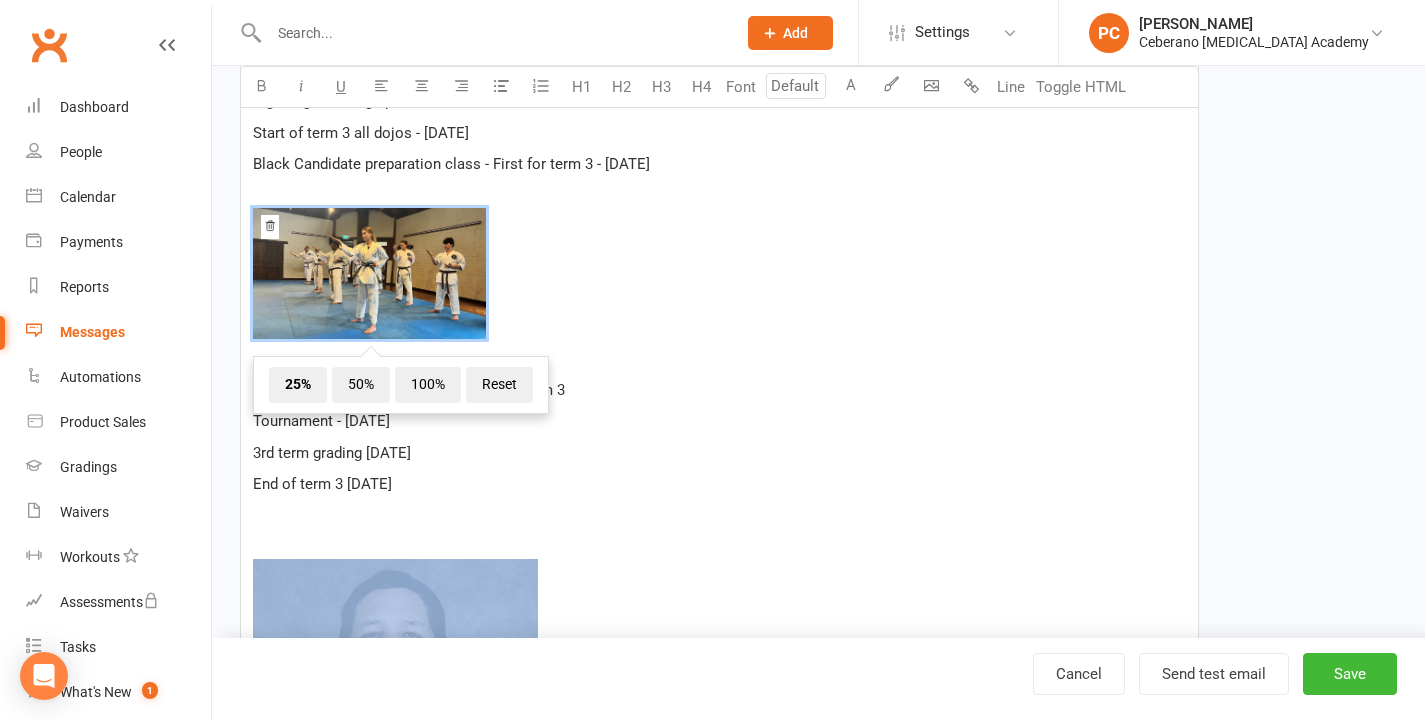 click on "﻿" at bounding box center (719, 737) 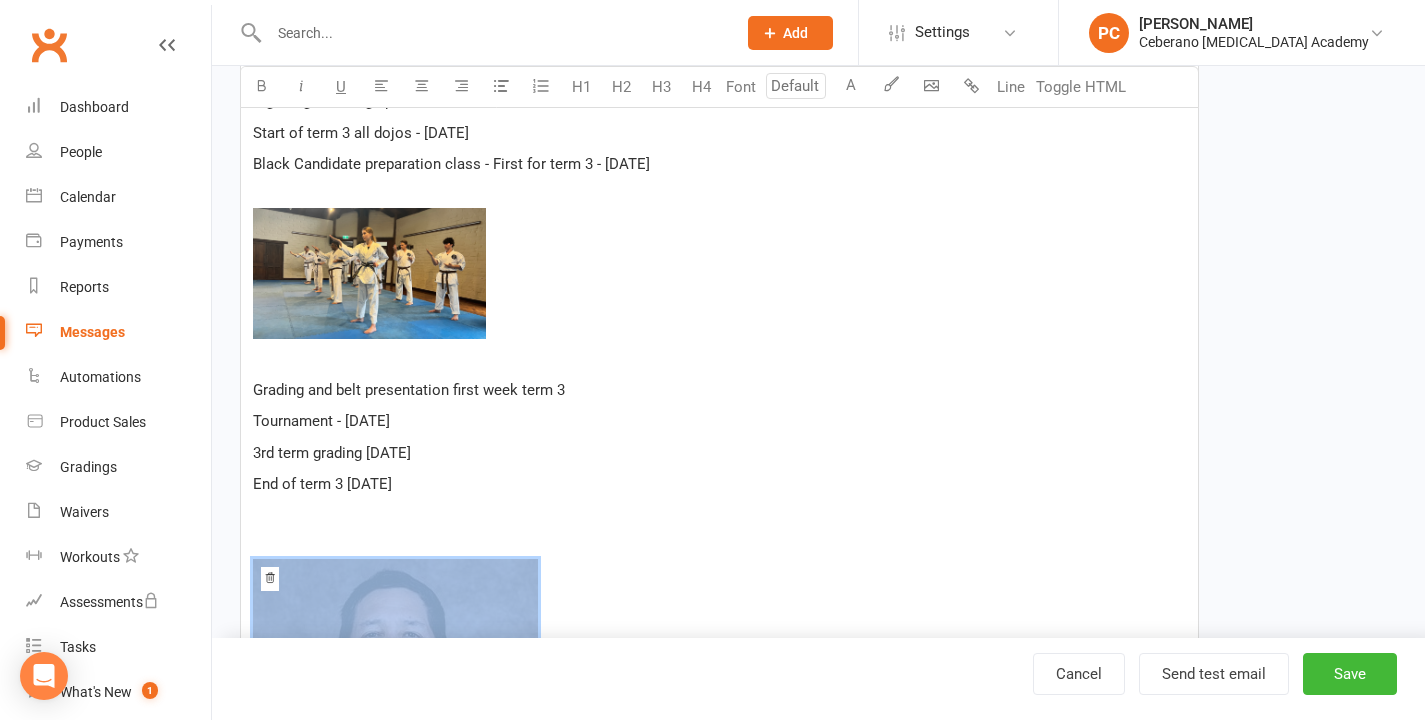 scroll, scrollTop: 563, scrollLeft: 0, axis: vertical 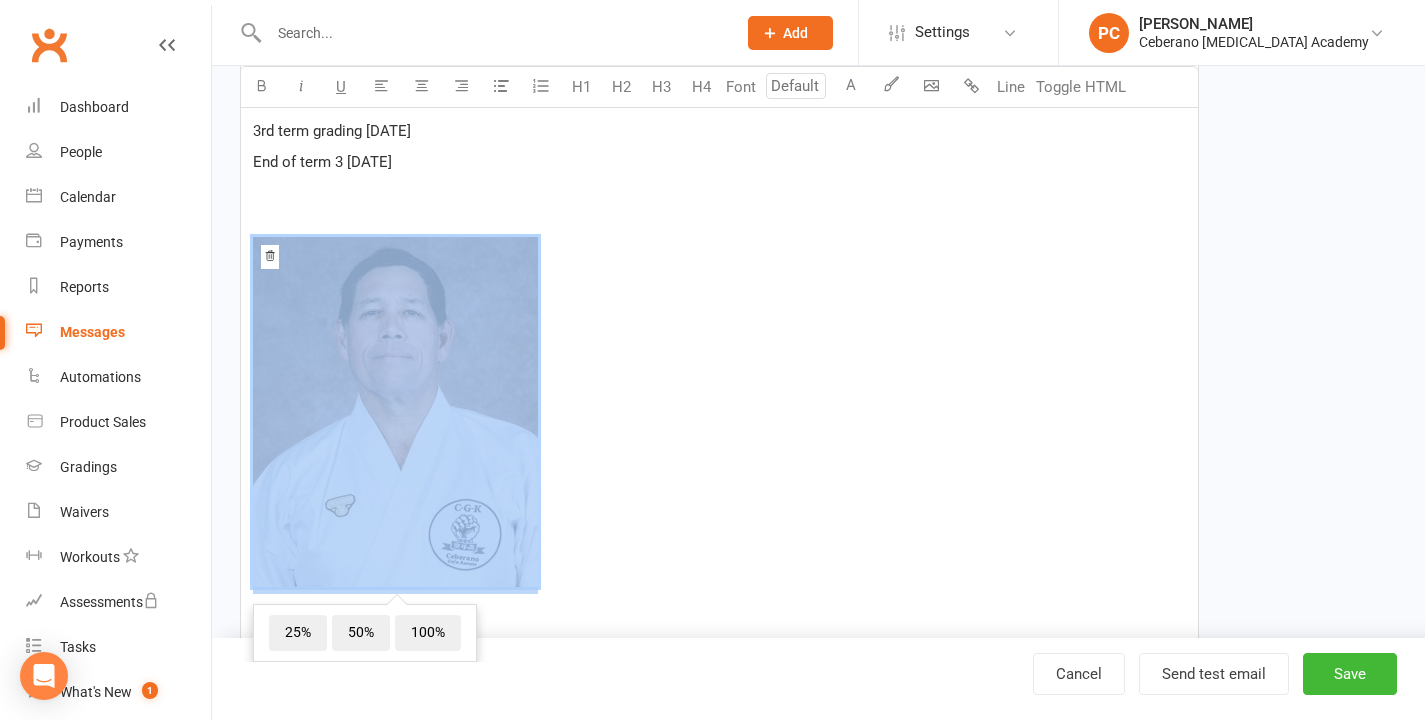 click at bounding box center (270, 257) 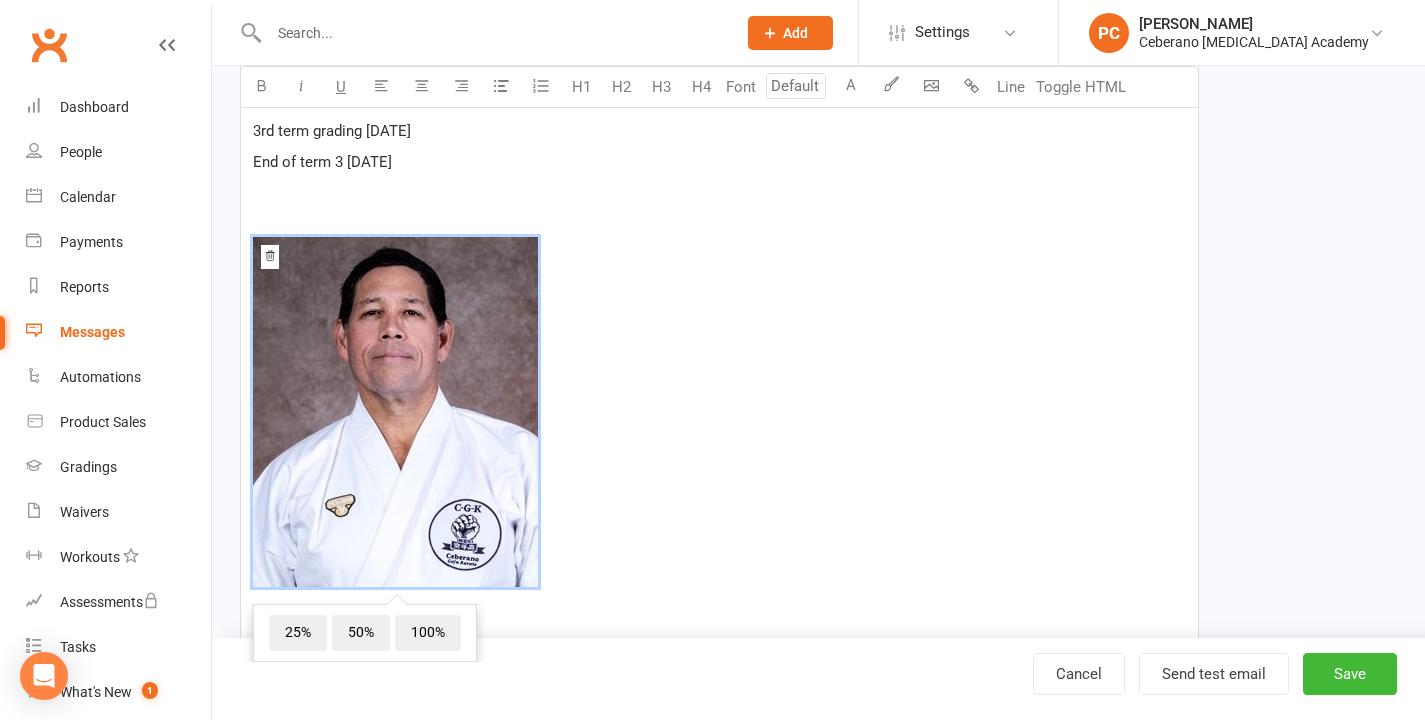 scroll, scrollTop: 0, scrollLeft: 0, axis: both 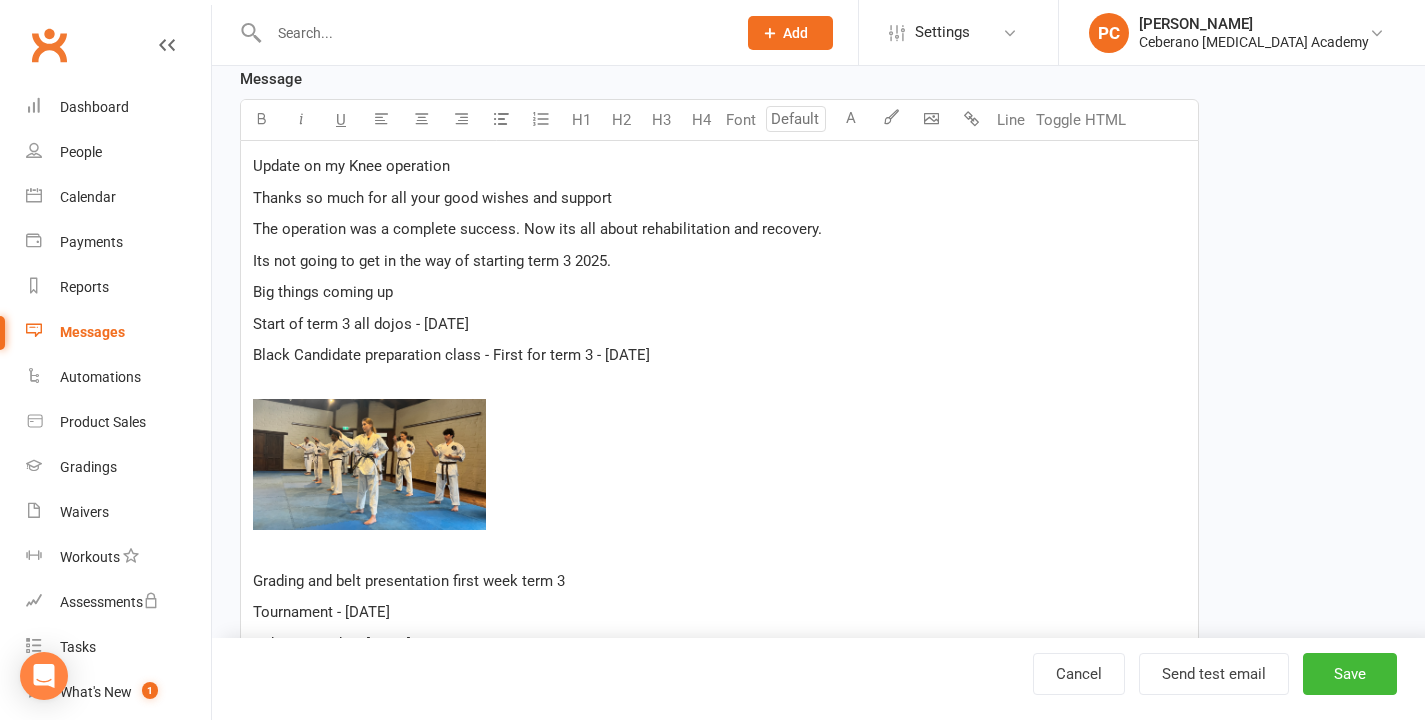 click on "Update on my Knee operation" at bounding box center (719, 166) 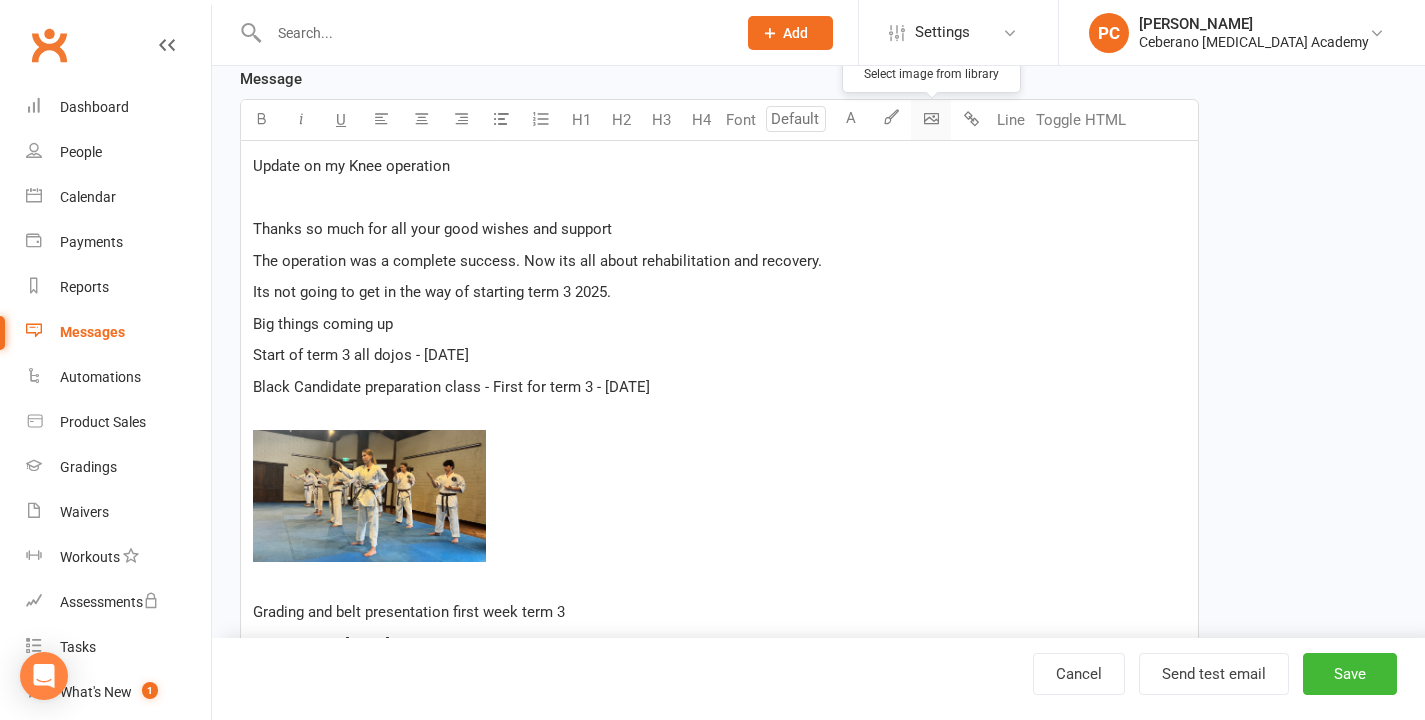 click on "Prospect
Member
Non-attending contact
Class / event
Appointment
Grading event
Task
Membership plan
Bulk message
Add
Settings Membership Plans Event Templates Appointment Types Mobile App  Website Image Library Customize Contacts Access Control Users Account Profile Clubworx API PC [PERSON_NAME] Ceberano [MEDICAL_DATA] Academy My profile My subscription Help Terms & conditions  Privacy policy  Sign out Clubworx Dashboard People Calendar Payments Reports Messages   Automations   Product Sales Gradings   Waivers   Workouts   Assessments  Tasks   What's New 1 Check-in Kiosk modes General attendance Roll call Class check-in Signed in successfully. × × × × New Template  Template Name Update on [PERSON_NAME]'s Knee Send by Email SMS Category   2023 U" at bounding box center [712, 347] 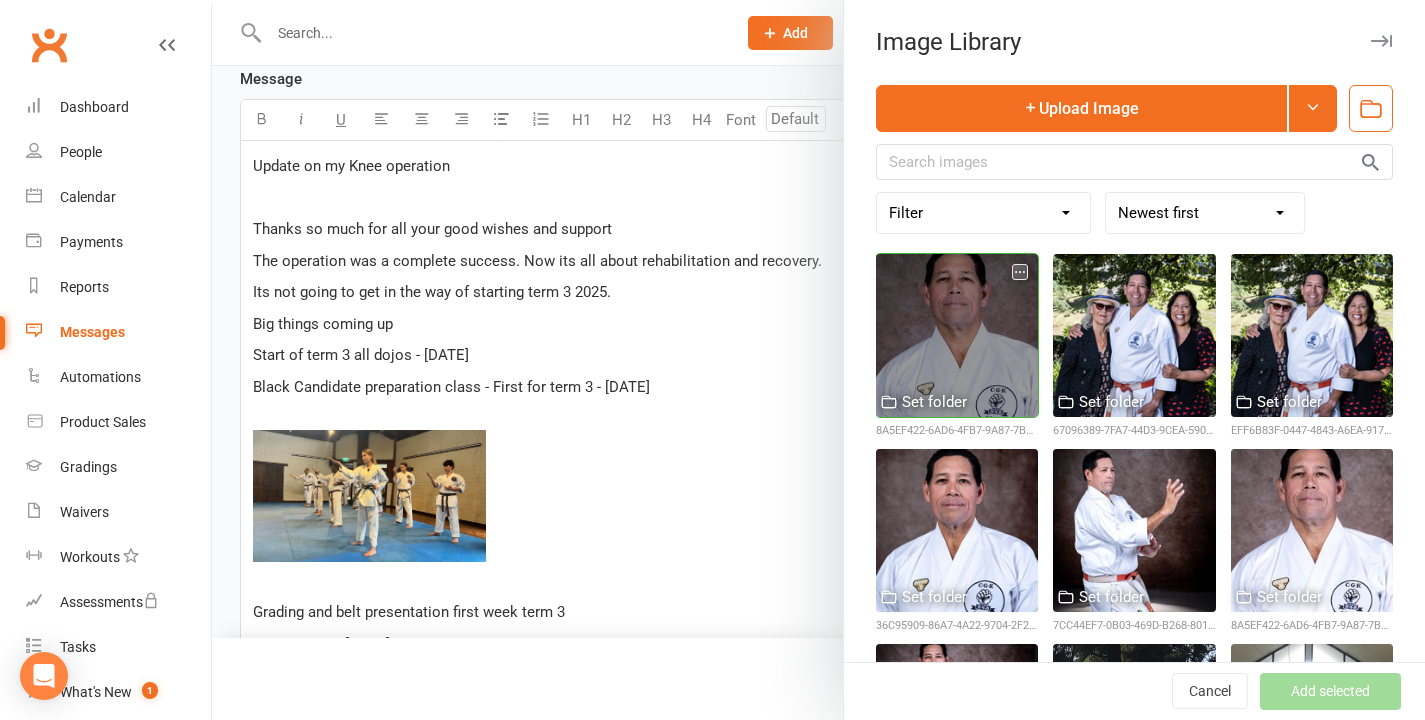 click at bounding box center (957, 335) 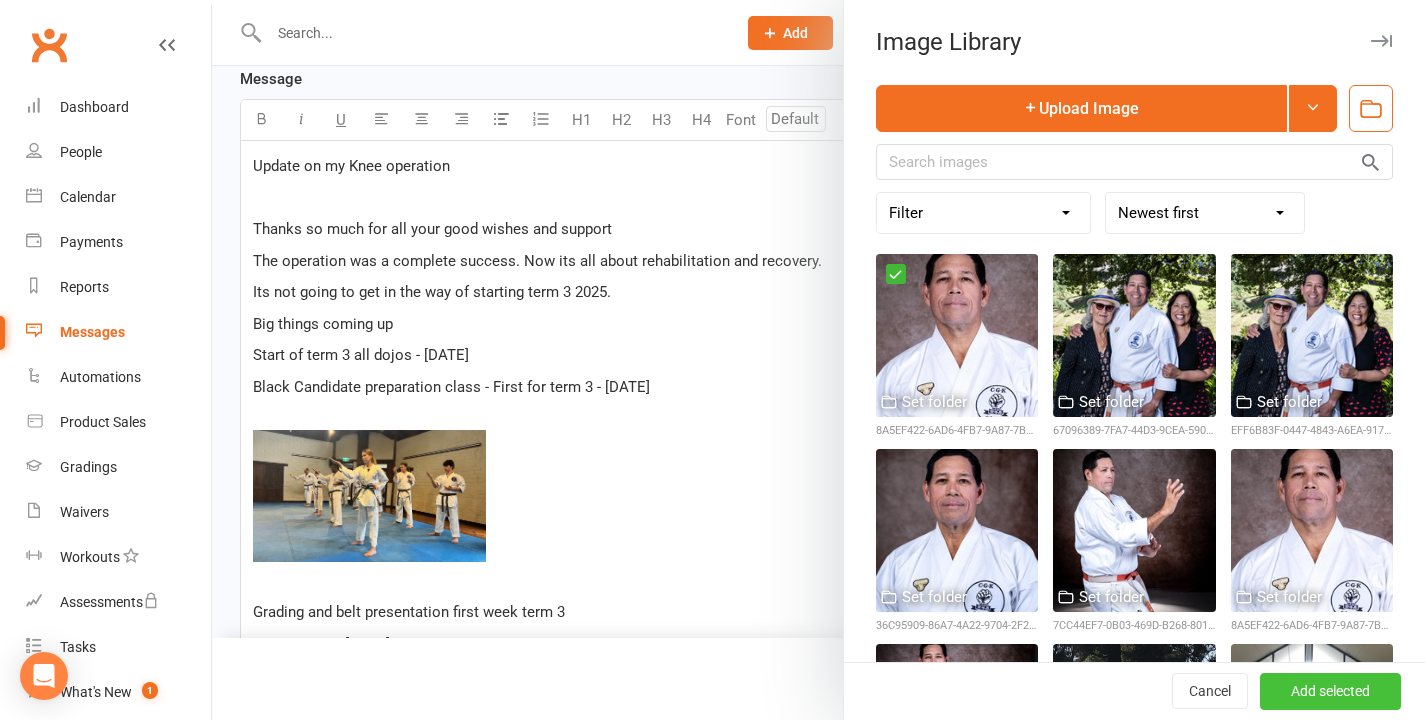 click on "Add selected" at bounding box center [1330, 692] 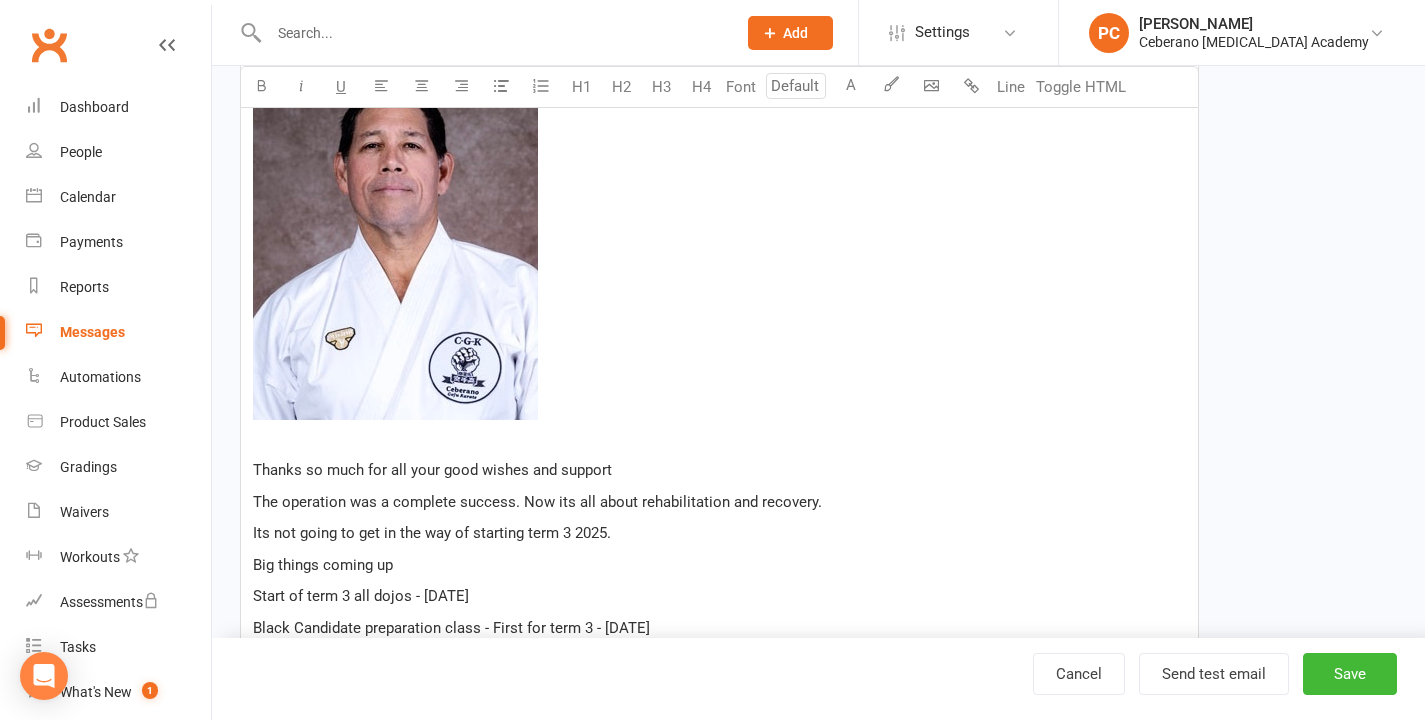 scroll, scrollTop: 657, scrollLeft: 0, axis: vertical 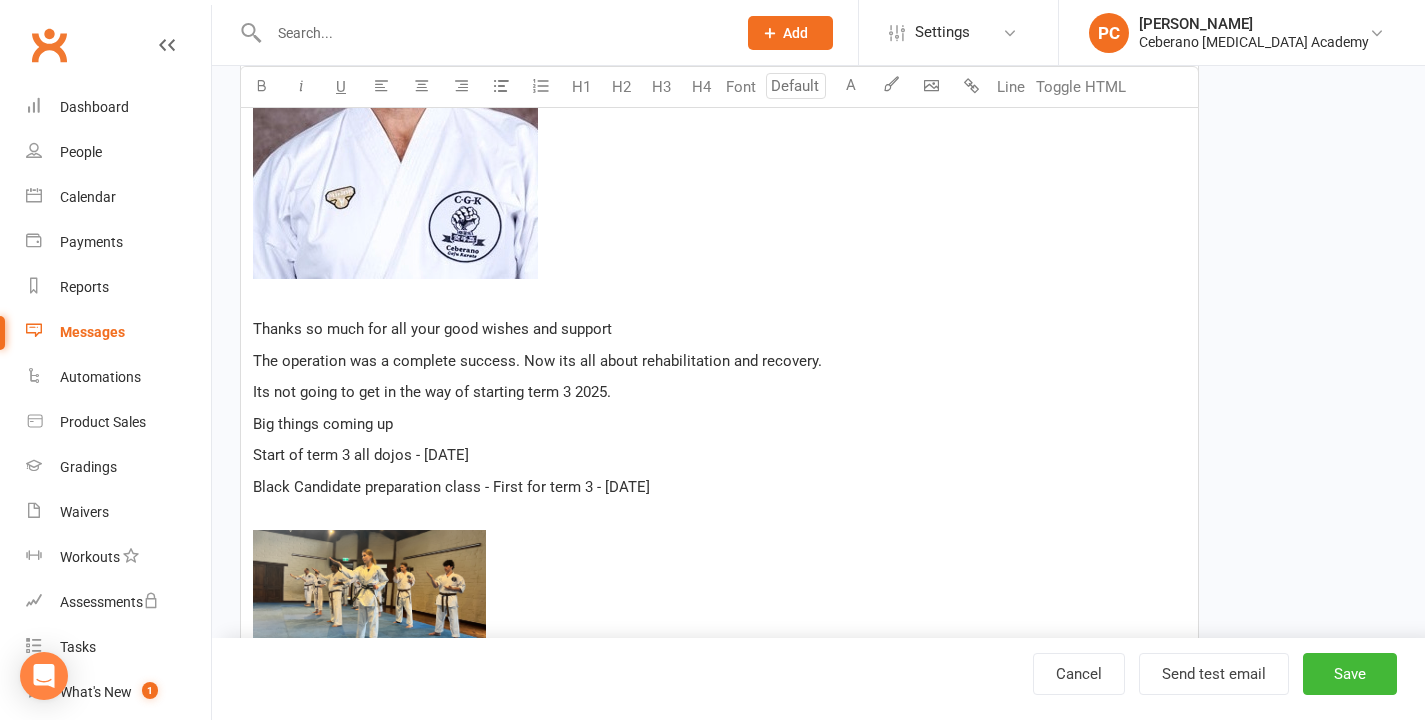 click on "Start of term 3 all dojos - [DATE]" at bounding box center [719, 455] 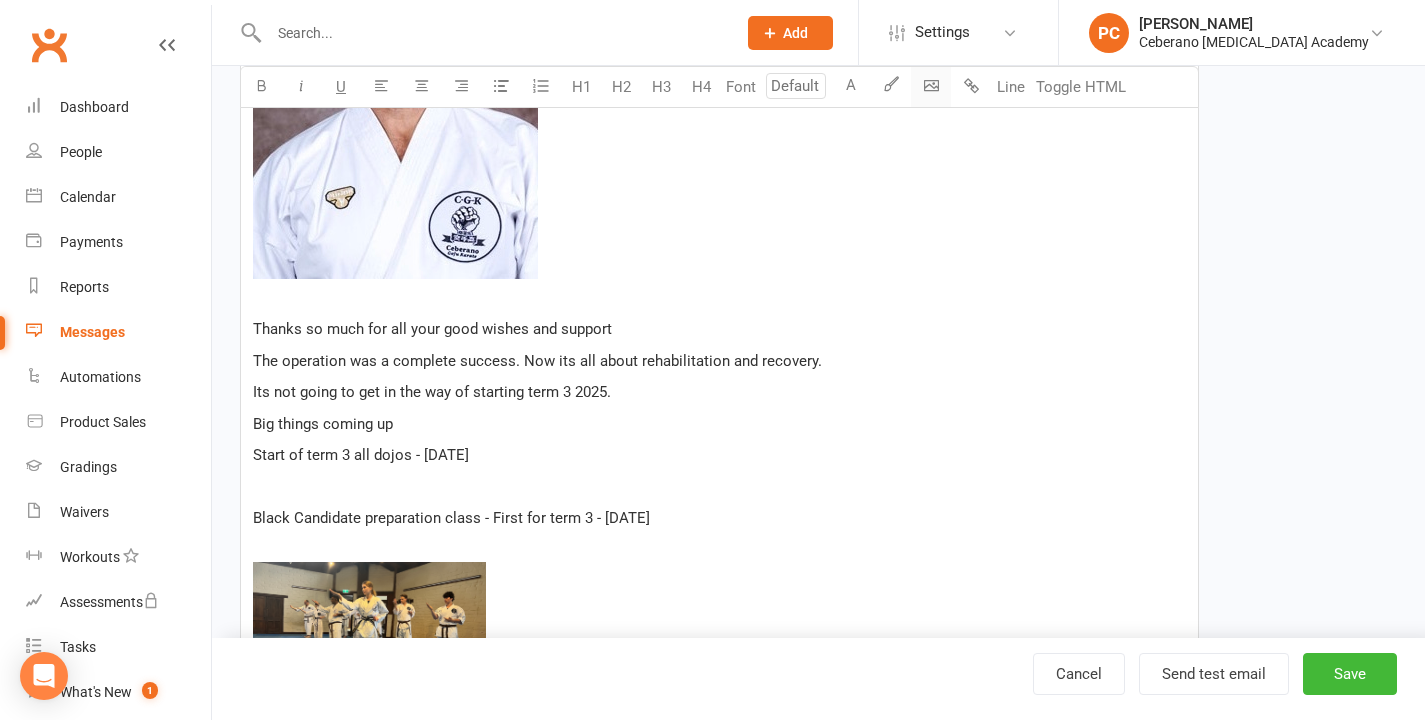 click on "Prospect
Member
Non-attending contact
Class / event
Appointment
Grading event
Task
Membership plan
Bulk message
Add
Settings Membership Plans Event Templates Appointment Types Mobile App  Website Image Library Customize Contacts Access Control Users Account Profile Clubworx API PC [PERSON_NAME] Ceberano [MEDICAL_DATA] Academy My profile My subscription Help Terms & conditions  Privacy policy  Sign out Clubworx Dashboard People Calendar Payments Reports Messages   Automations   Product Sales Gradings   Waivers   Workouts   Assessments  Tasks   What's New 1 Check-in Kiosk modes General attendance Roll call Class check-in Signed in successfully. × × × × New Template  Template Name Update on [PERSON_NAME]'s Knee Send by Email SMS Category   2023 U" at bounding box center (712, 272) 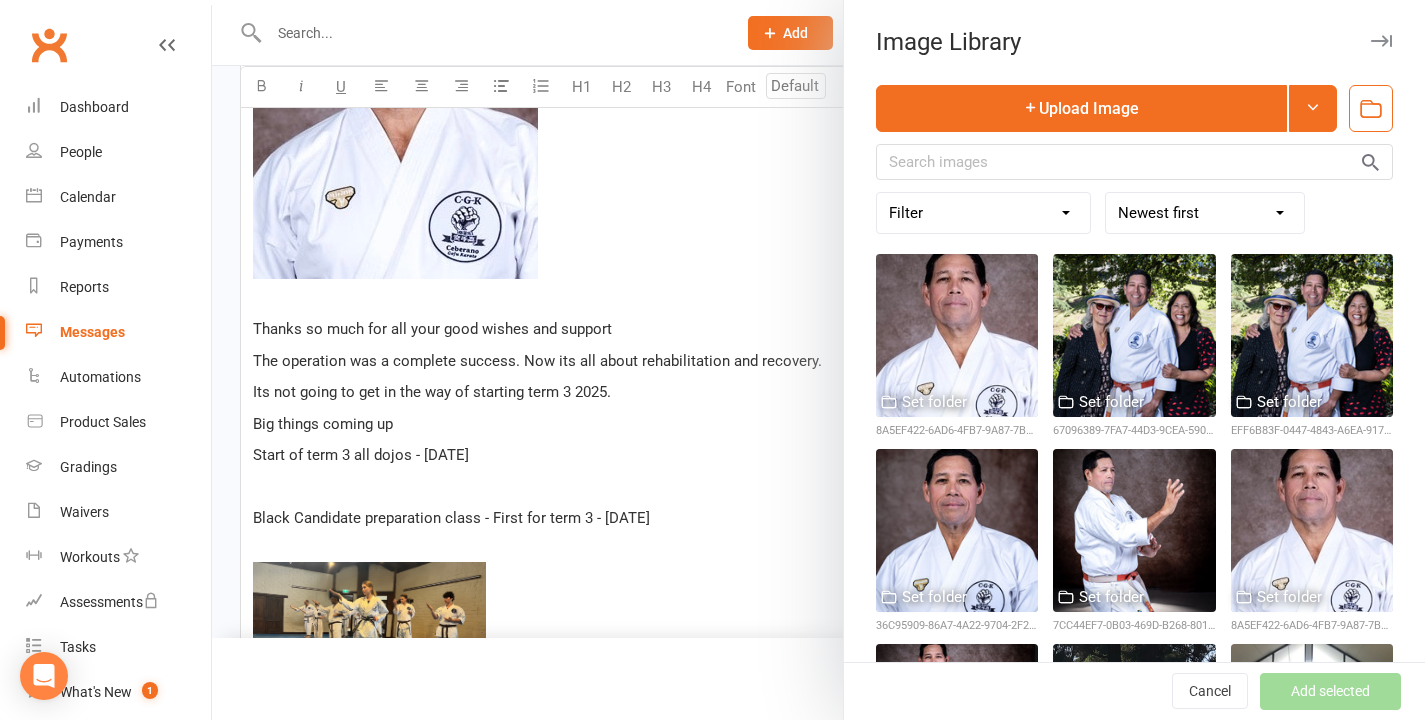 scroll, scrollTop: 815, scrollLeft: 0, axis: vertical 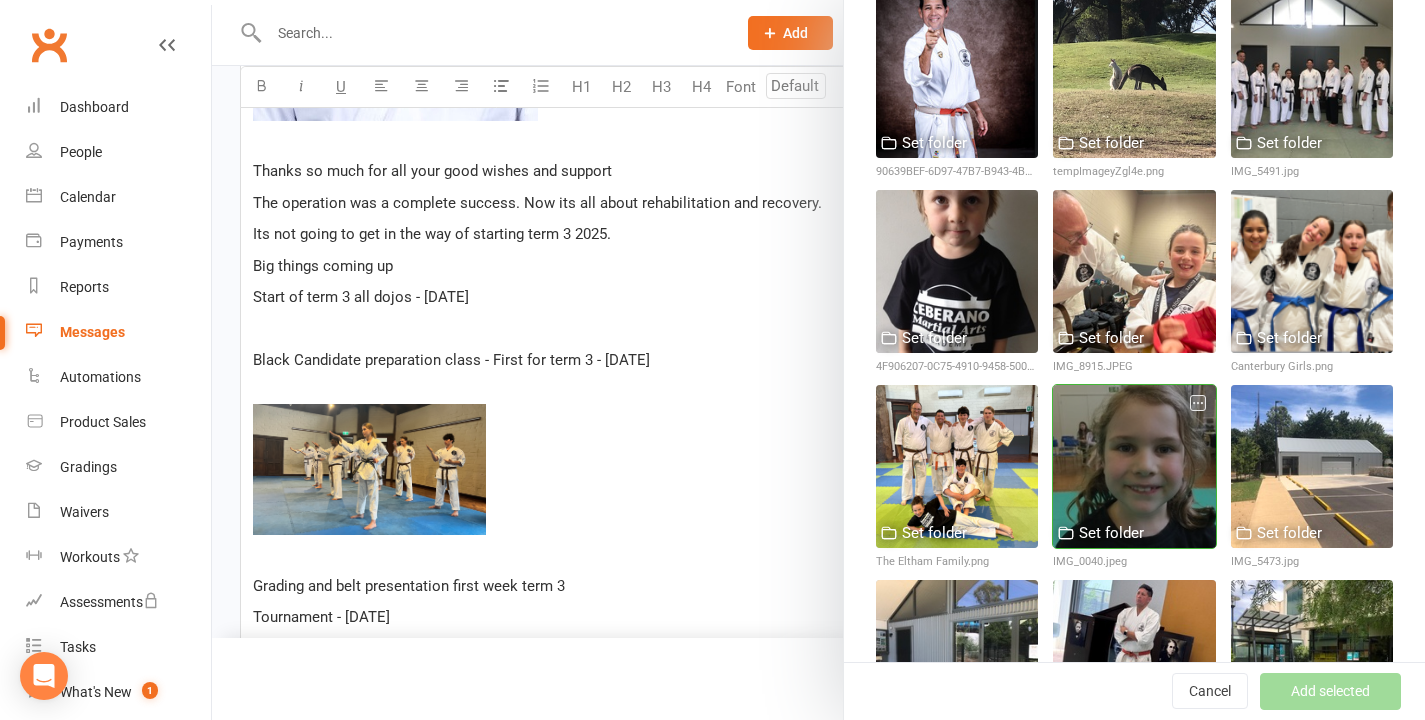 click at bounding box center [1134, 466] 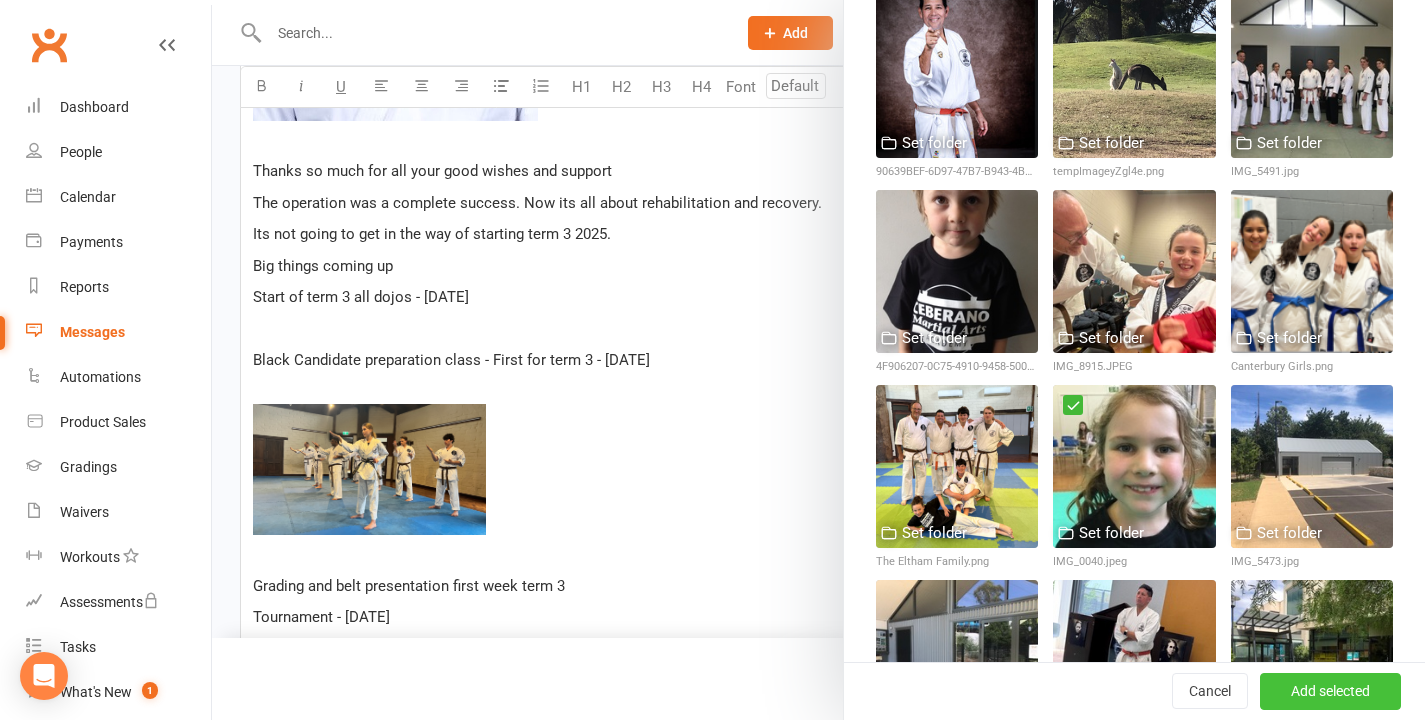 click on "Add selected" at bounding box center (1330, 692) 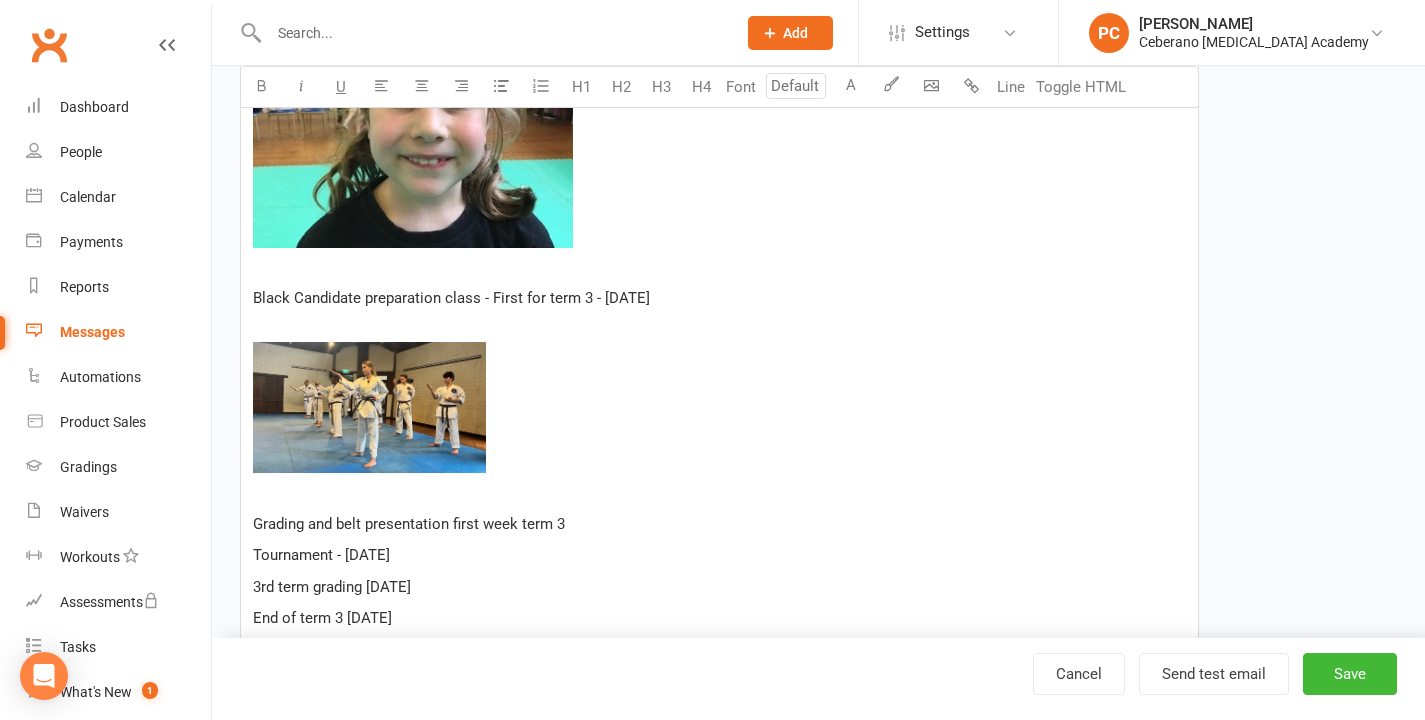 scroll, scrollTop: 1316, scrollLeft: 0, axis: vertical 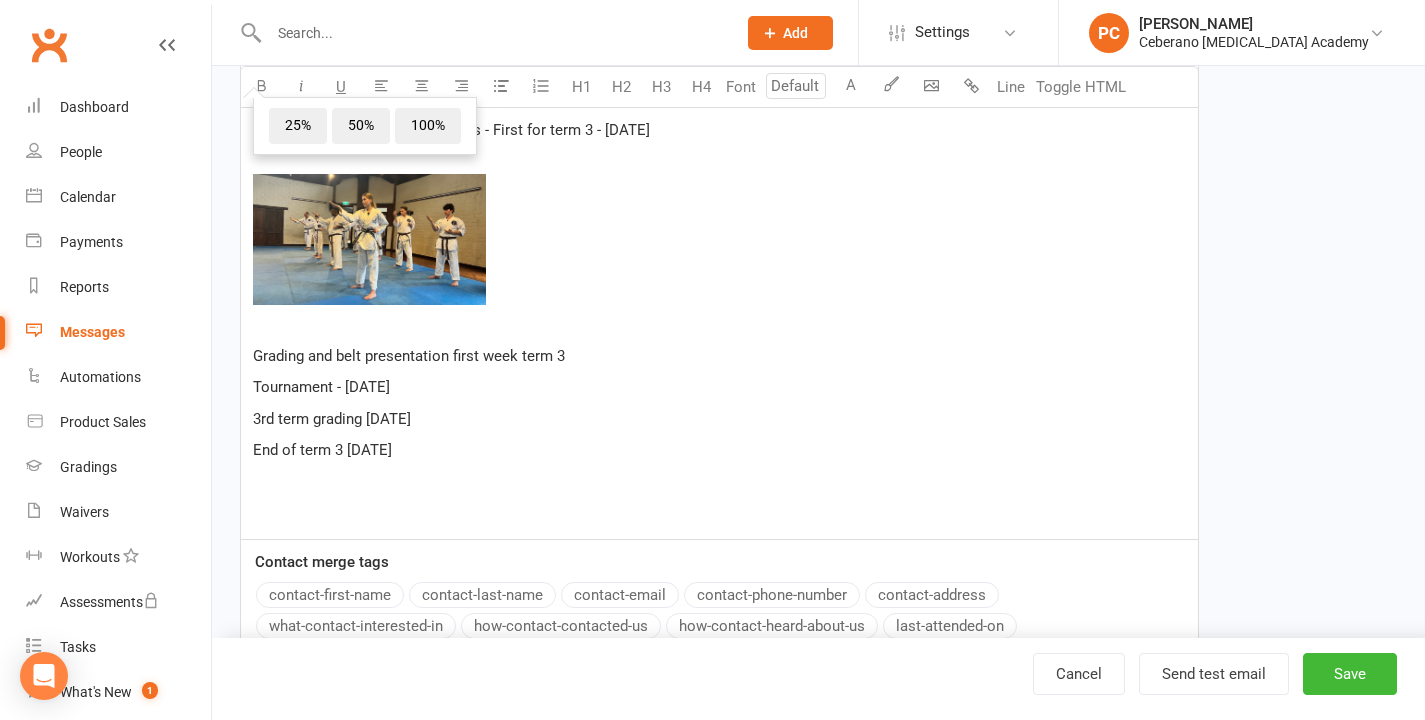 click on "Grading and belt presentation first week term 3" at bounding box center [719, 356] 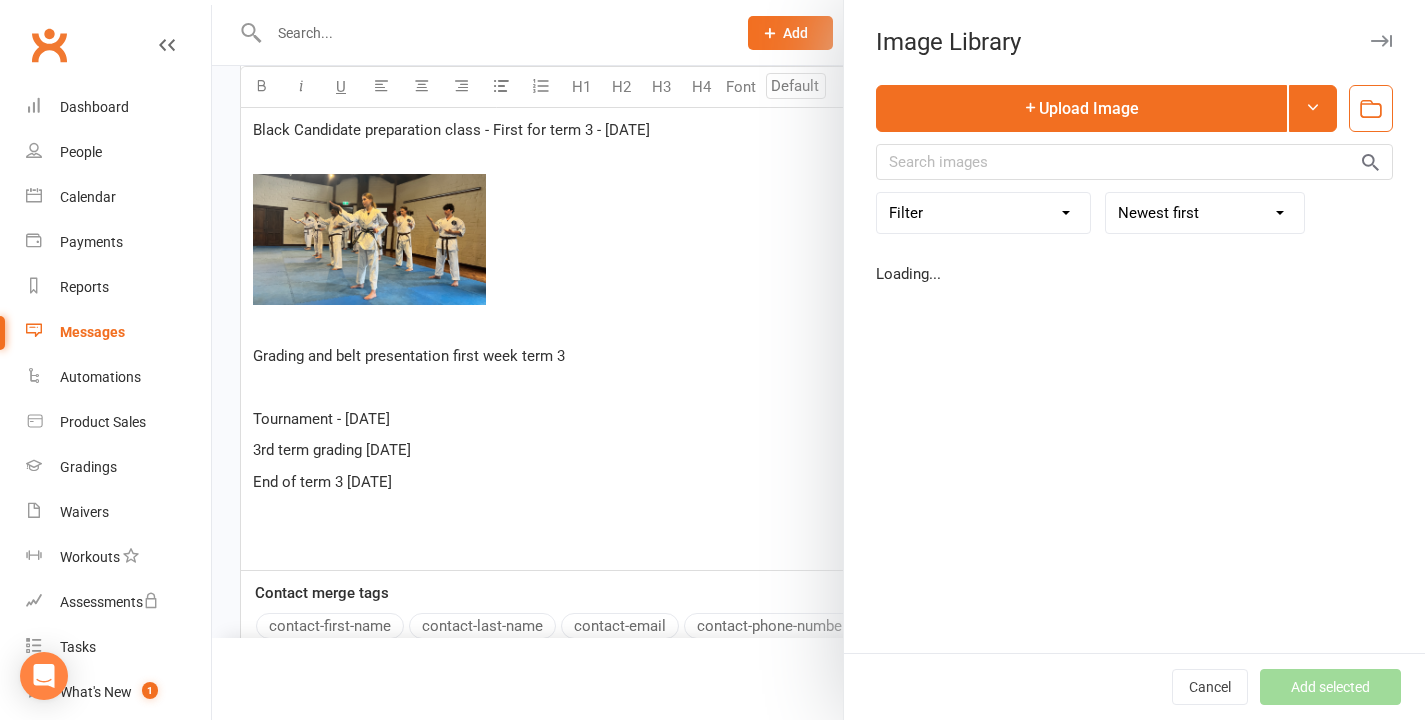 click on "Prospect
Member
Non-attending contact
Class / event
Appointment
Grading event
Task
Membership plan
Bulk message
Add
Settings Membership Plans Event Templates Appointment Types Mobile App  Website Image Library Customize Contacts Access Control Users Account Profile Clubworx API PC [PERSON_NAME] Ceberano [MEDICAL_DATA] Academy My profile My subscription Help Terms & conditions  Privacy policy  Sign out Clubworx Dashboard People Calendar Payments Reports Messages   Automations   Product Sales Gradings   Waivers   Workouts   Assessments  Tasks   What's New 1 Check-in Kiosk modes General attendance Roll call Class check-in Signed in successfully. × × × × New Template  Template Name Update on [PERSON_NAME]'s Knee Send by Email SMS Category   2023 U" at bounding box center (712, -236) 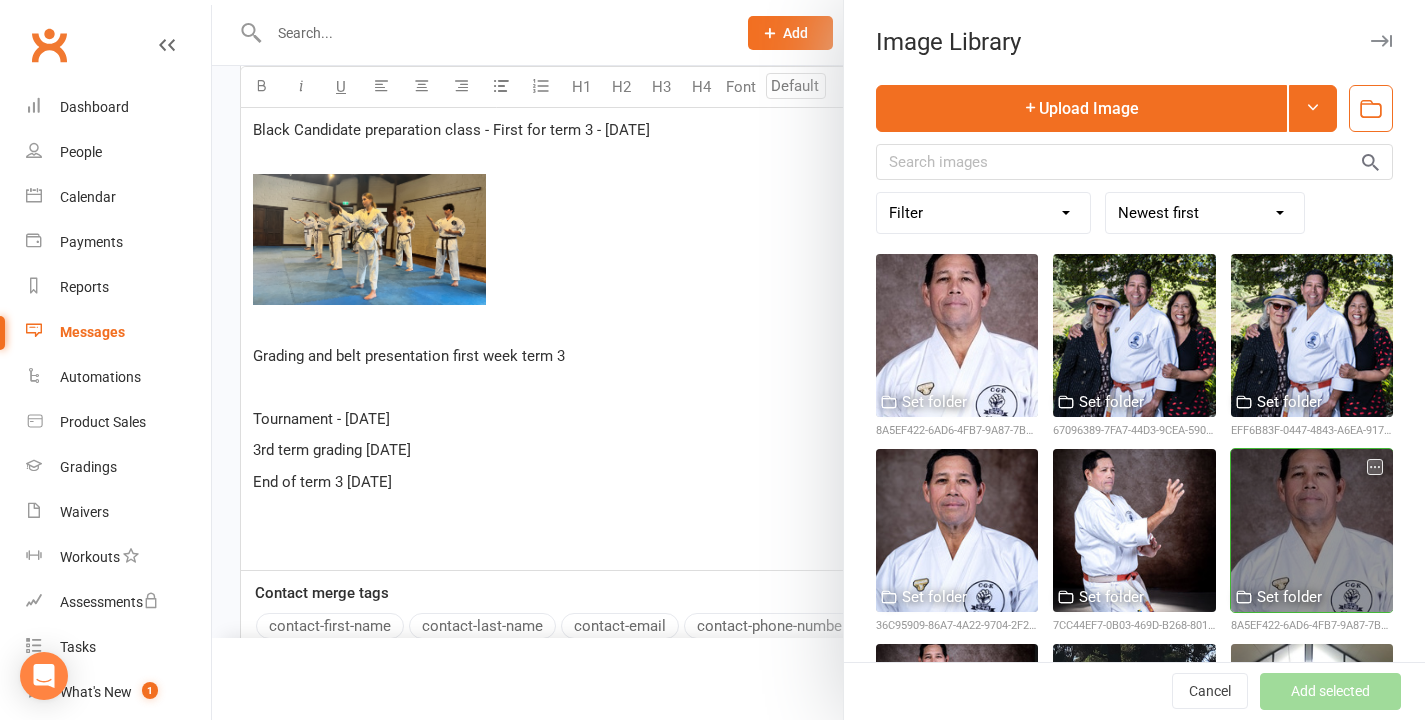 scroll, scrollTop: 1320, scrollLeft: 0, axis: vertical 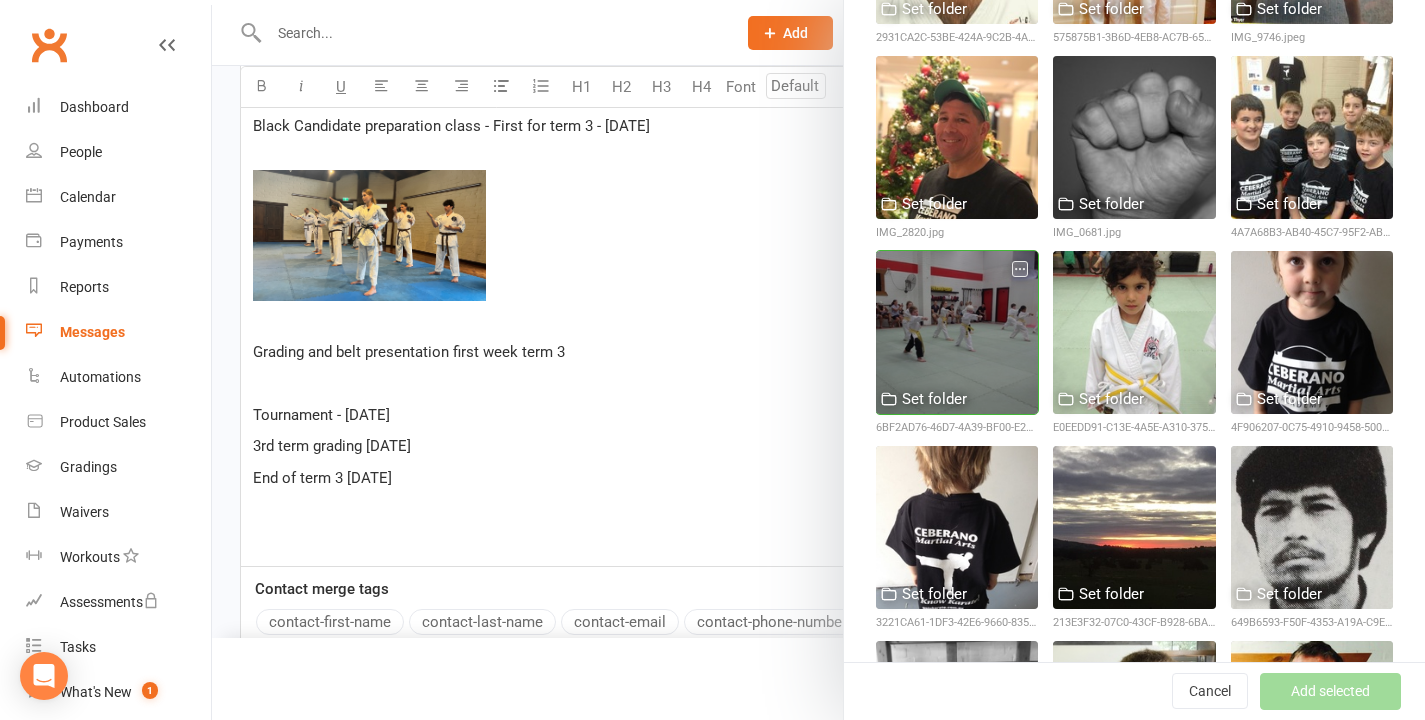 click at bounding box center (957, 332) 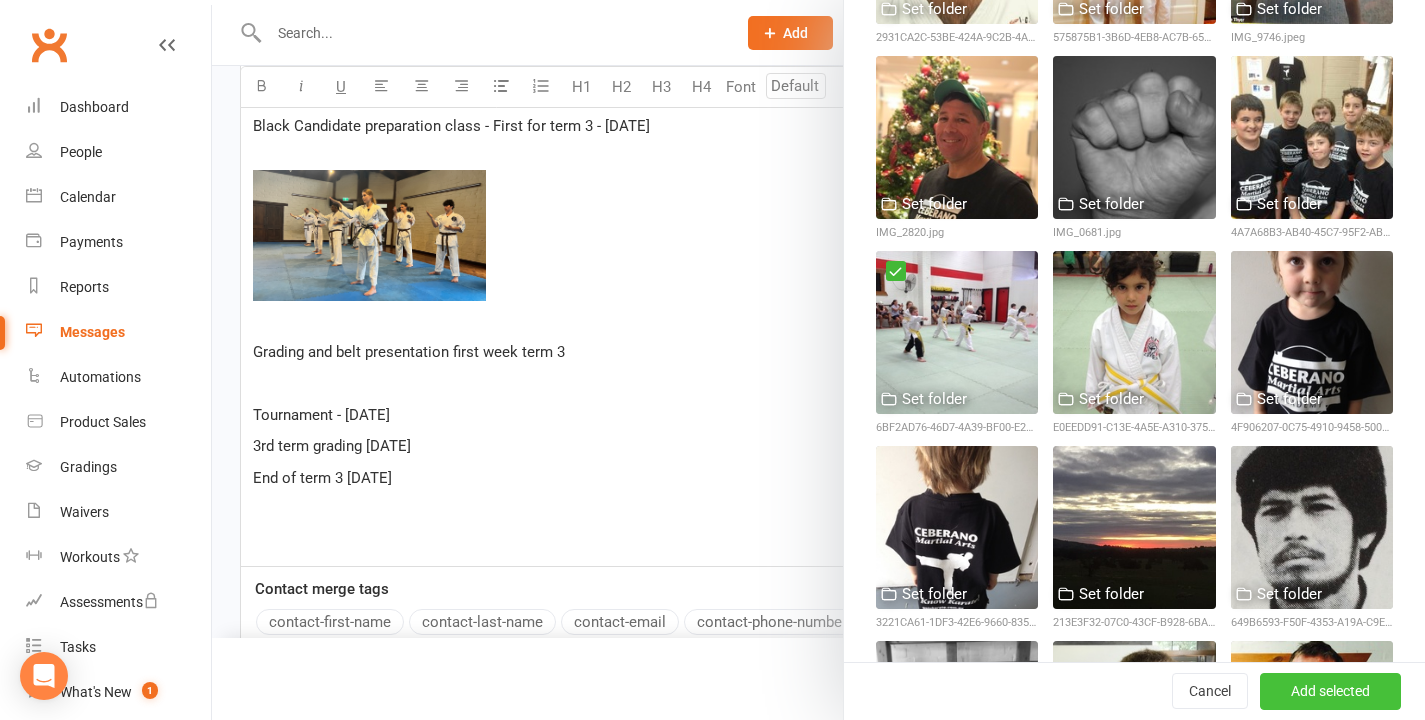 click on "Add selected" at bounding box center [1330, 692] 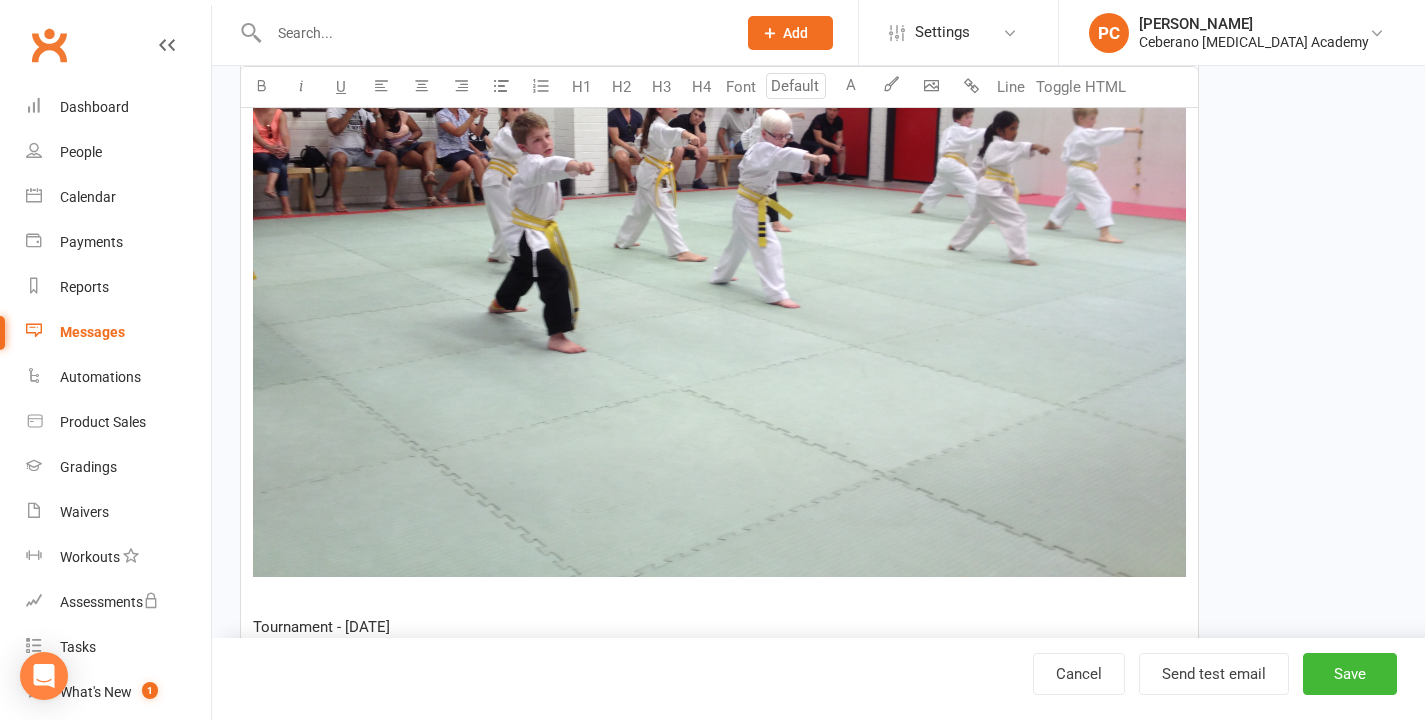 scroll, scrollTop: 2203, scrollLeft: 0, axis: vertical 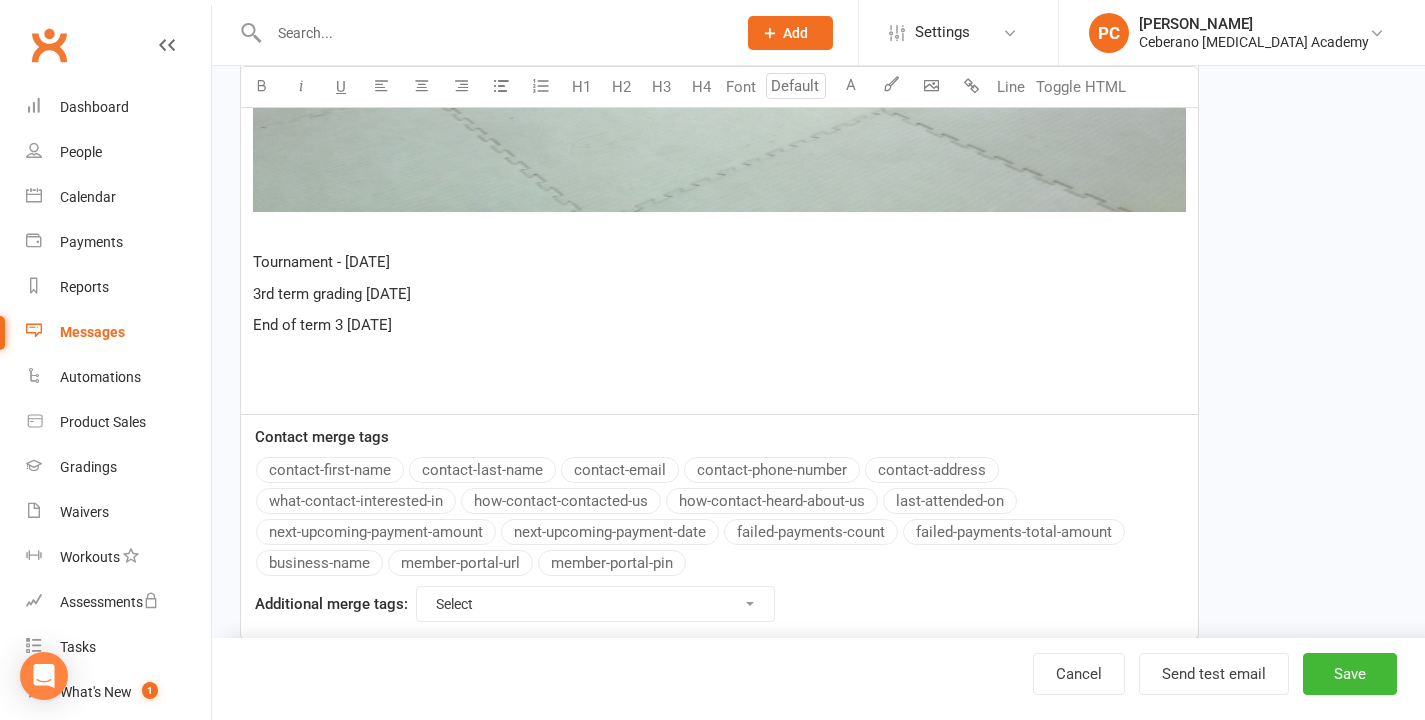 click at bounding box center [719, -135] 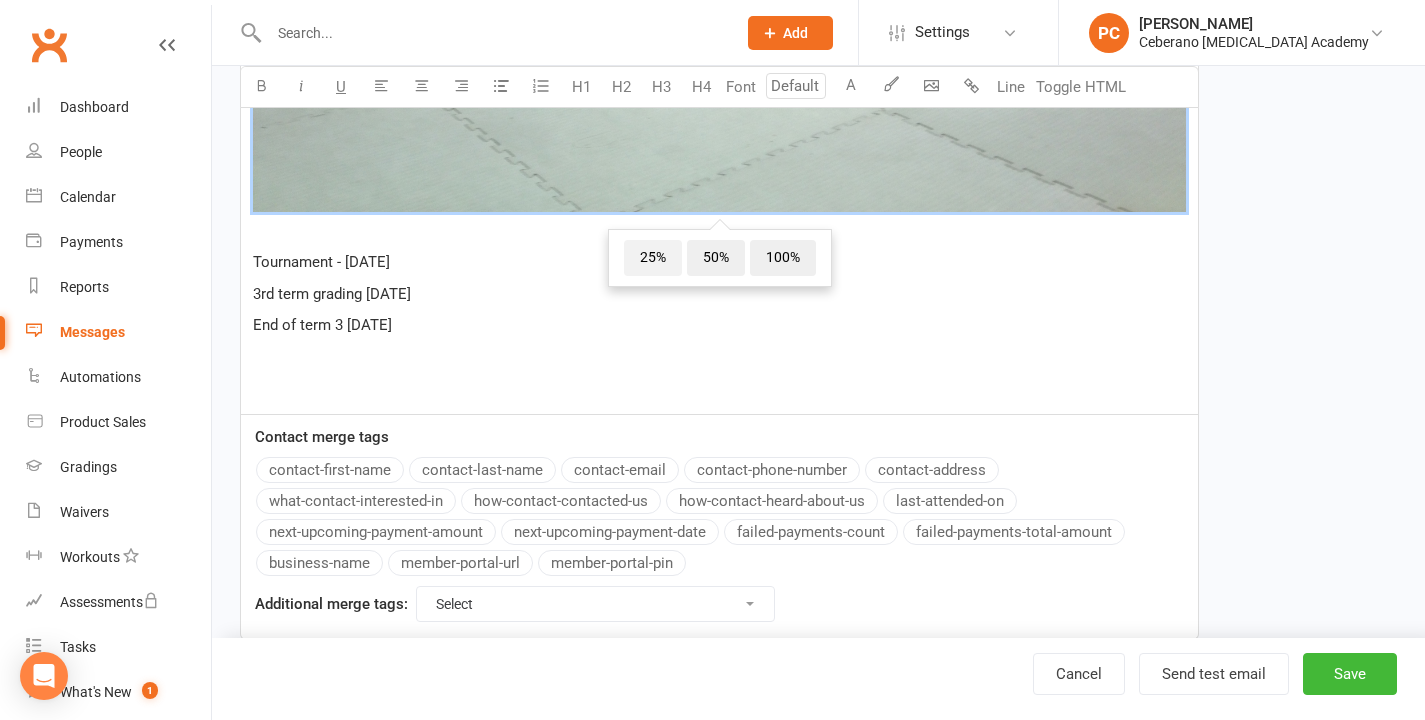 click on "25%" at bounding box center (653, 258) 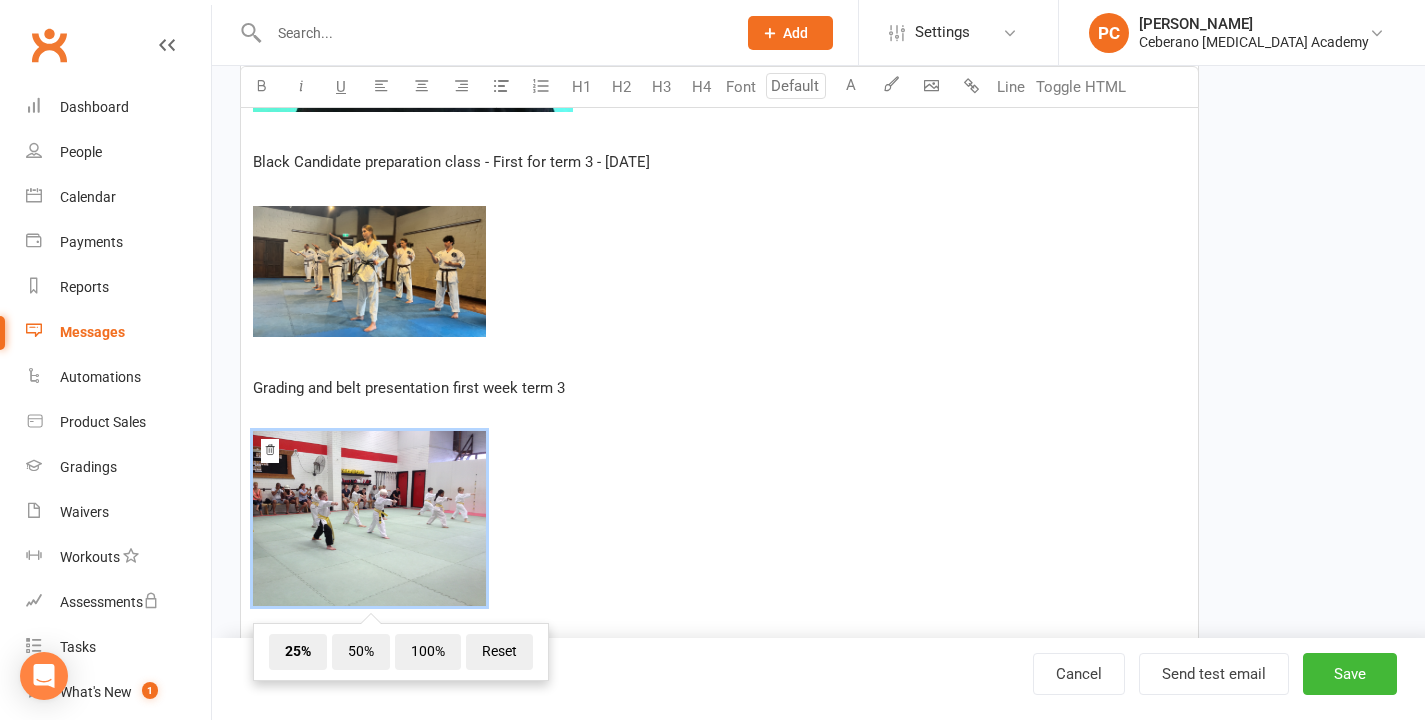 scroll, scrollTop: 1537, scrollLeft: 0, axis: vertical 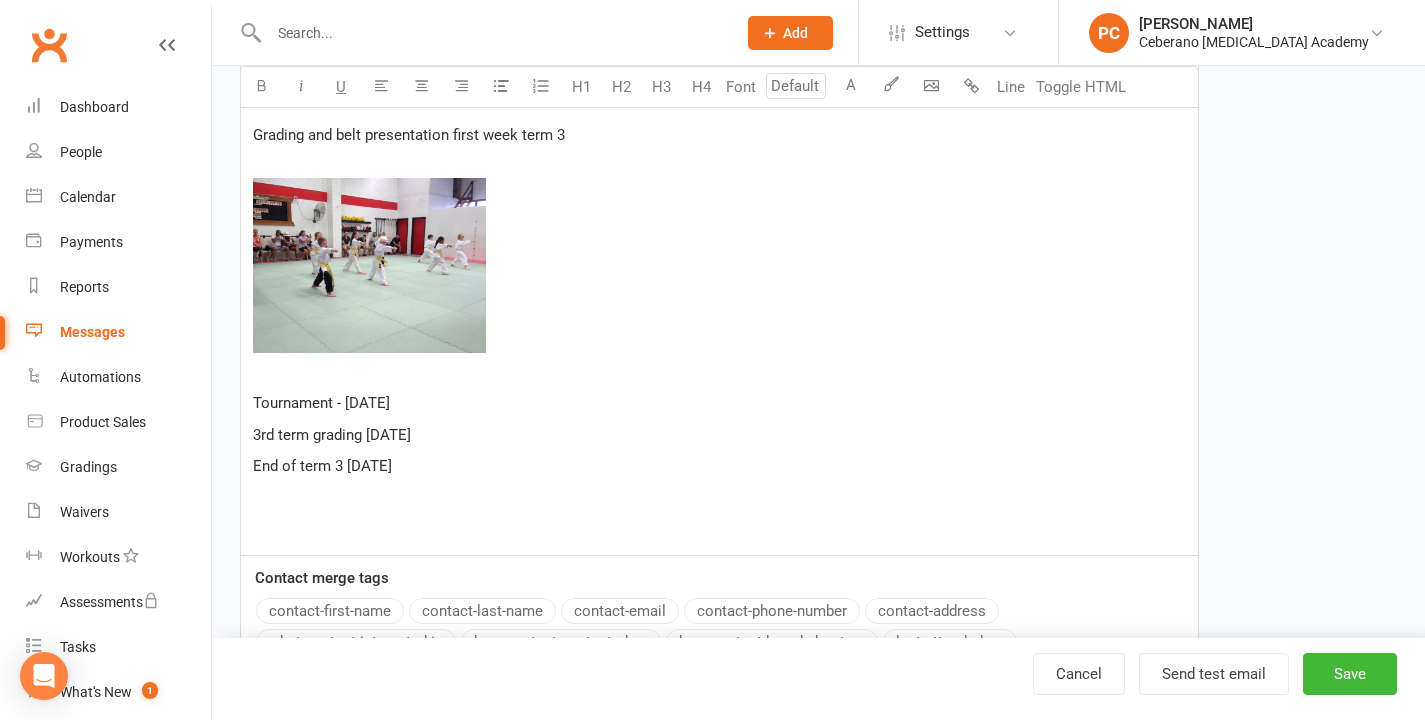 click on "Update on my Knee operation  ﻿ ﻿ ﻿ Thanks so much for all your good wishes and support  The operation was a complete success. Now its all about rehabilitation and recovery.  Its not going to get in the way of starting term 3 2025.  Big things coming up Start of term 3 all dojos - [DATE] ﻿ ﻿ ﻿ Black Candidate preparation class - First for term 3 - [DATE]  ﻿ ﻿ ﻿ Grading and belt presentation first week term 3 ﻿ ﻿ ﻿ Tournament - [DATE] 3rd term grading [DATE] End of term 3 [DATE] ﻿ ﻿" at bounding box center [719, -233] 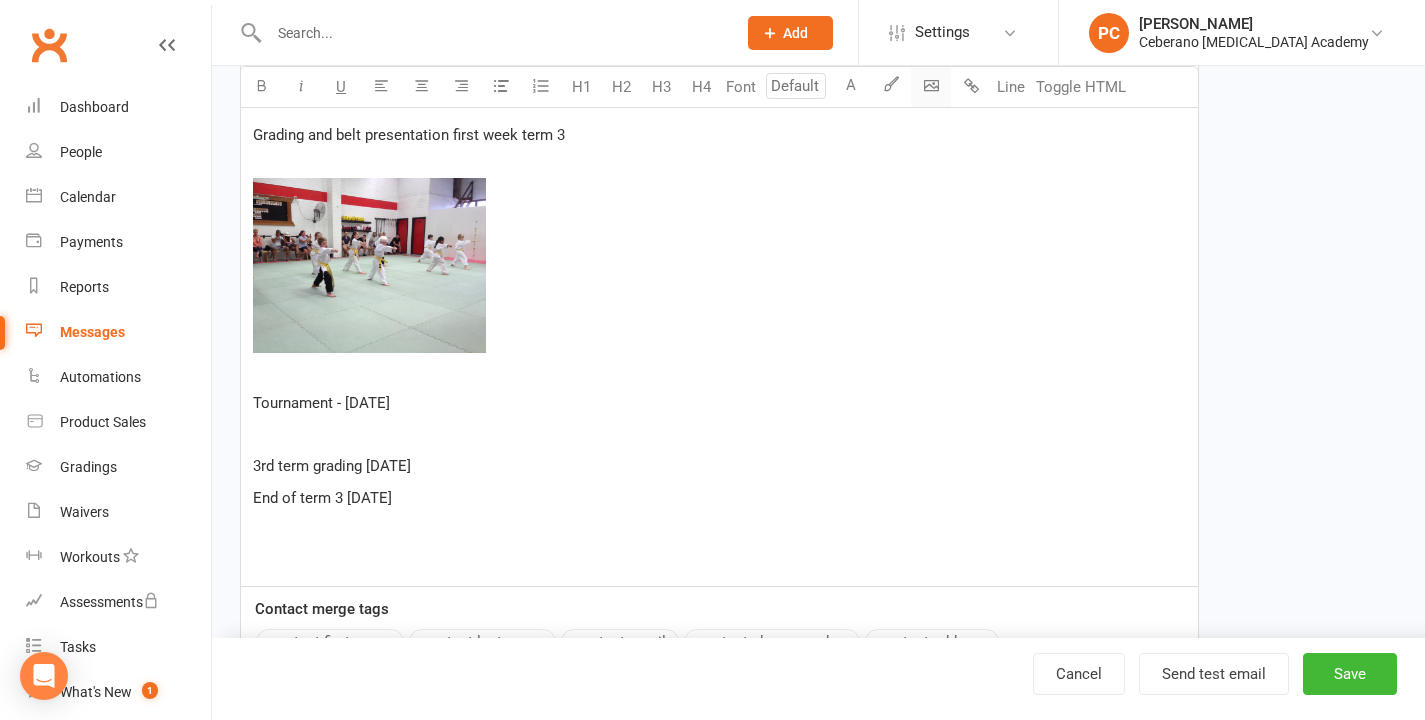 click on "Prospect
Member
Non-attending contact
Class / event
Appointment
Grading event
Task
Membership plan
Bulk message
Add
Settings Membership Plans Event Templates Appointment Types Mobile App  Website Image Library Customize Contacts Access Control Users Account Profile Clubworx API PC [PERSON_NAME] Ceberano [MEDICAL_DATA] Academy My profile My subscription Help Terms & conditions  Privacy policy  Sign out Clubworx Dashboard People Calendar Payments Reports Messages   Automations   Product Sales Gradings   Waivers   Workouts   Assessments  Tasks   What's New 1 Check-in Kiosk modes General attendance Roll call Class check-in Signed in successfully. × × × × New Template  Template Name Update on [PERSON_NAME]'s Knee Send by Email SMS Category   2023 U" at bounding box center (712, -338) 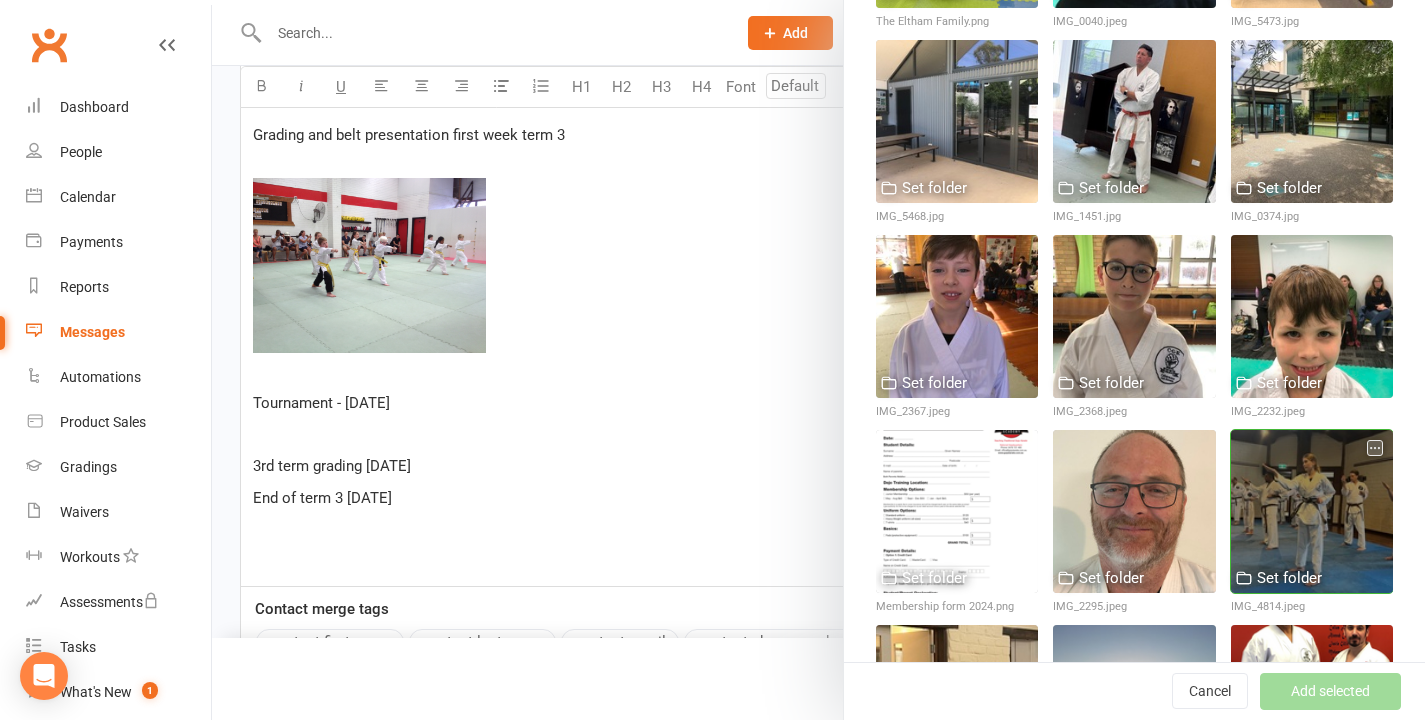 scroll, scrollTop: 565, scrollLeft: 0, axis: vertical 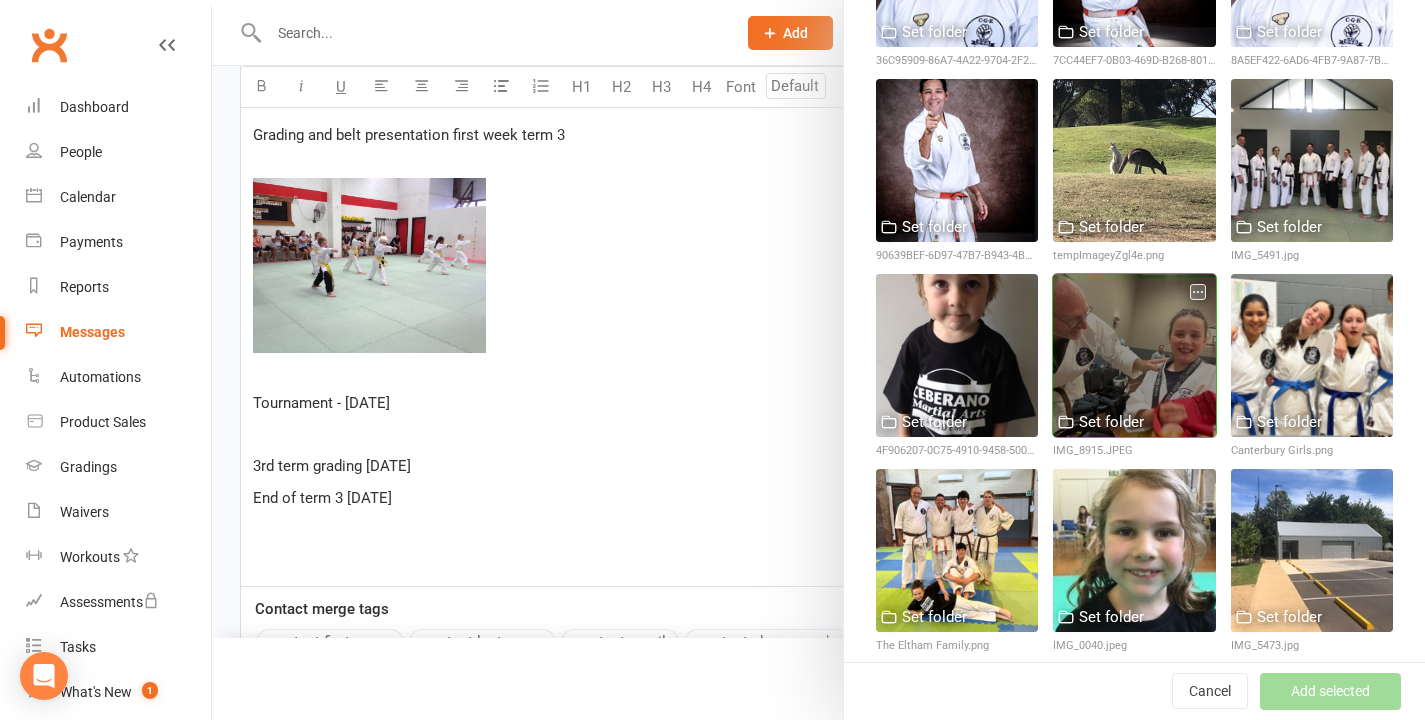 click at bounding box center [1134, 355] 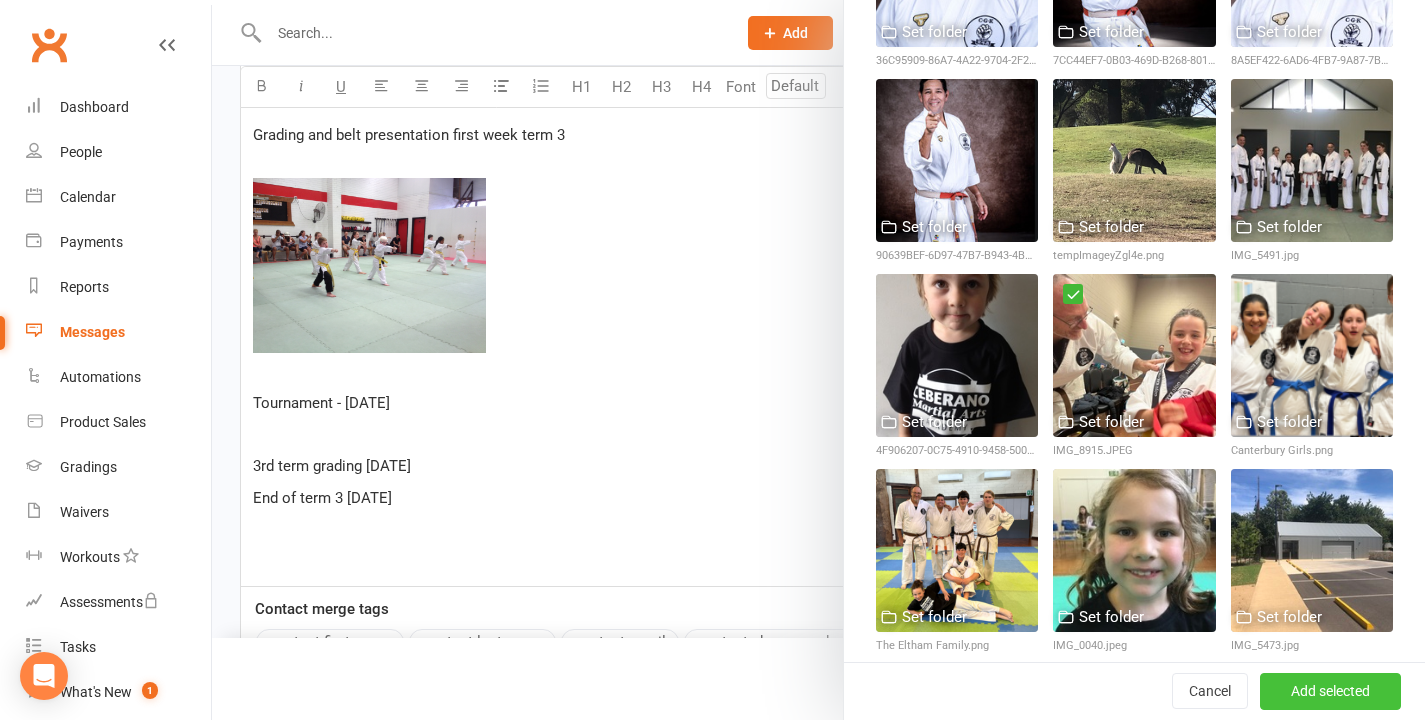 click on "Add selected" at bounding box center [1330, 692] 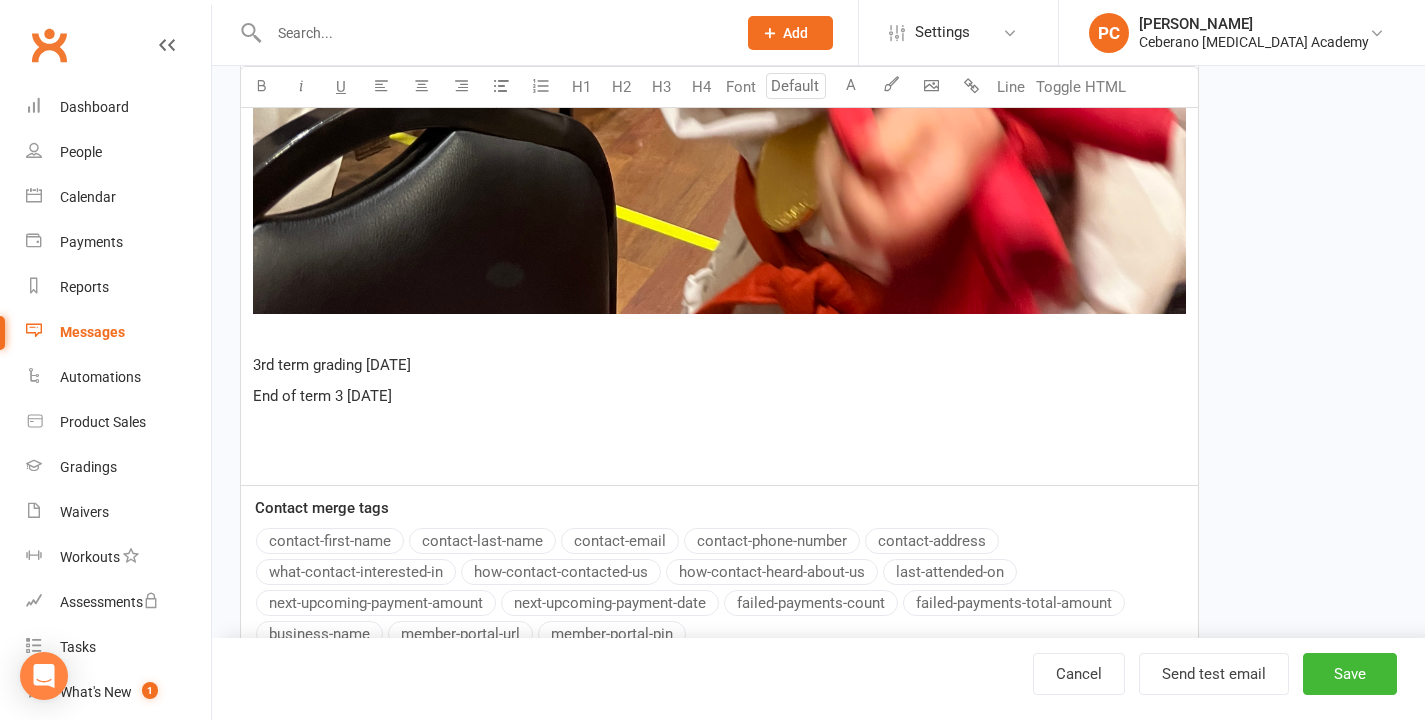scroll, scrollTop: 2918, scrollLeft: 0, axis: vertical 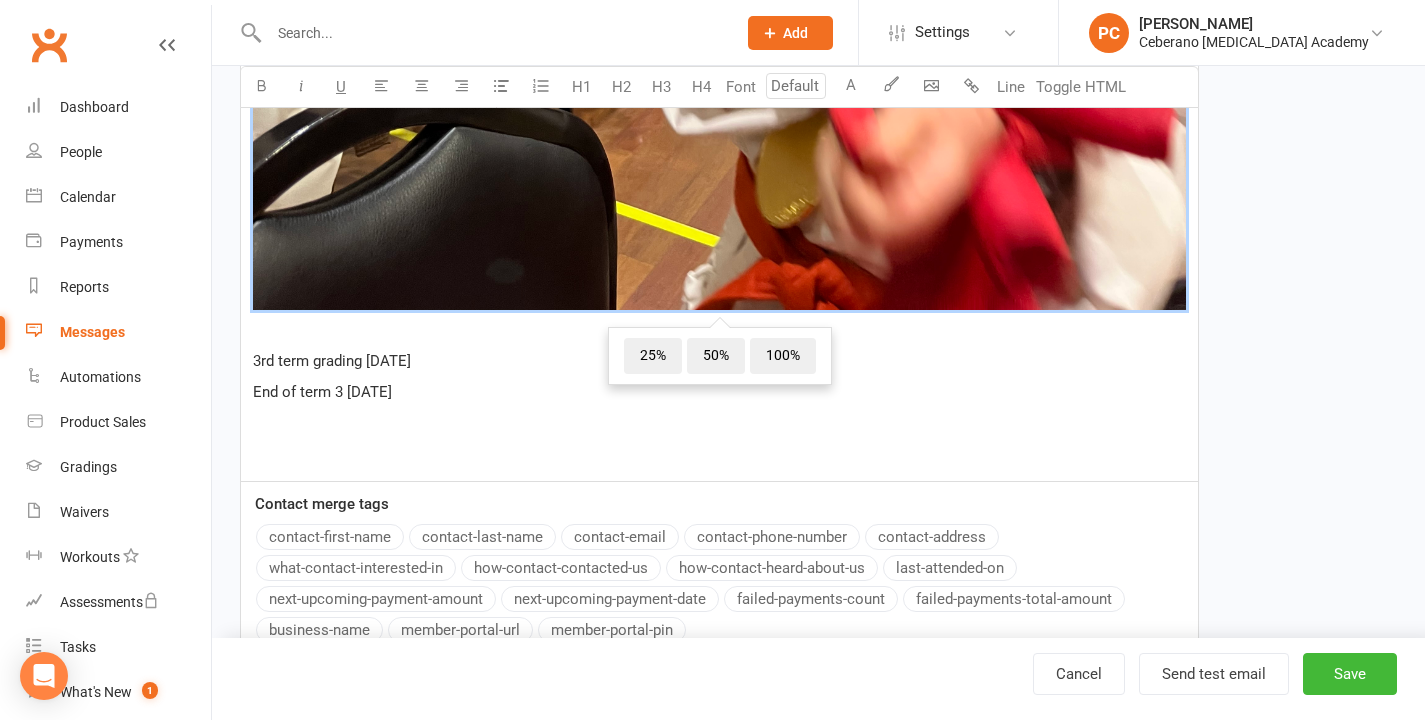click at bounding box center (719, -312) 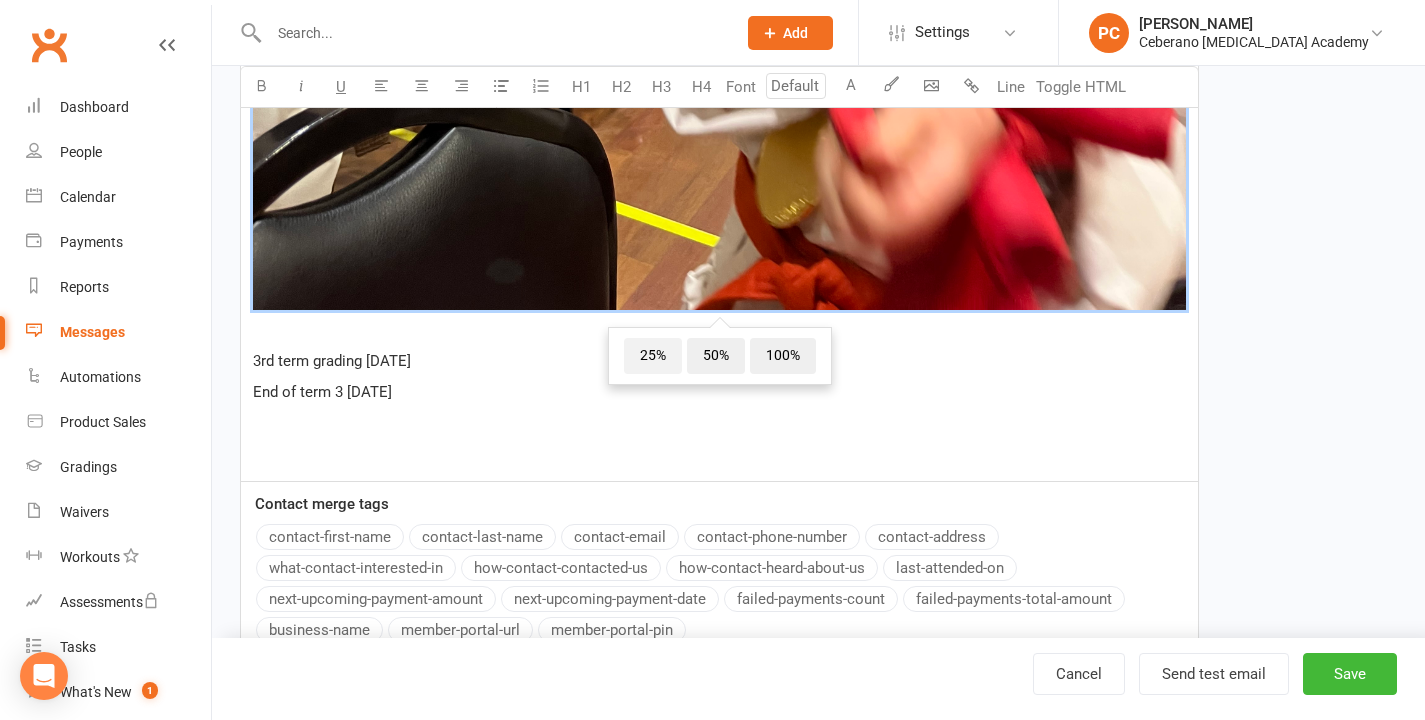 click on "25%" at bounding box center (653, 356) 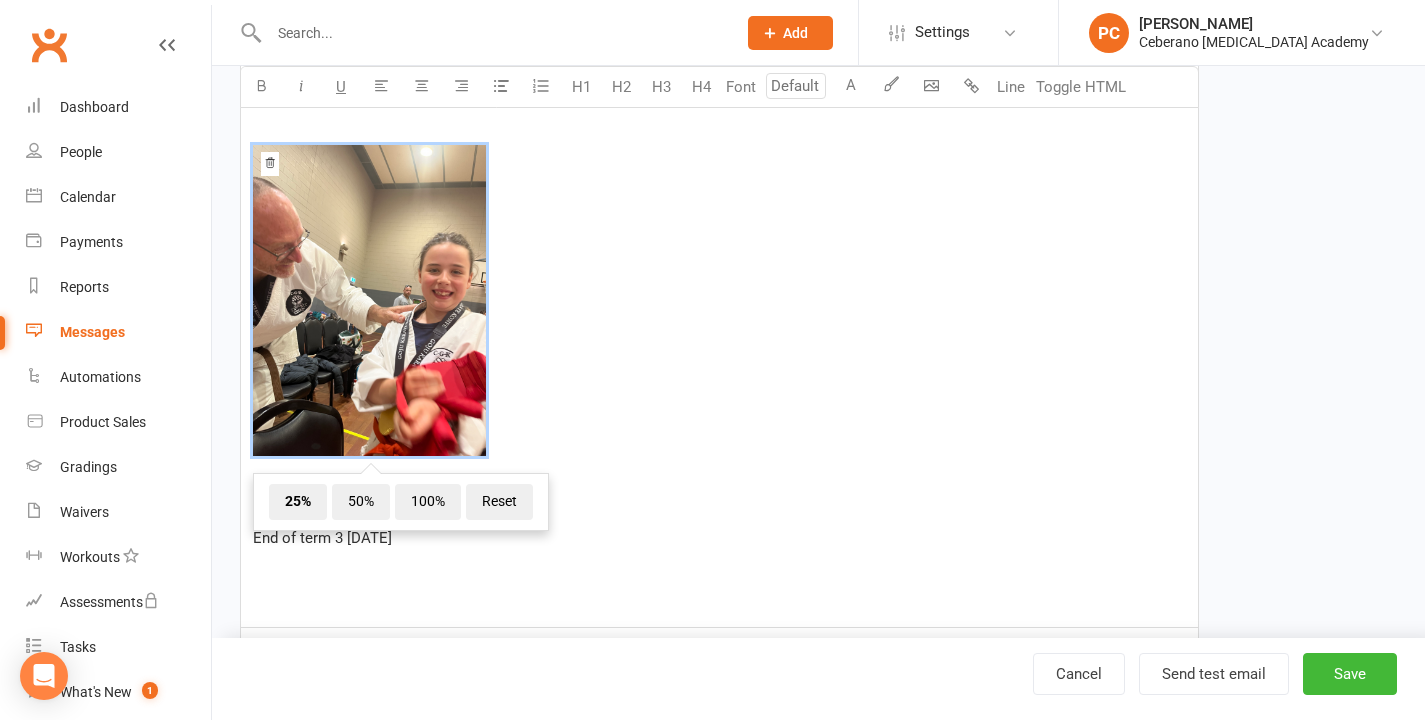 scroll, scrollTop: 2014, scrollLeft: 0, axis: vertical 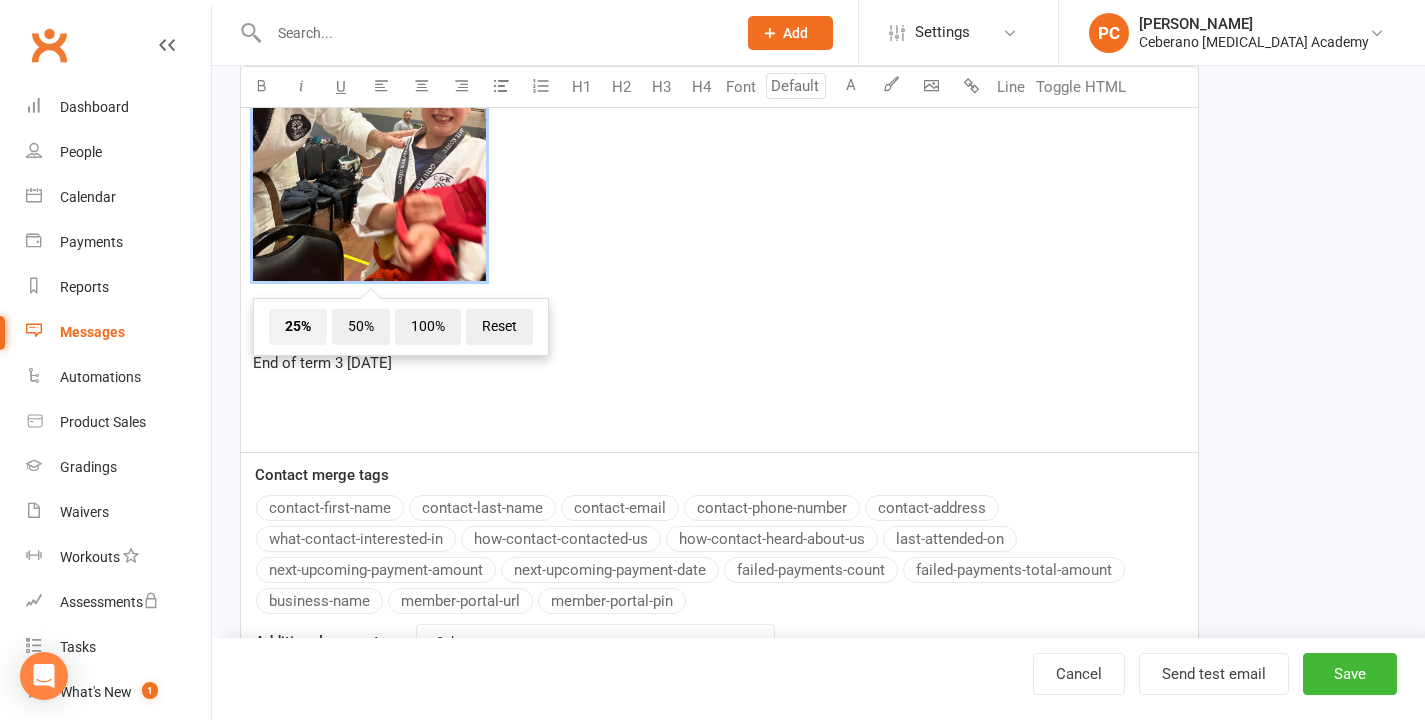 click on "25%" at bounding box center [298, 327] 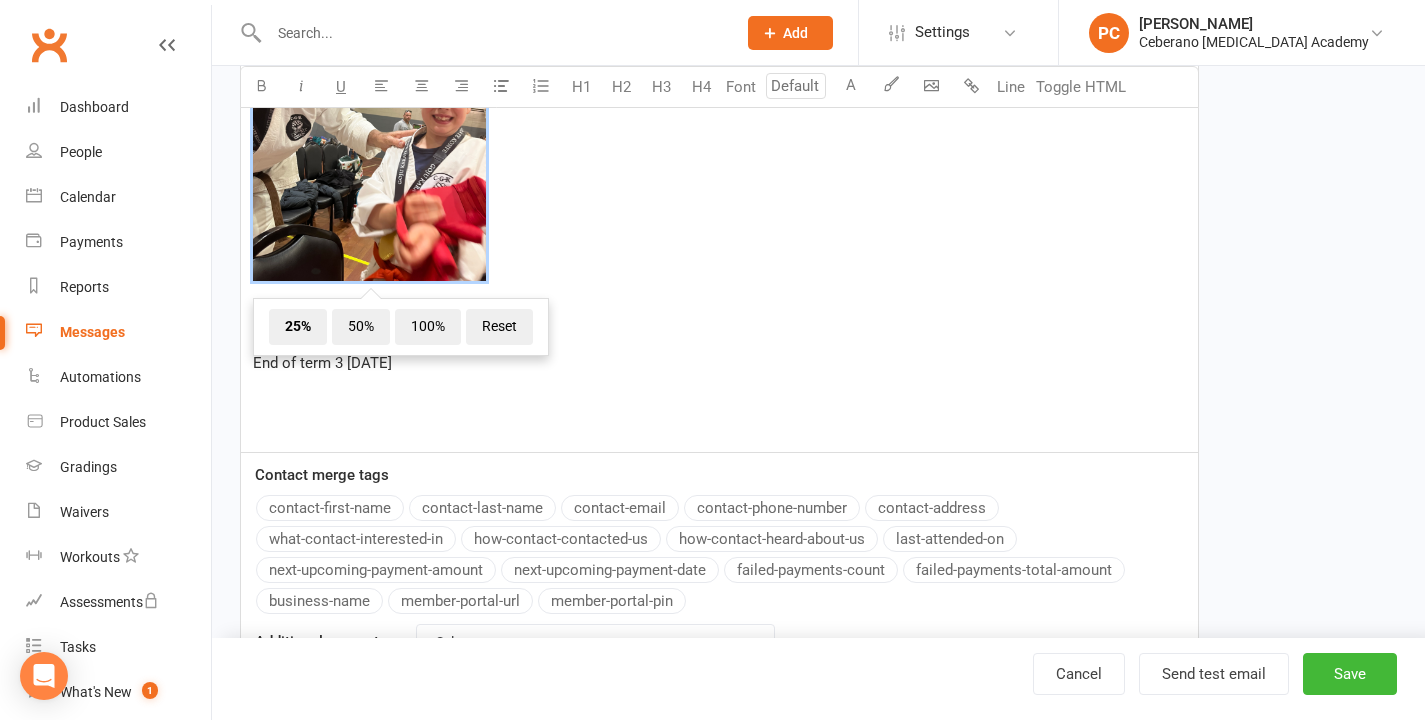 click on "﻿" at bounding box center (719, 426) 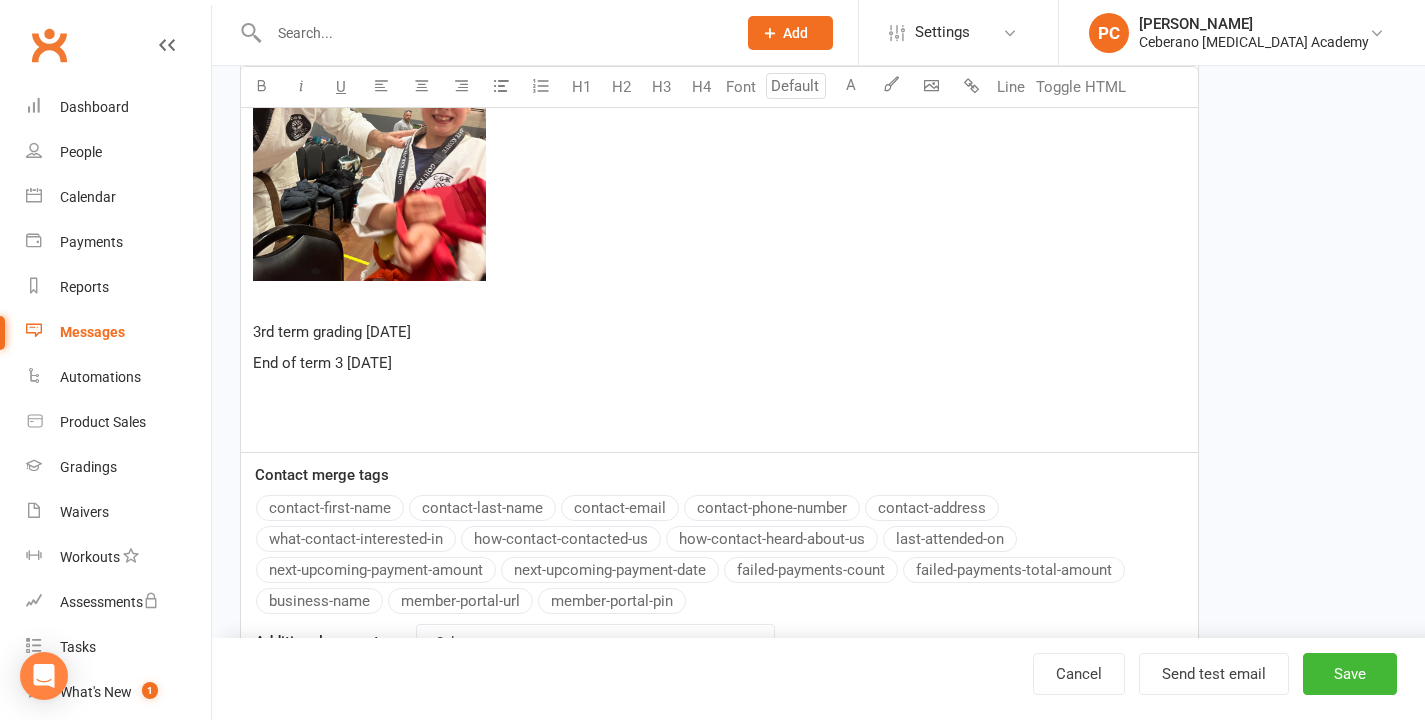 click on "3rd term grading [DATE]" at bounding box center (719, 332) 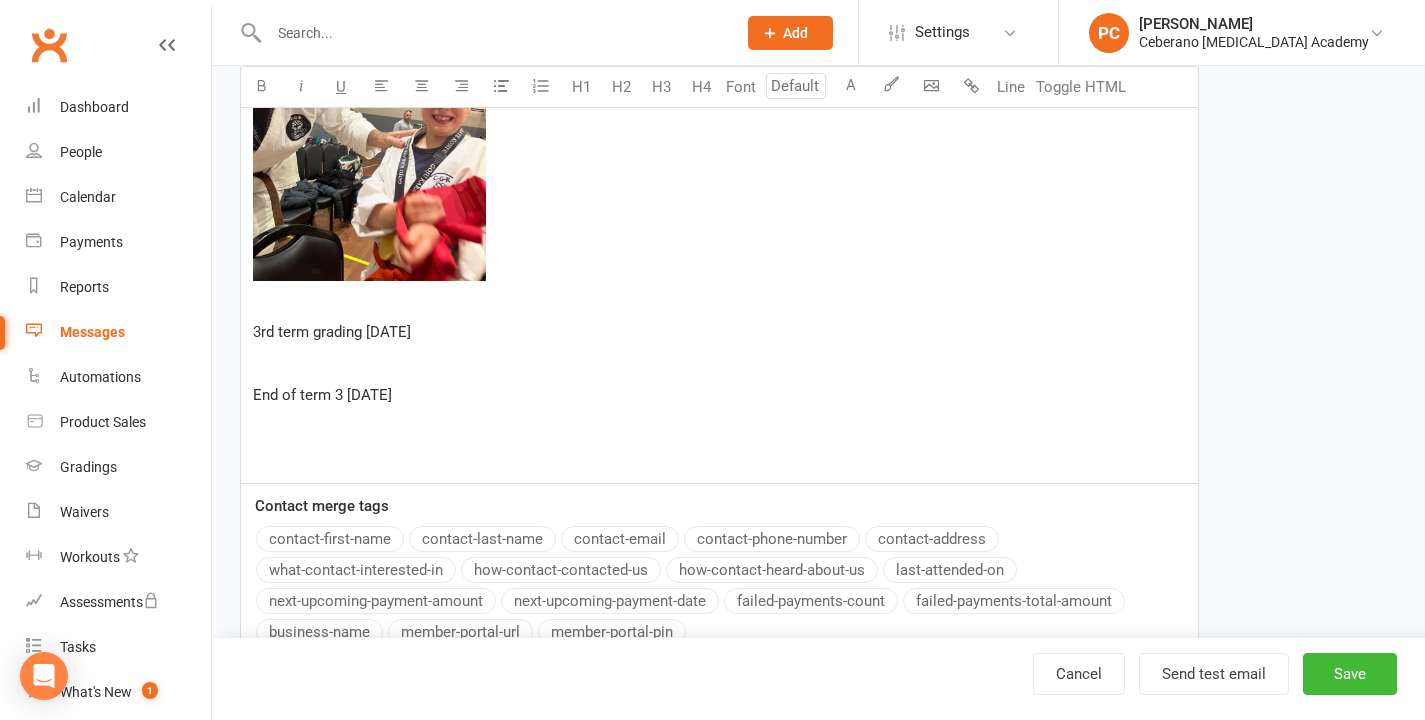 scroll, scrollTop: 1630, scrollLeft: 0, axis: vertical 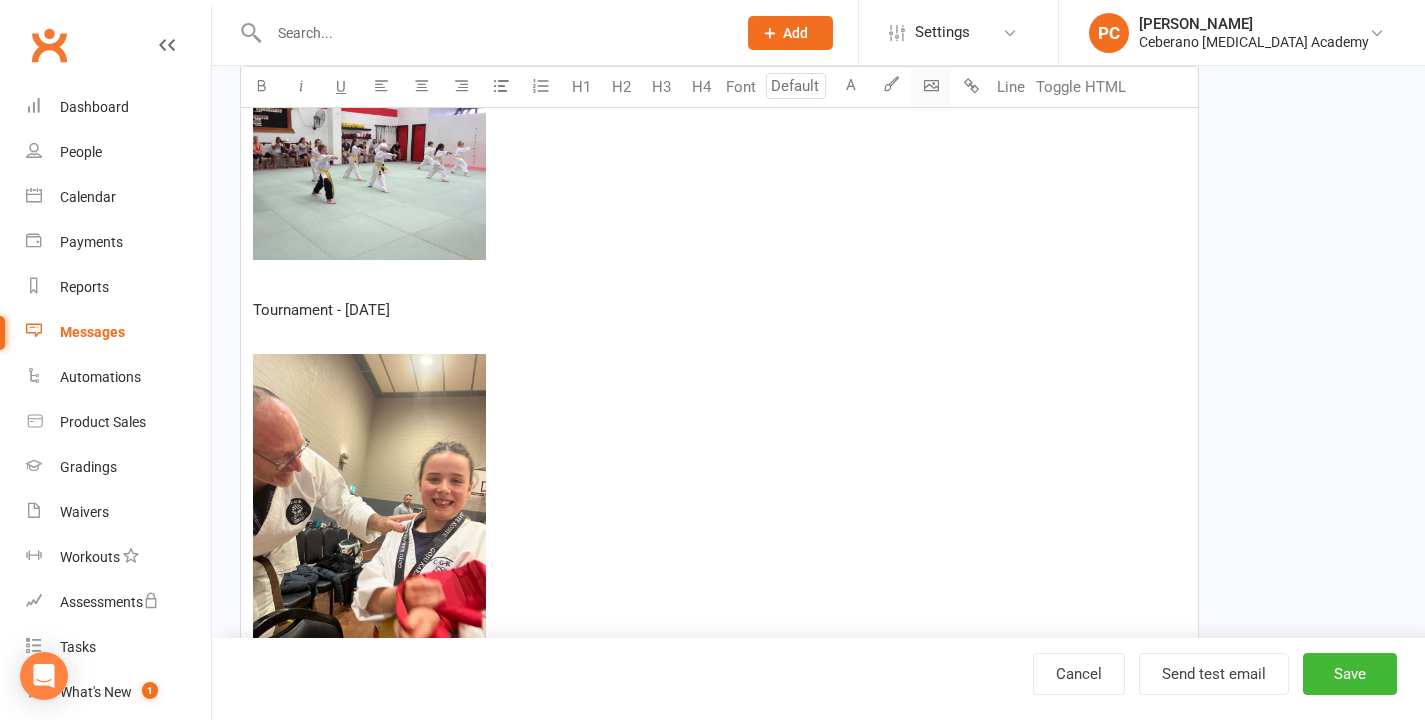 click on "Prospect
Member
Non-attending contact
Class / event
Appointment
Grading event
Task
Membership plan
Bulk message
Add
Settings Membership Plans Event Templates Appointment Types Mobile App  Website Image Library Customize Contacts Access Control Users Account Profile Clubworx API PC [PERSON_NAME] Ceberano [MEDICAL_DATA] Academy My profile My subscription Help Terms & conditions  Privacy policy  Sign out Clubworx Dashboard People Calendar Payments Reports Messages   Automations   Product Sales Gradings   Waivers   Workouts   Assessments  Tasks   What's New 1 Check-in Kiosk modes General attendance Roll call Class check-in Signed in successfully. × × × × New Template  Template Name Update on [PERSON_NAME]'s Knee Send by Email SMS Category   2023 U" at bounding box center (712, -244) 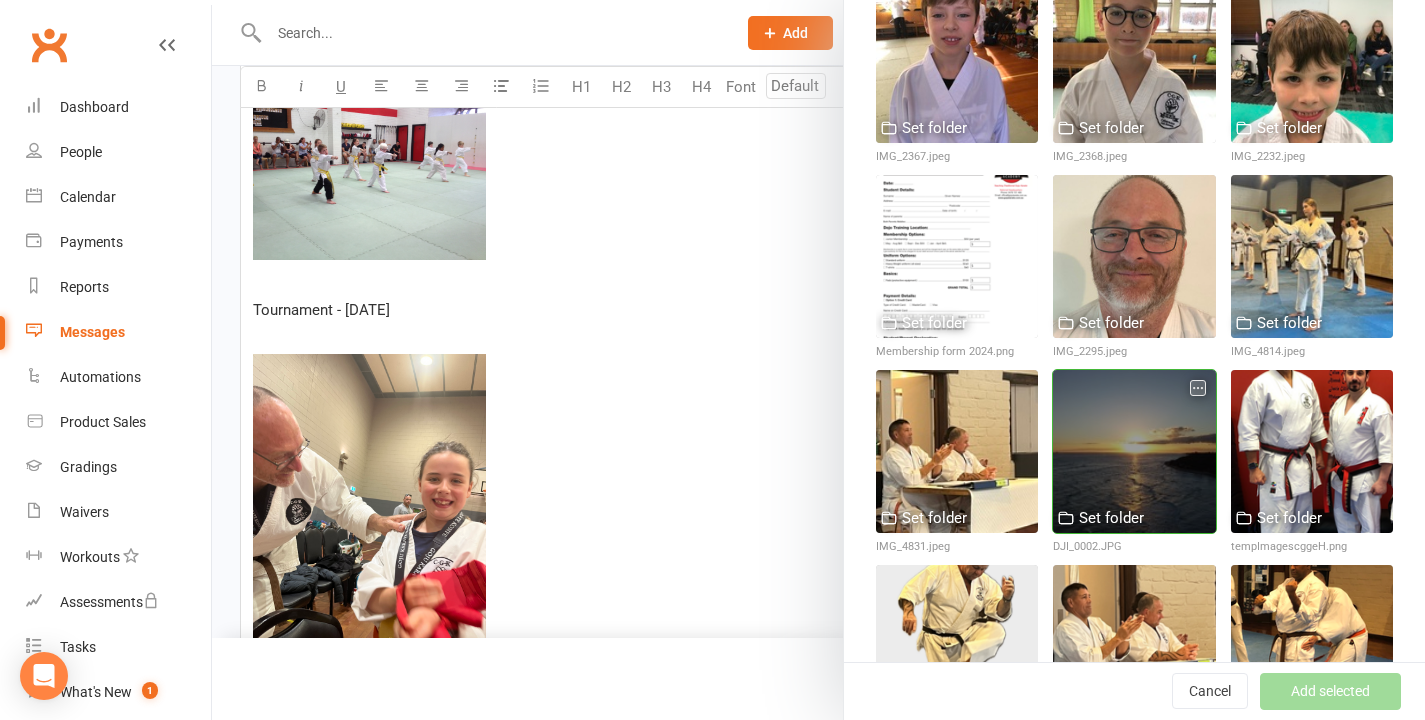 scroll, scrollTop: 1448, scrollLeft: 0, axis: vertical 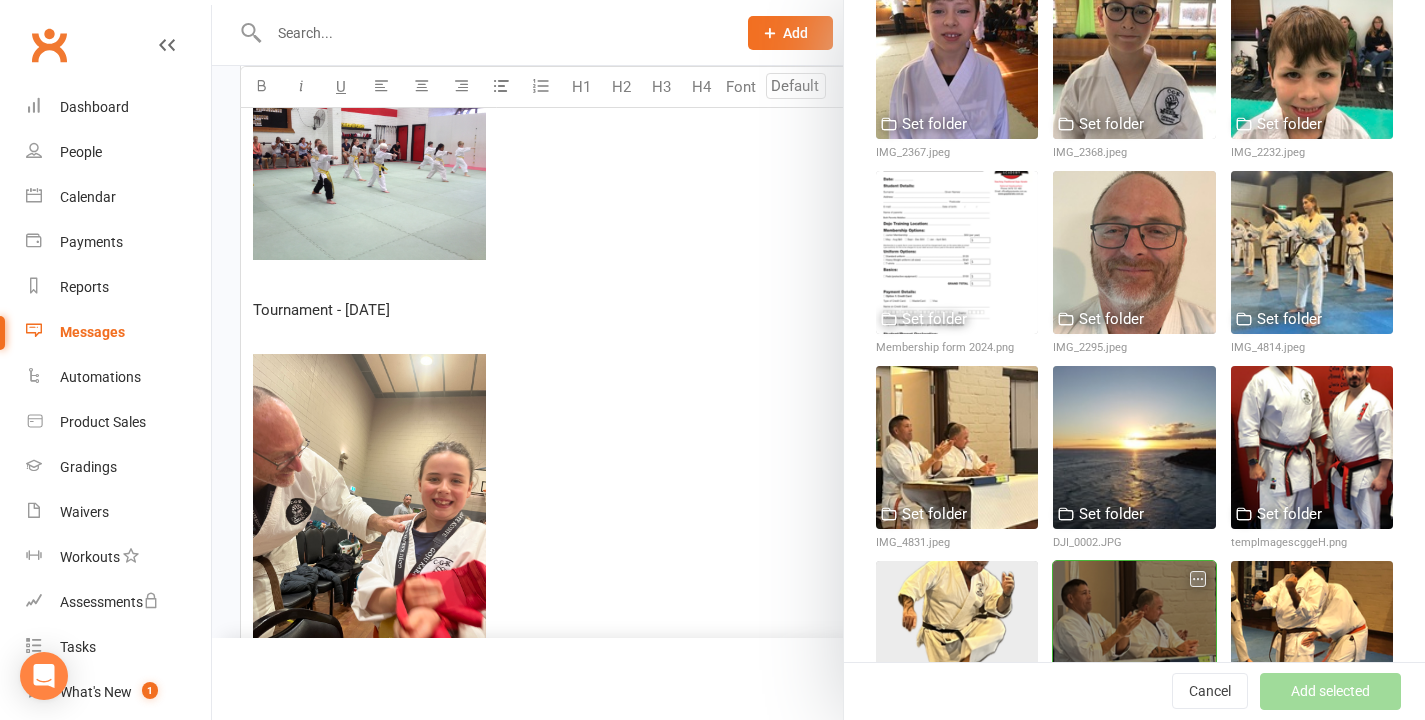 click at bounding box center (1134, 642) 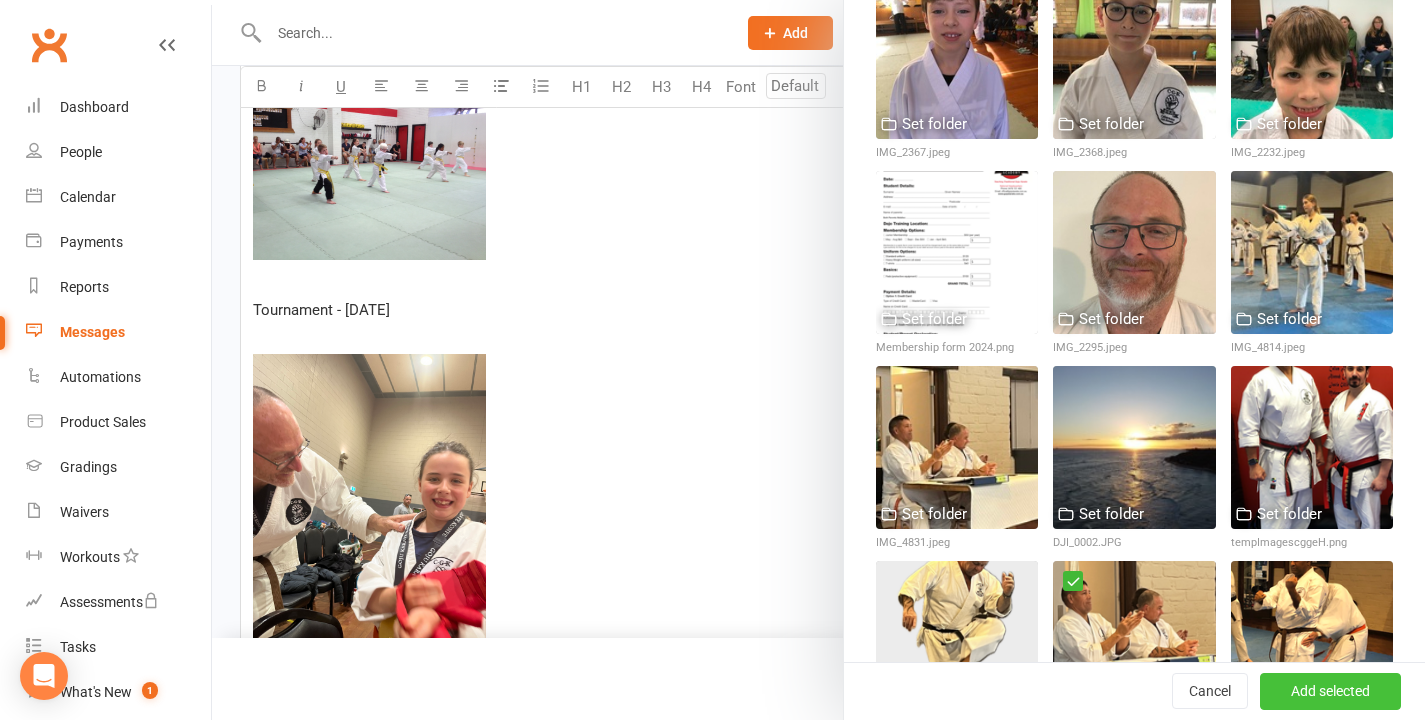 click on "Add selected" at bounding box center (1330, 692) 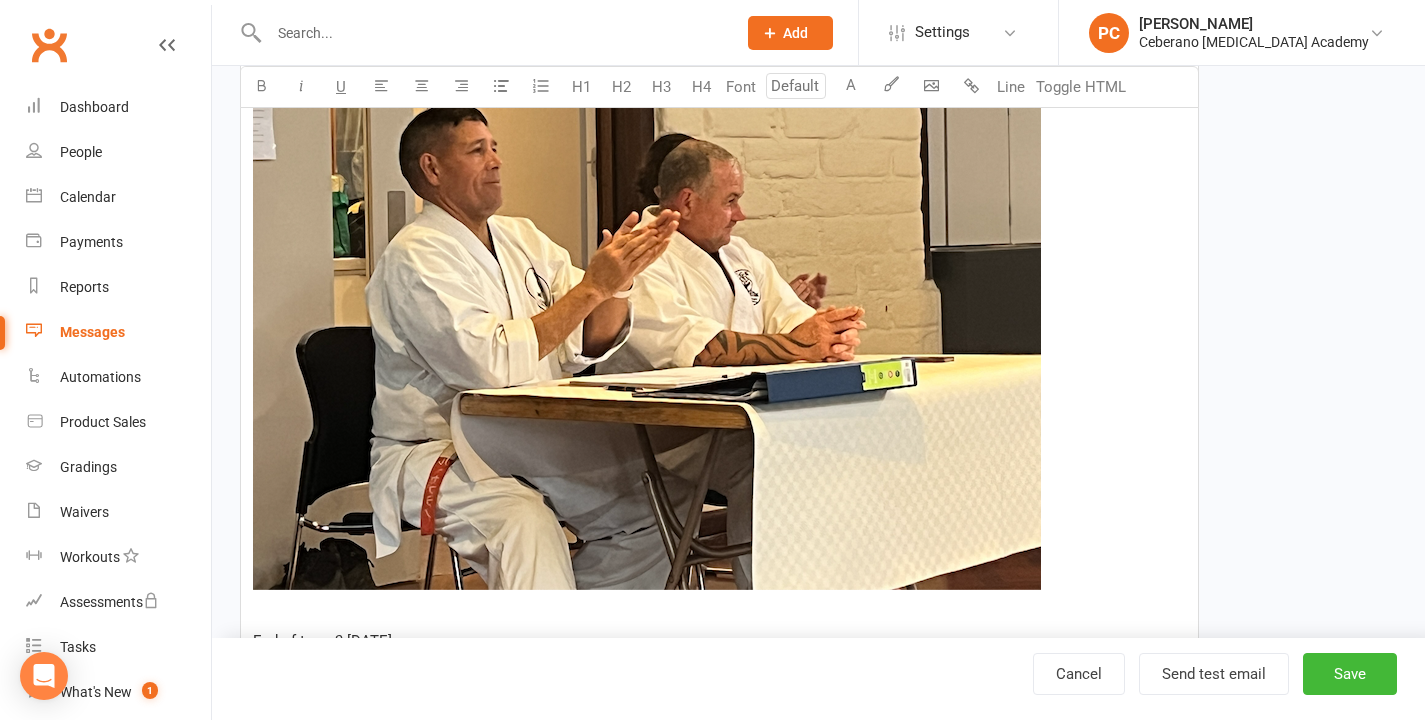 scroll, scrollTop: 2523, scrollLeft: 0, axis: vertical 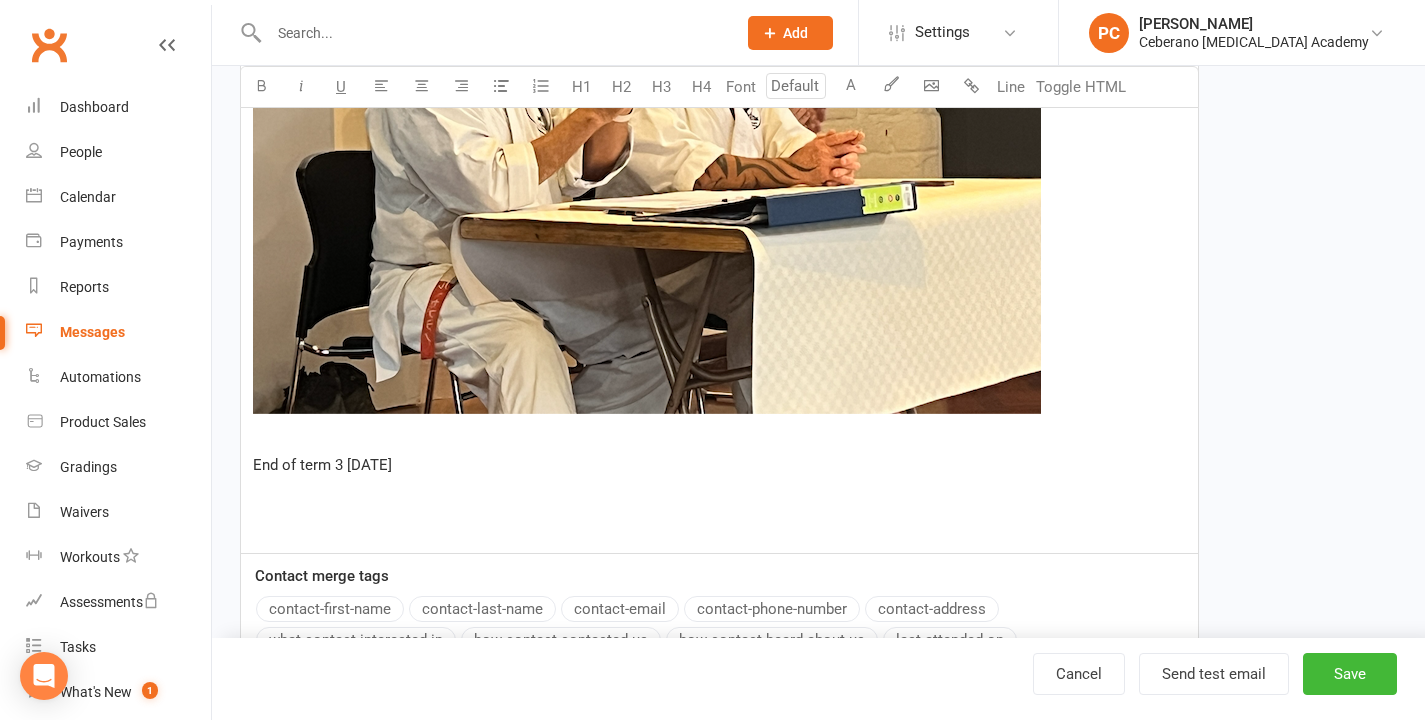 click at bounding box center (647, 140) 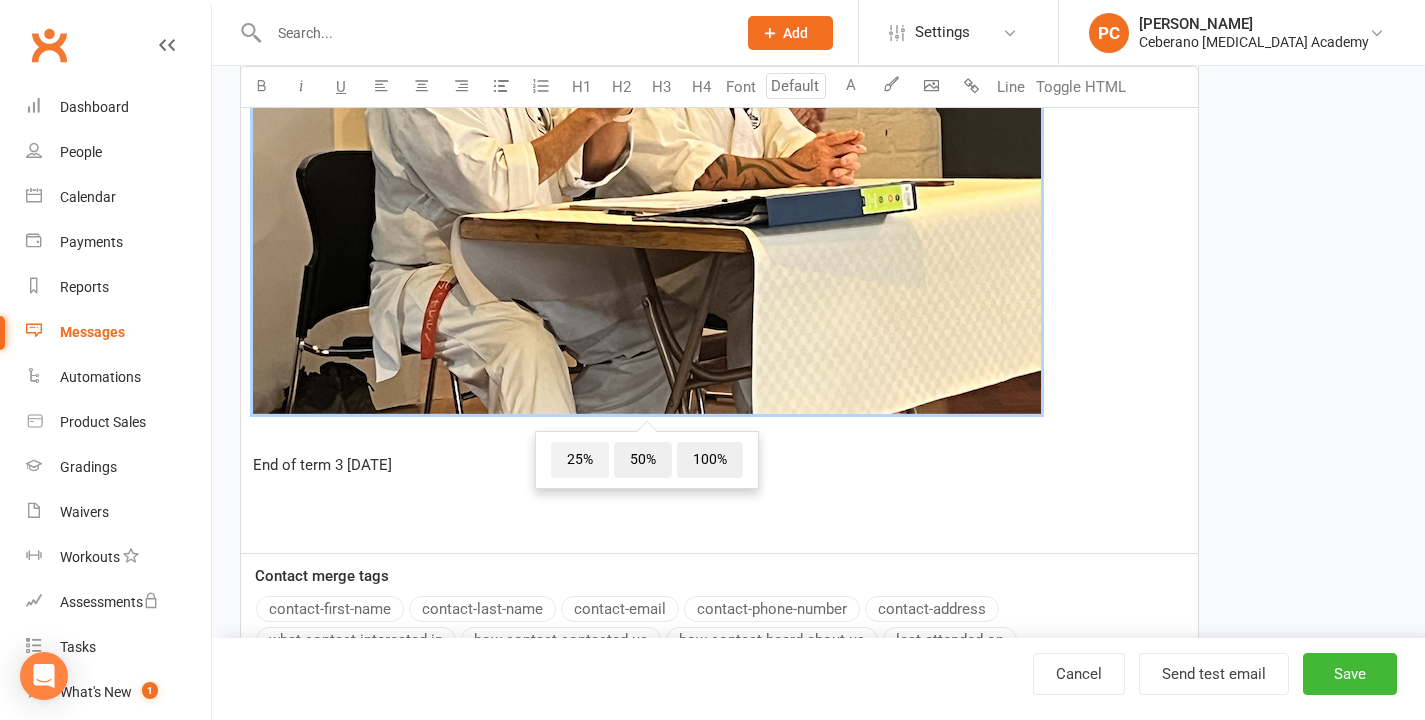 click on "25%" at bounding box center [580, 460] 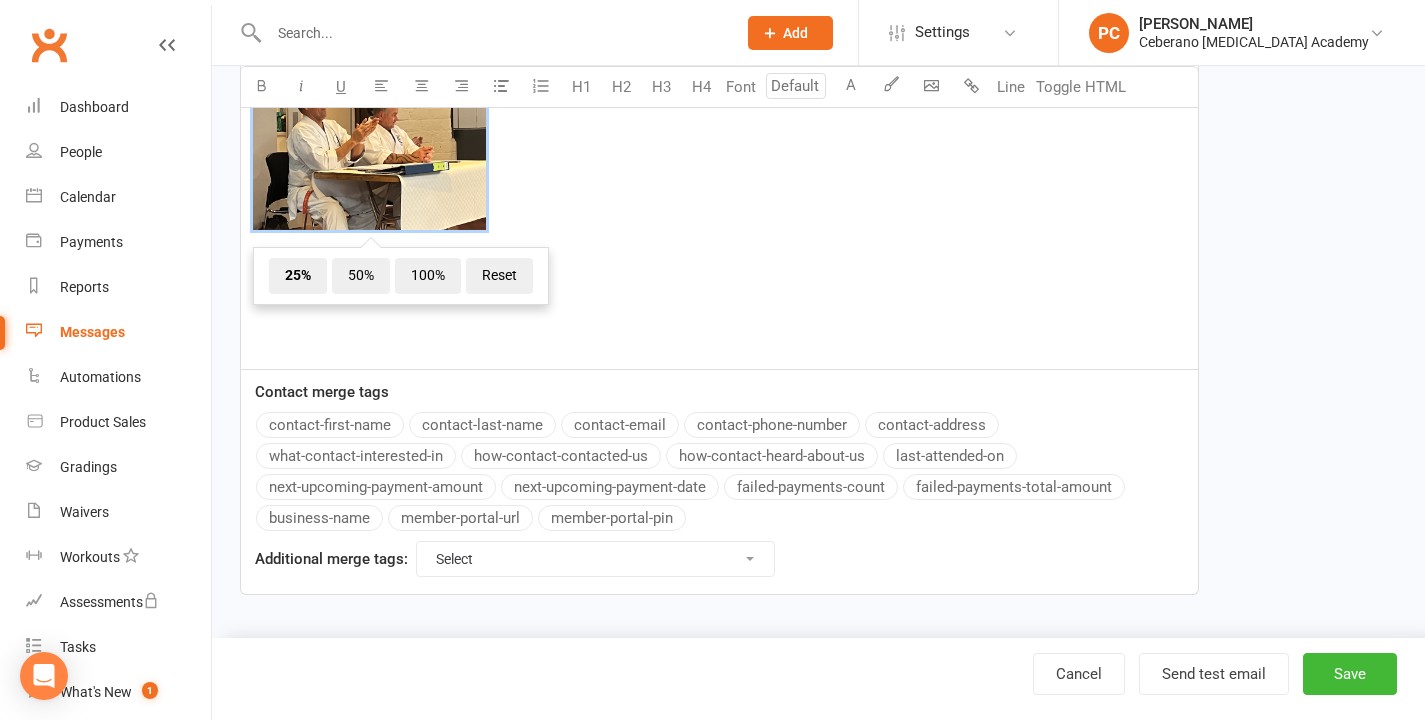 scroll, scrollTop: 2154, scrollLeft: 0, axis: vertical 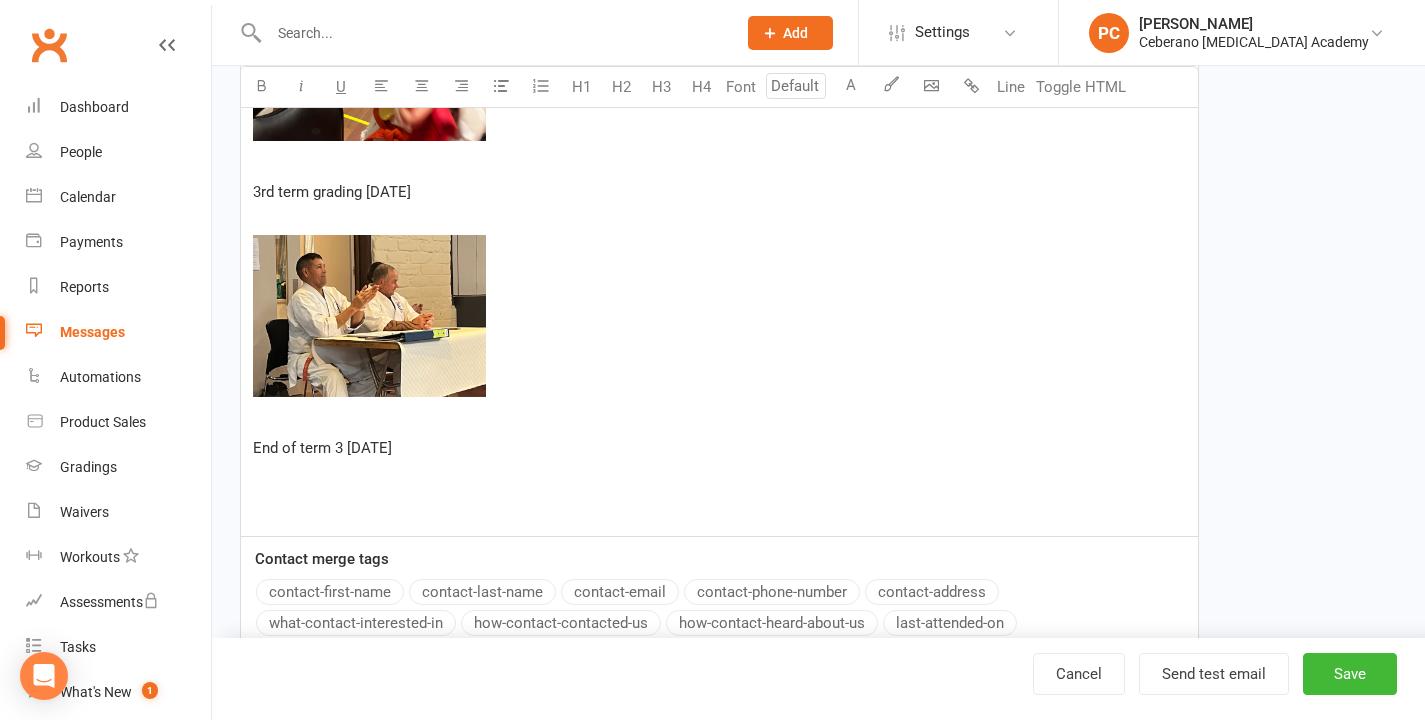 click on "Update on my Knee operation  ﻿ ﻿ ﻿ Thanks so much for all your good wishes and support  The operation was a complete success. Now its all about rehabilitation and recovery.  Its not going to get in the way of starting term 3 2025.  Big things coming up Start of term 3 all dojos - [DATE] ﻿ ﻿ ﻿ Black Candidate preparation class - First for term 3 - [DATE]  ﻿ ﻿ ﻿ Grading and belt presentation first week term 3 ﻿ ﻿ ﻿ Tournament - [DATE] ﻿ ﻿ ﻿ 3rd term grading [DATE] ﻿ ﻿ ﻿ End of term 3 [DATE] ﻿ ﻿" at bounding box center (719, -551) 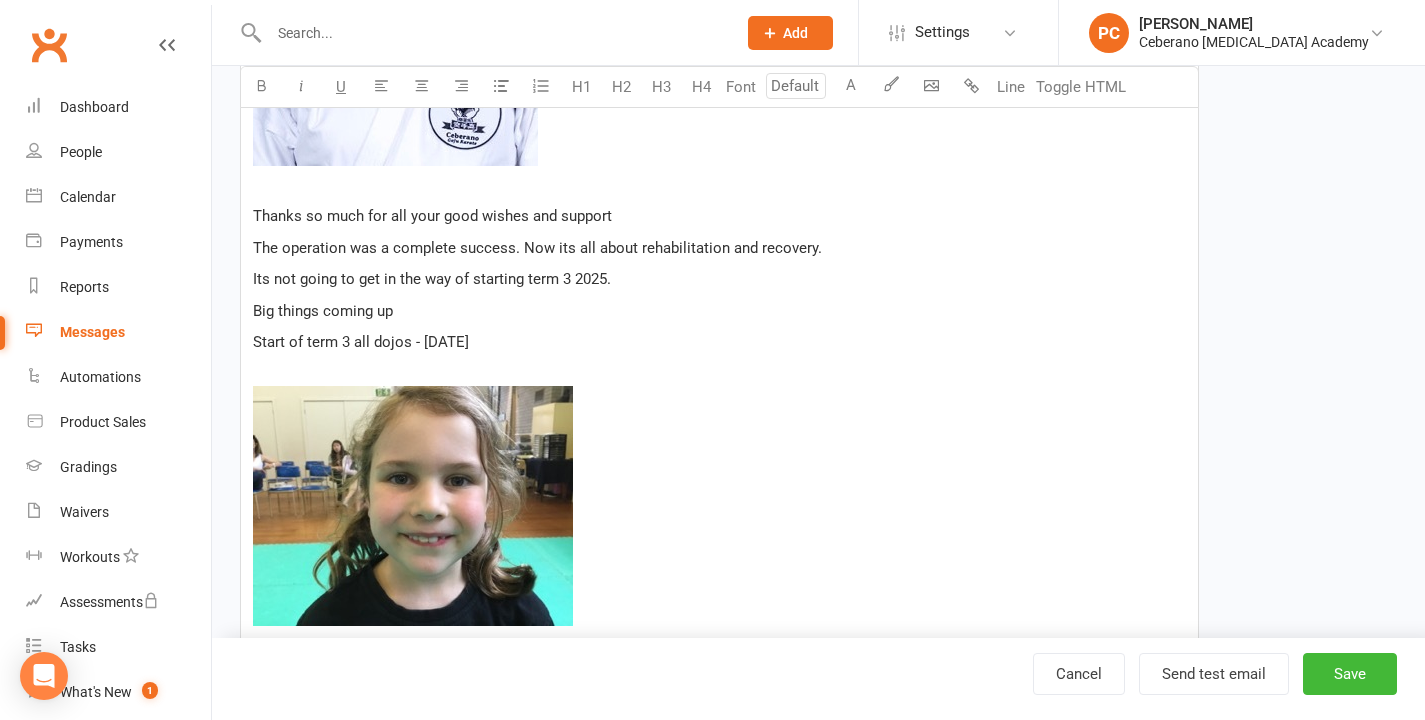 scroll, scrollTop: 98, scrollLeft: 0, axis: vertical 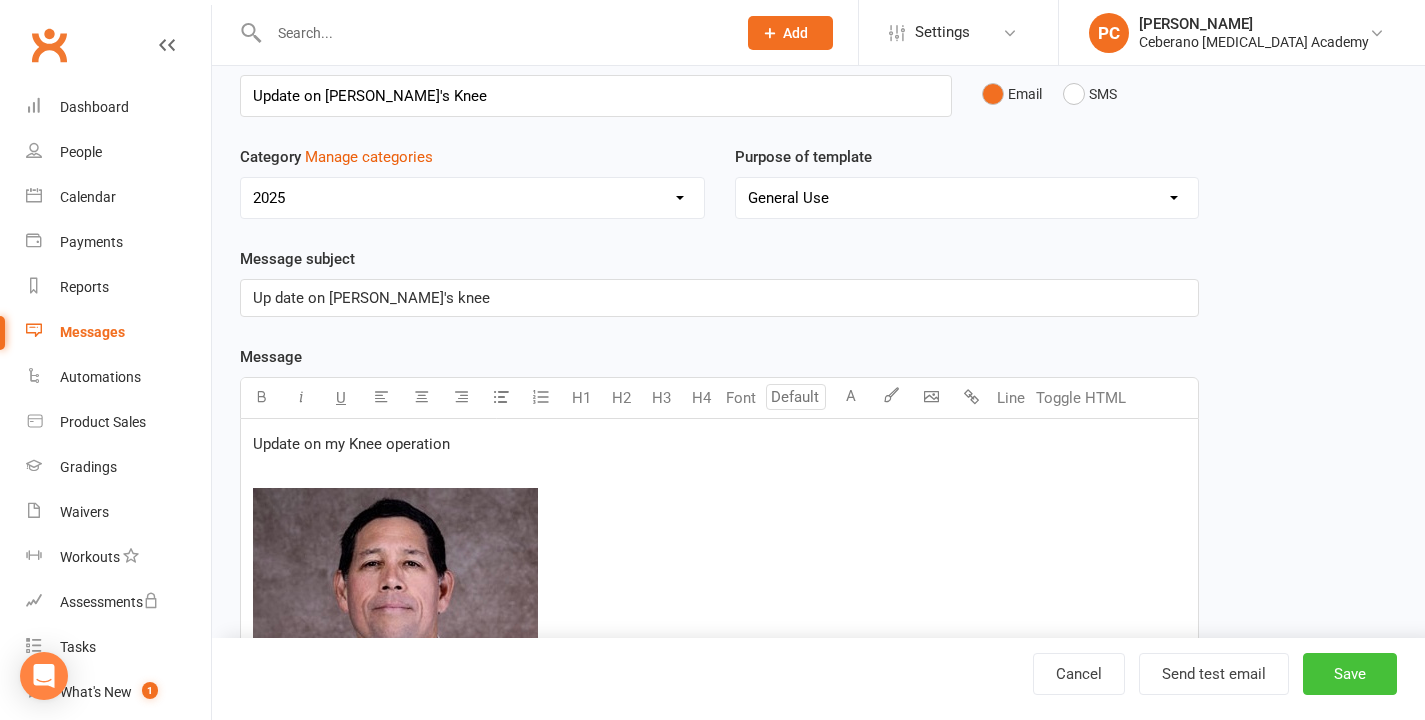 click on "Save" at bounding box center [1350, 674] 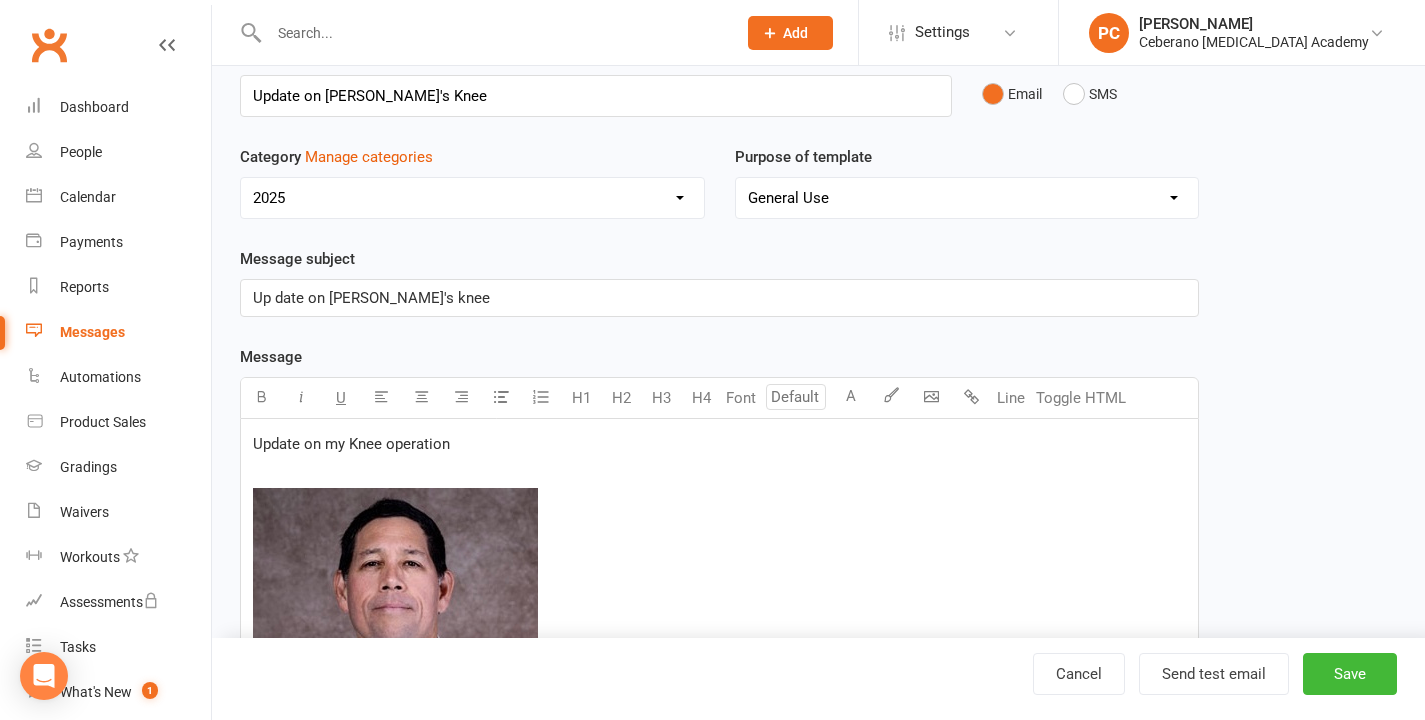 select on "100" 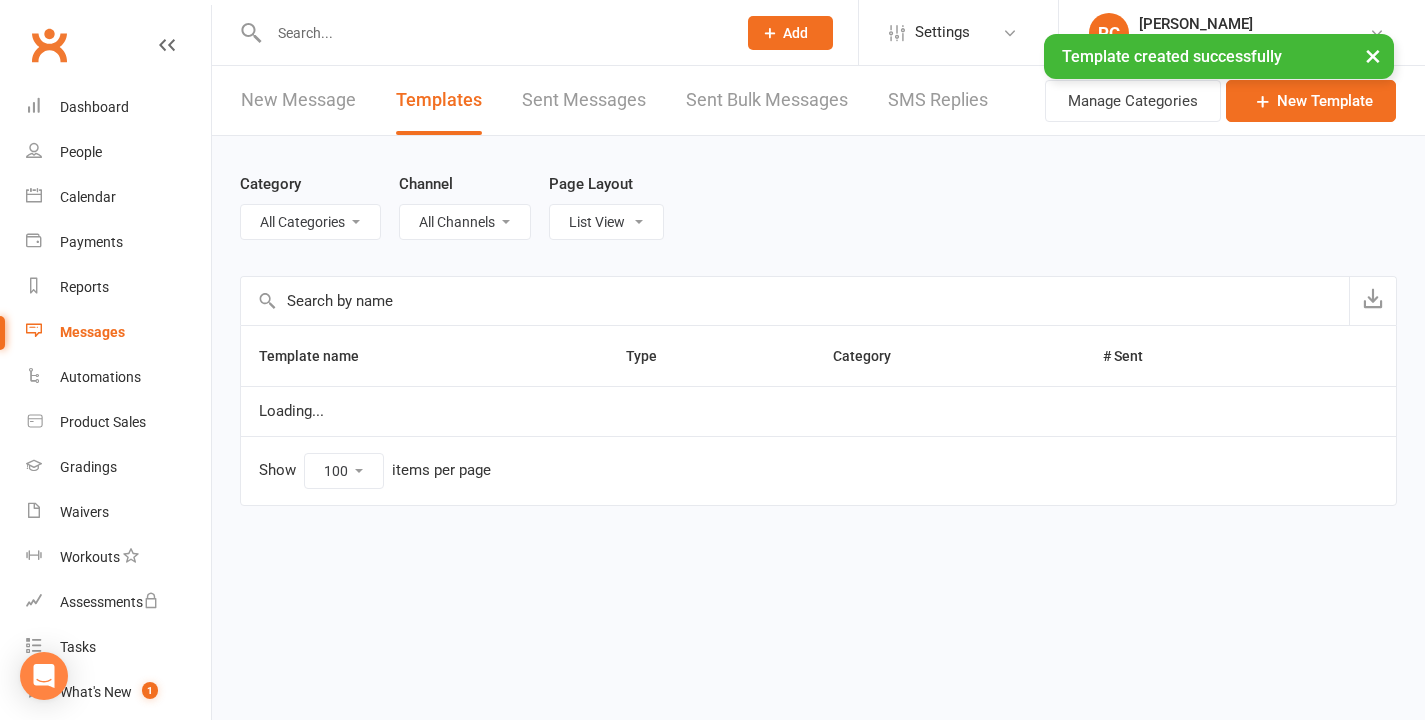 scroll, scrollTop: 0, scrollLeft: 0, axis: both 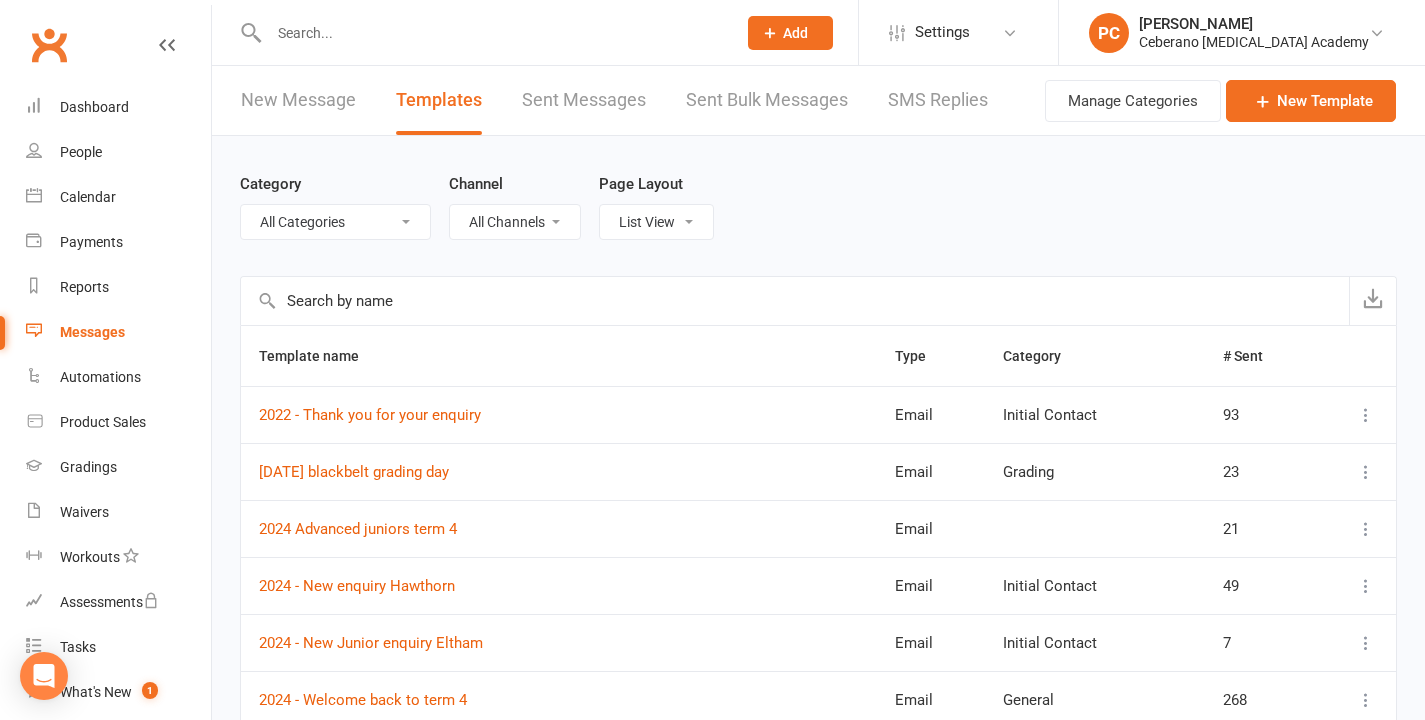 click on "Messages" at bounding box center [92, 332] 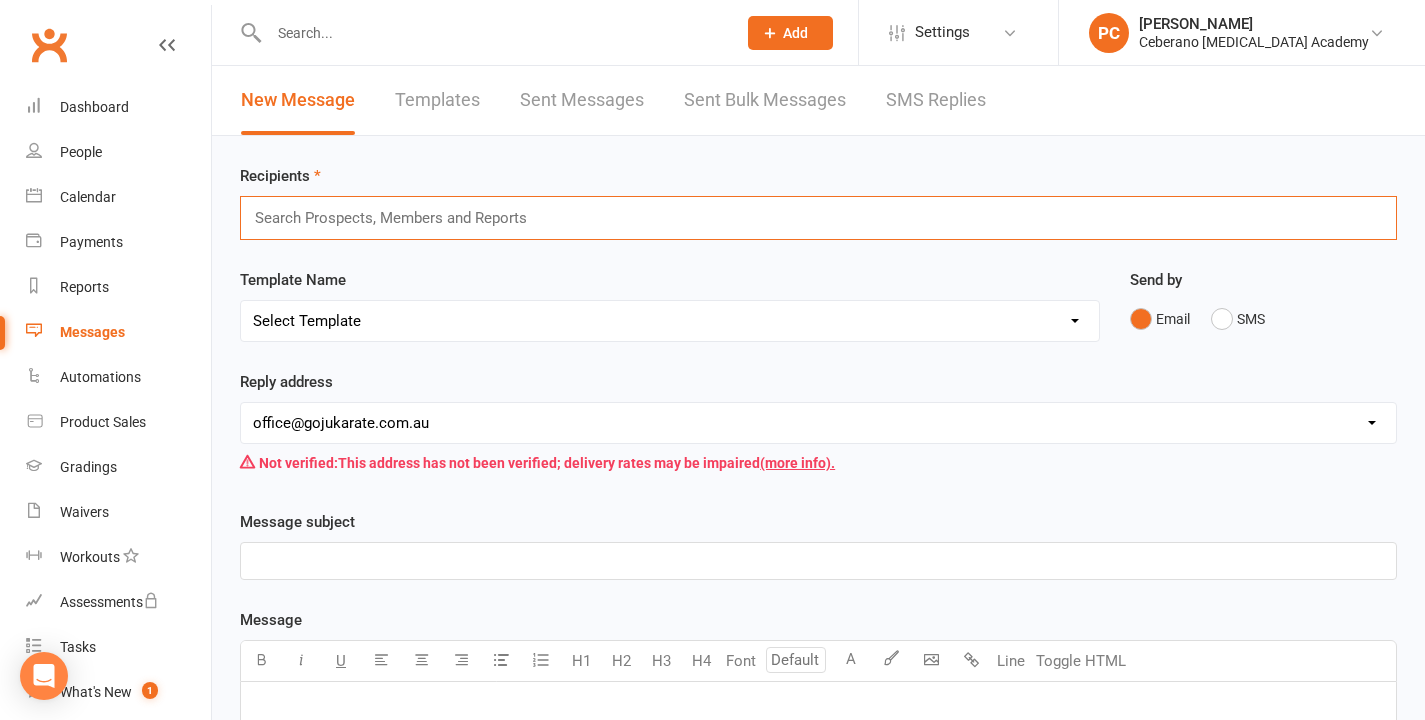 click at bounding box center (400, 218) 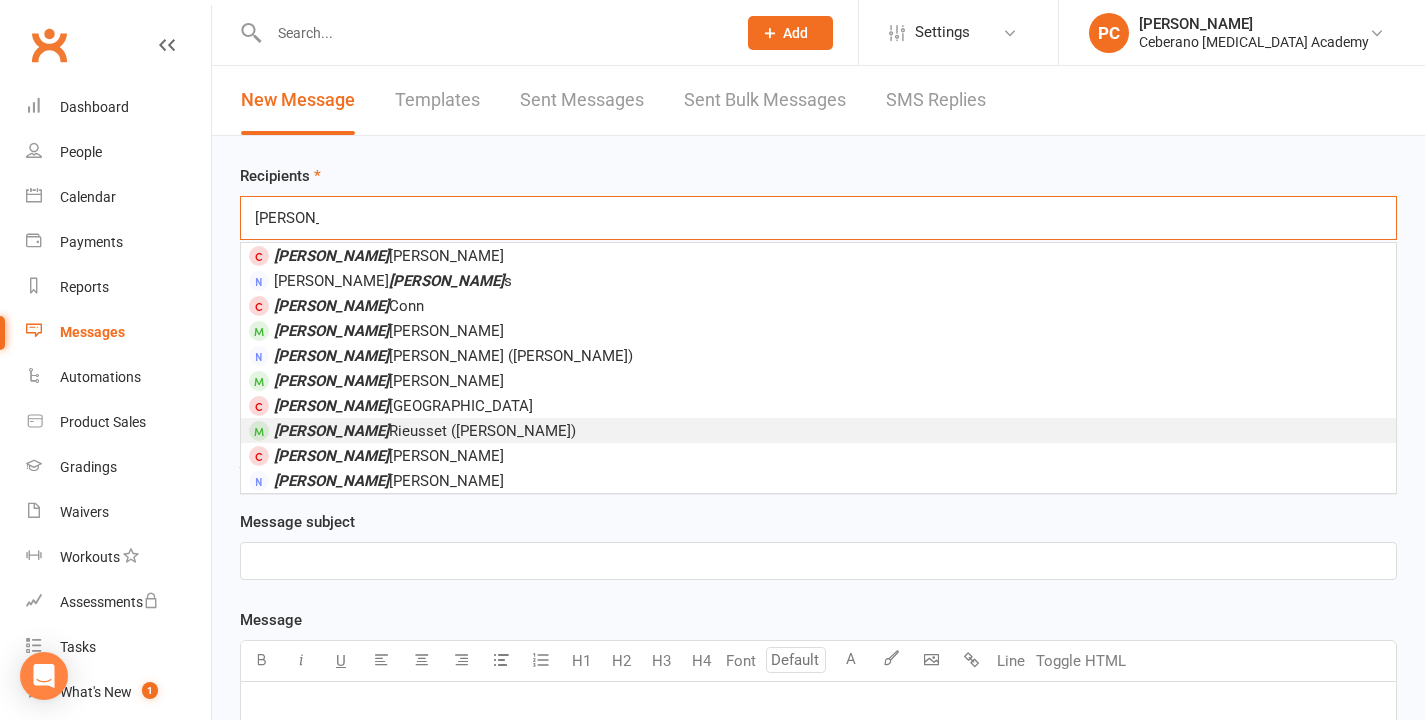 type on "[PERSON_NAME]" 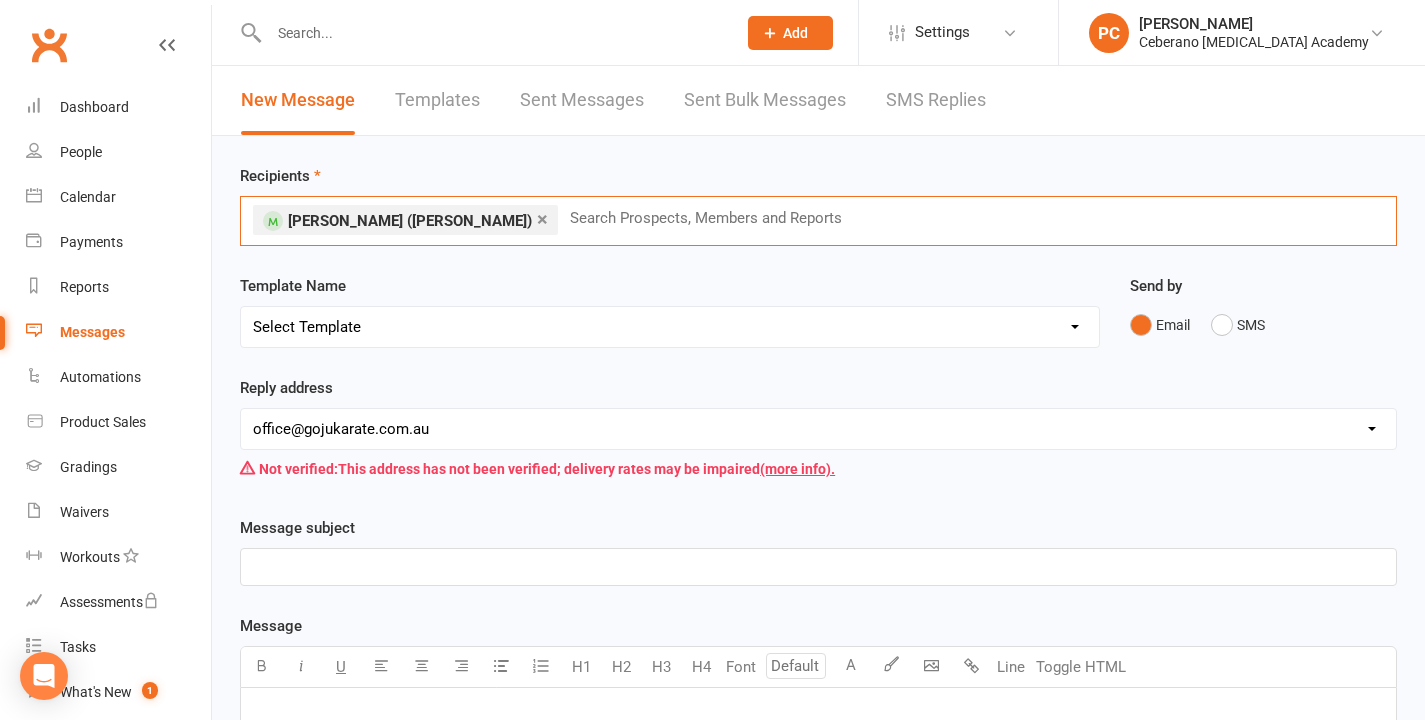 click on "﻿" at bounding box center [818, 567] 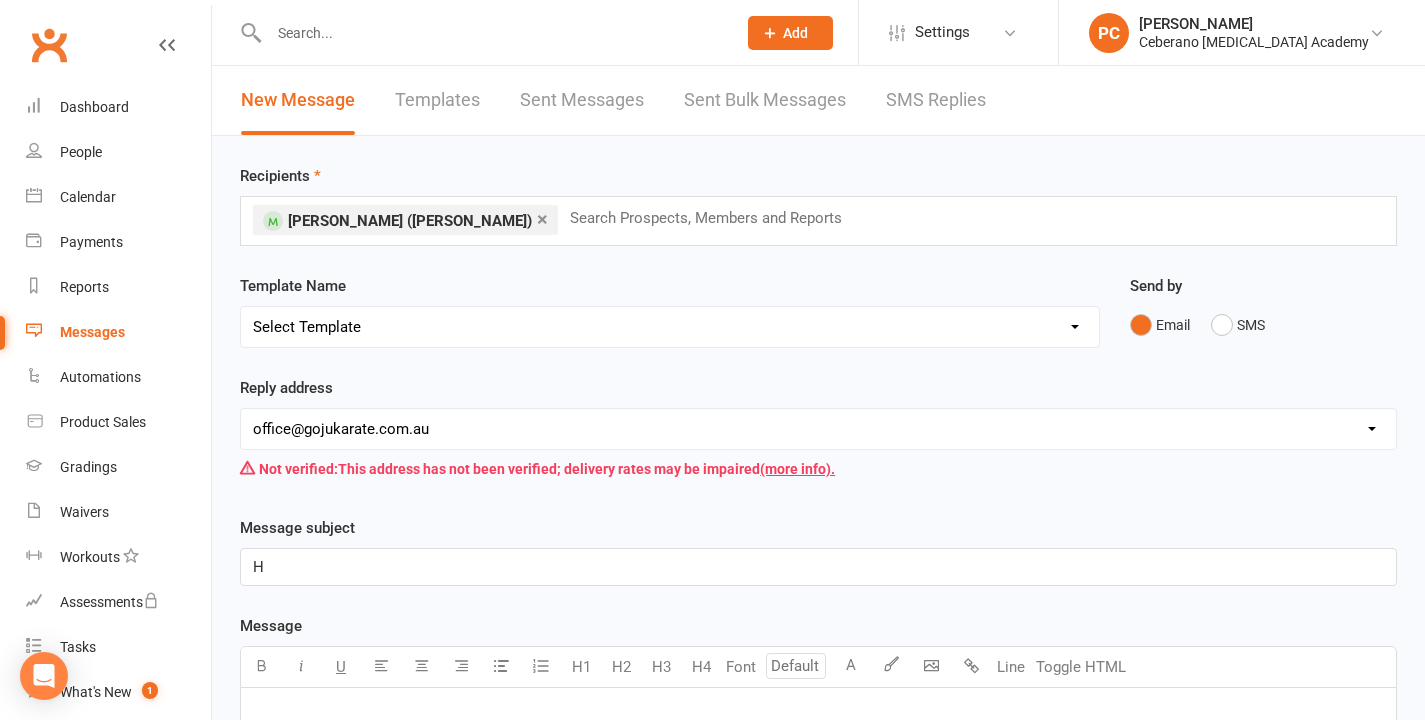 type 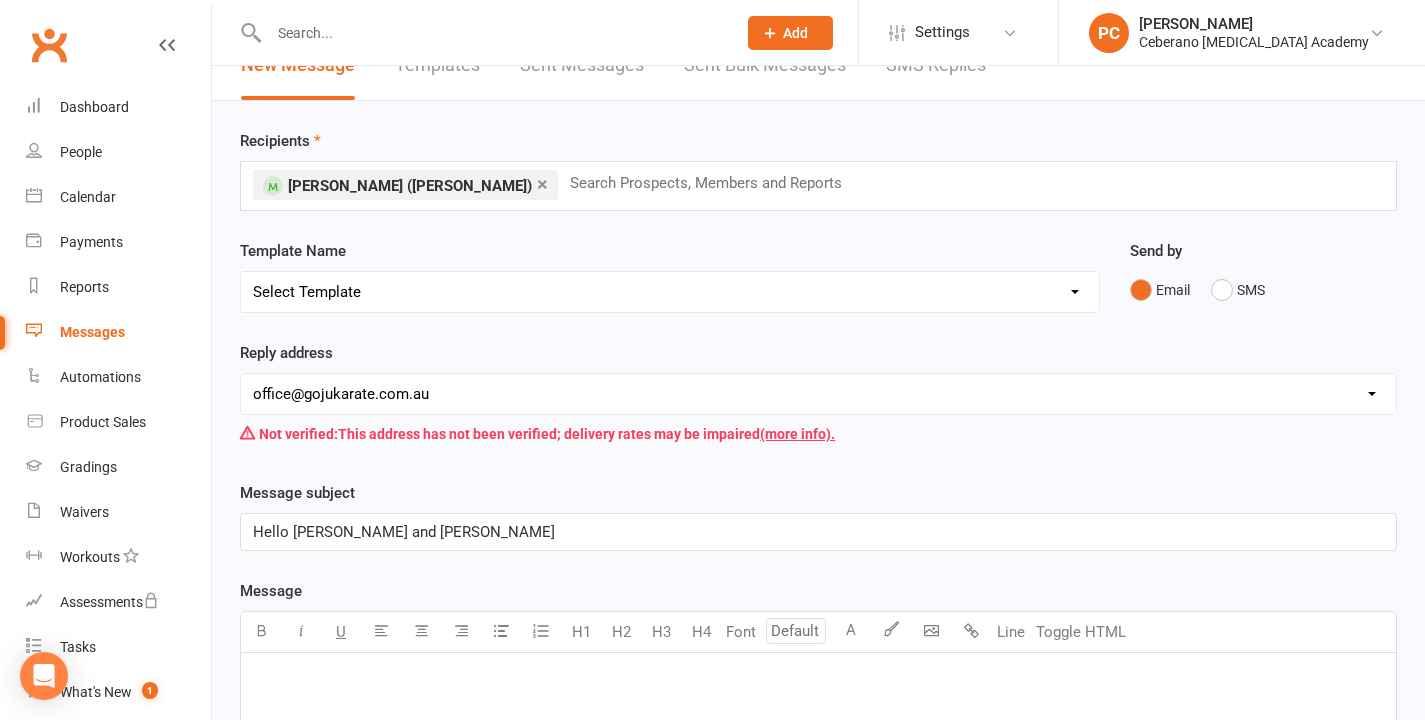 scroll, scrollTop: 140, scrollLeft: 0, axis: vertical 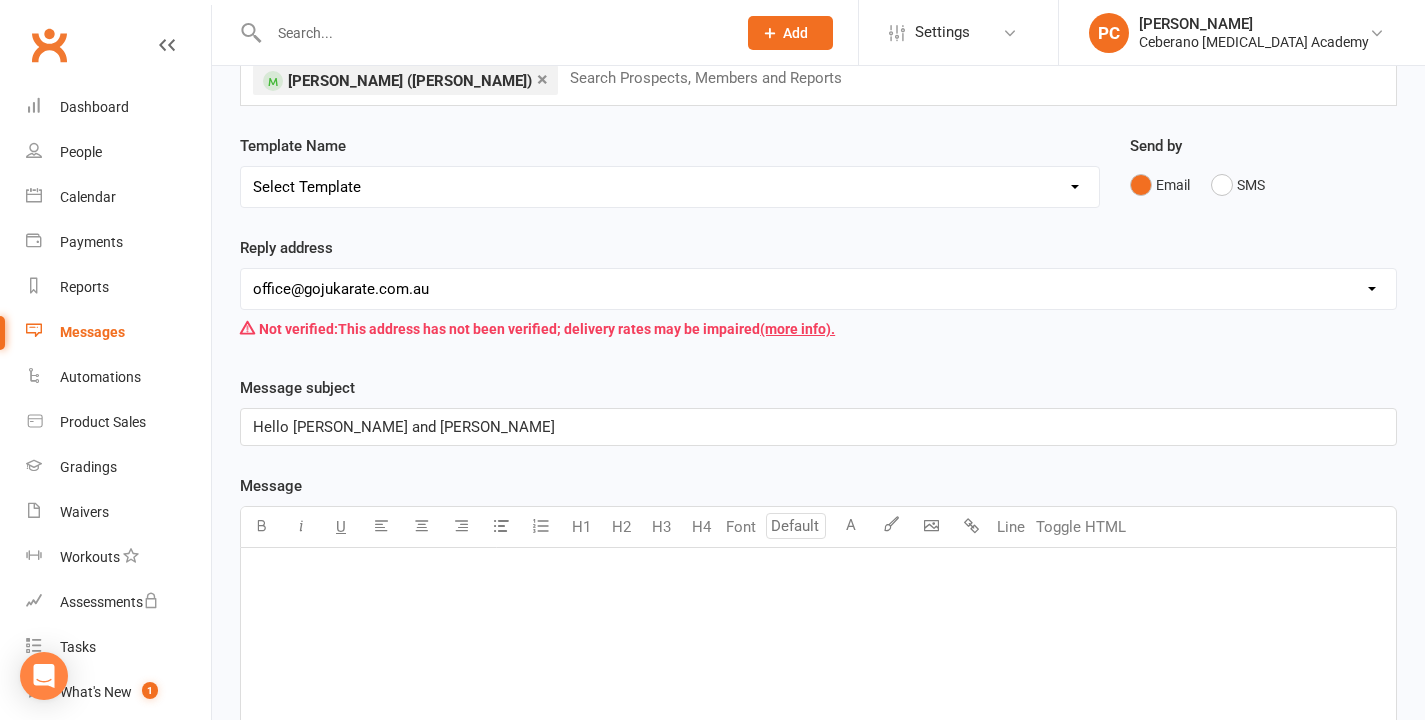 click on "﻿" at bounding box center (818, 698) 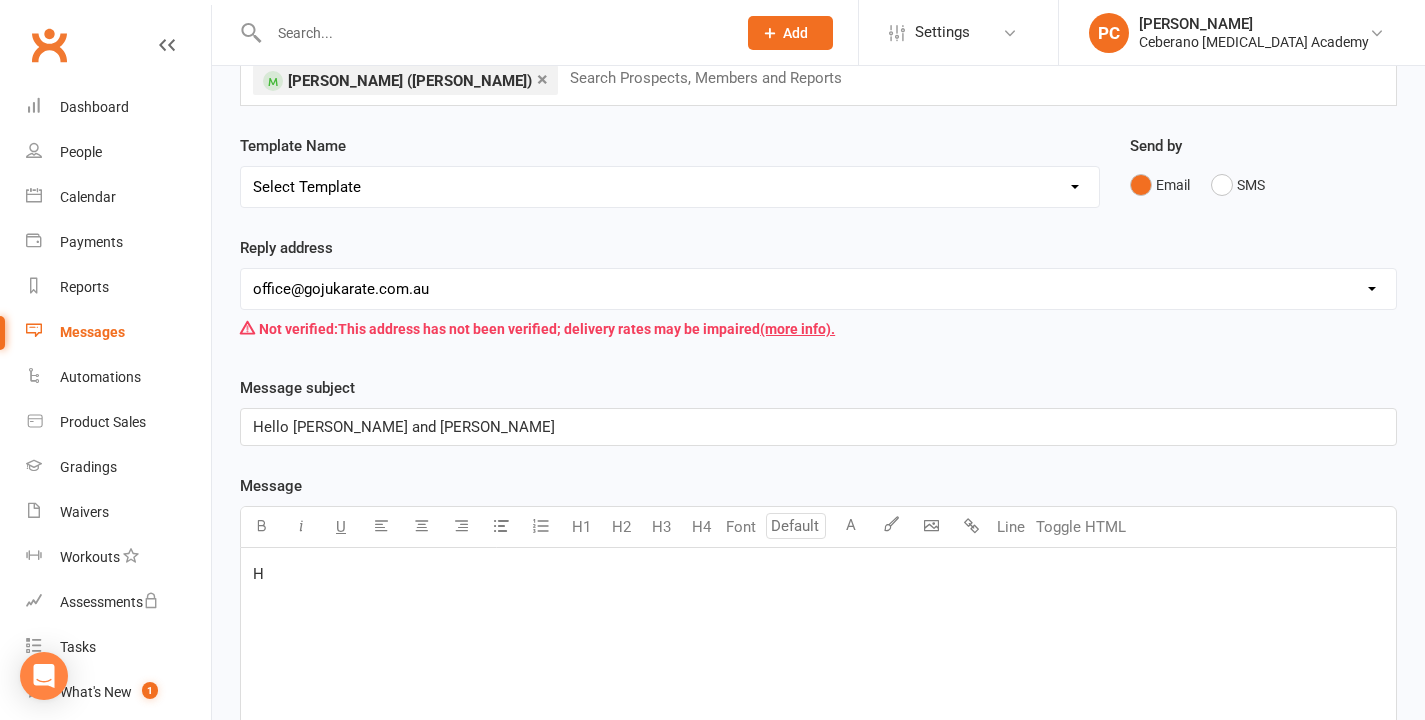 type 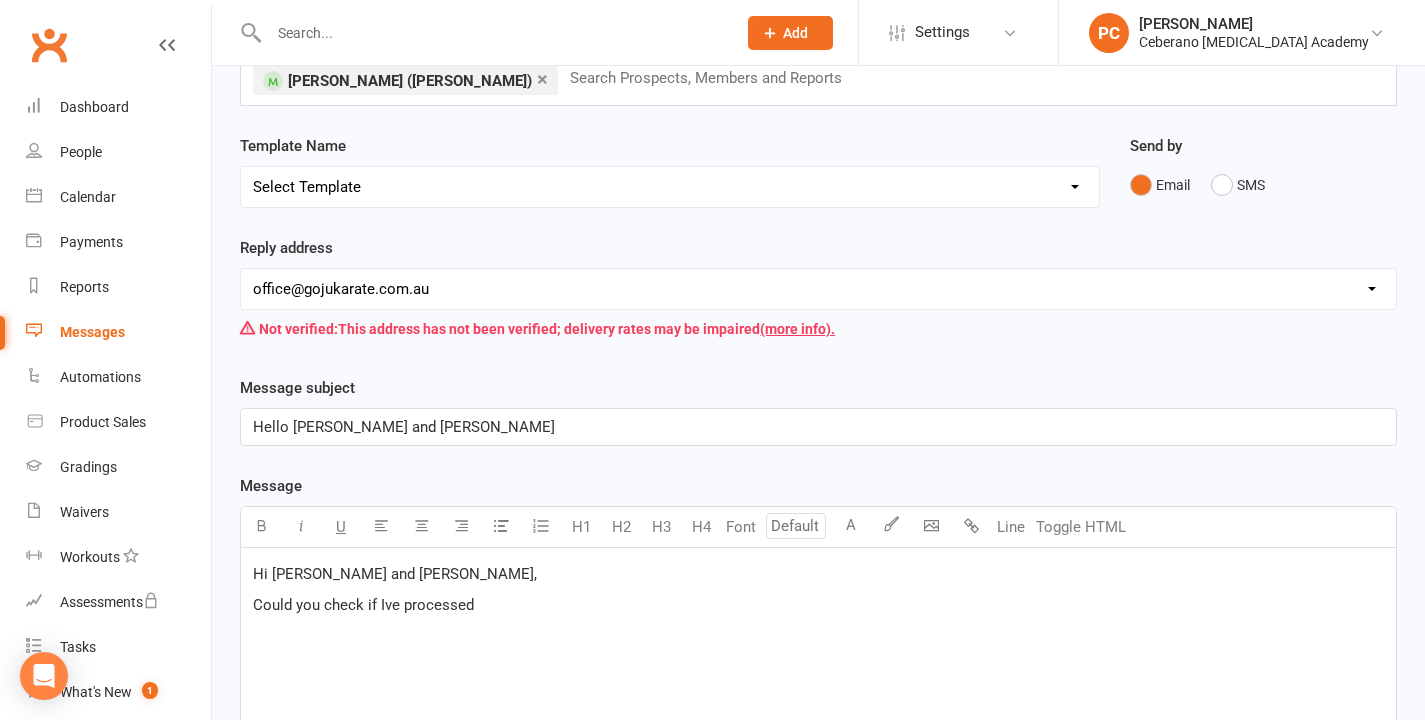 click on "Could you check if Ive processed" at bounding box center (363, 605) 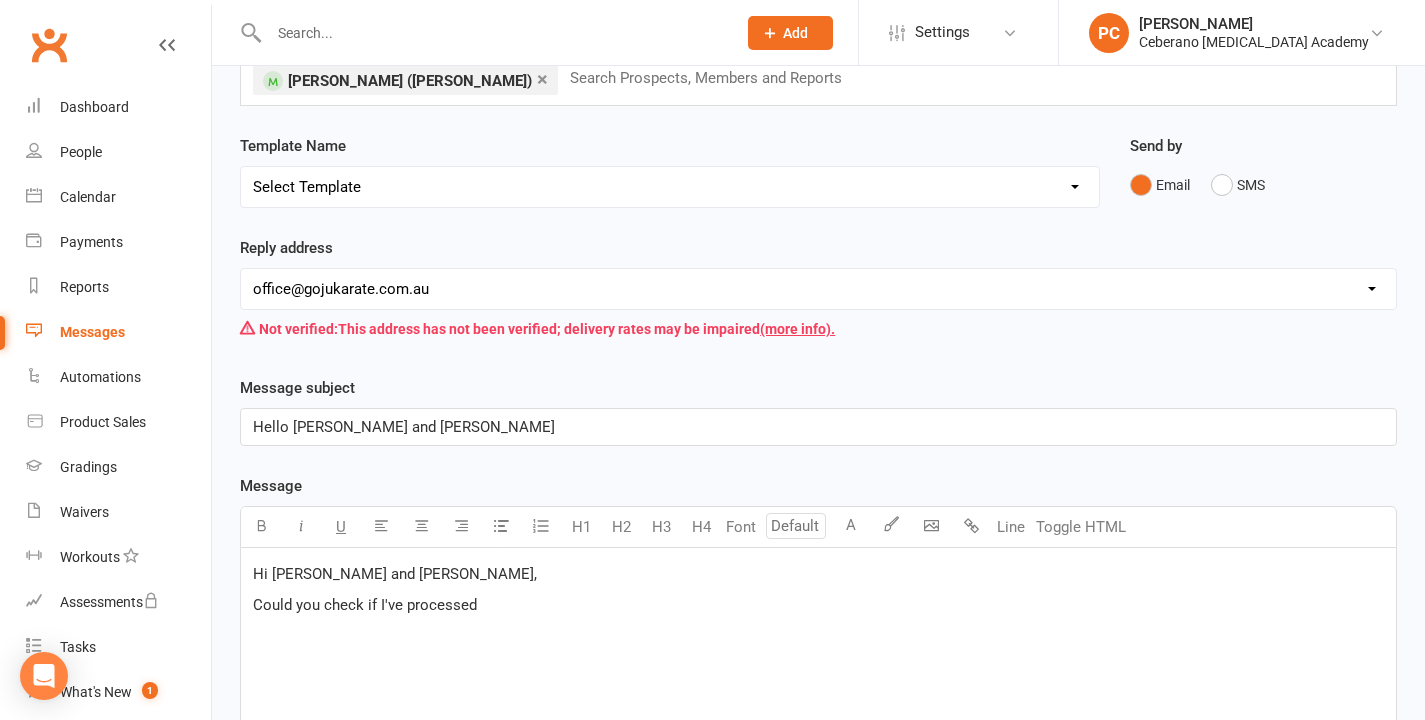 click on "Could you check if I've processed" at bounding box center (818, 605) 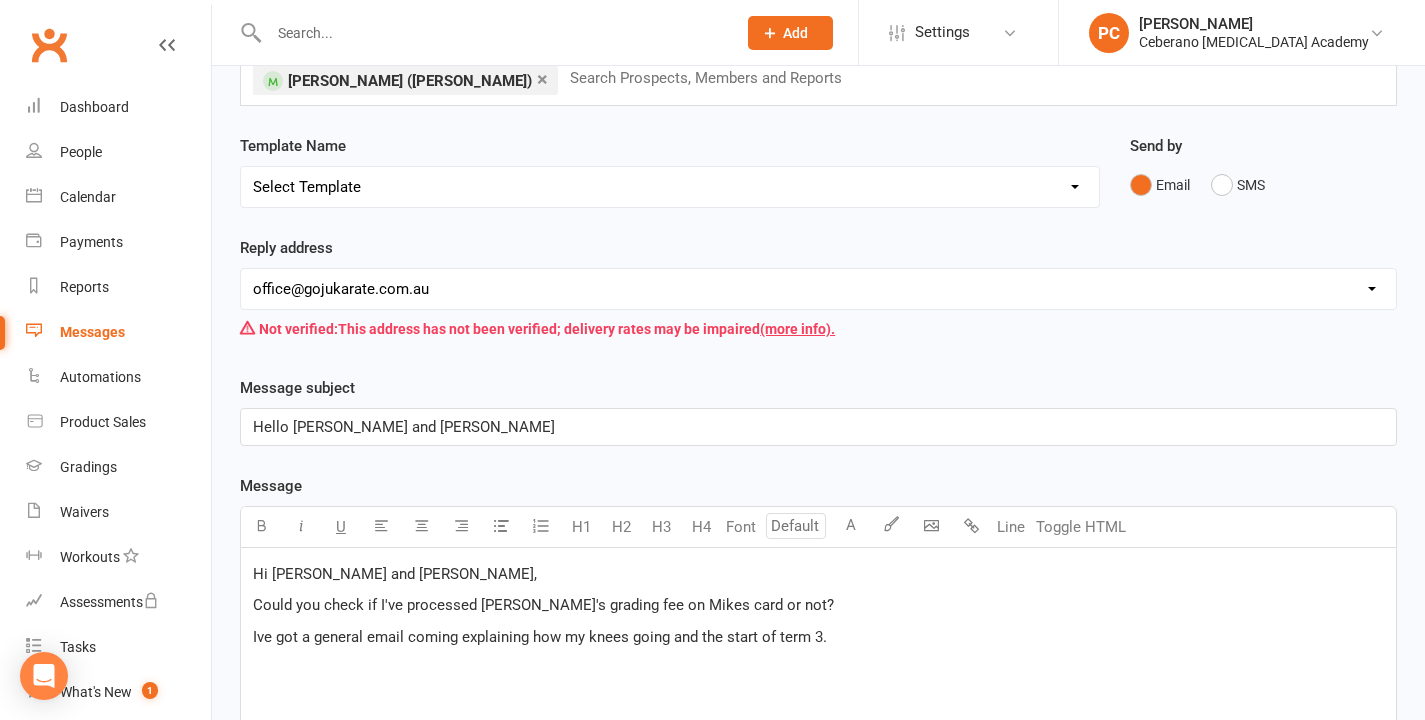 click on "Hi [PERSON_NAME] and [PERSON_NAME]," at bounding box center (818, 574) 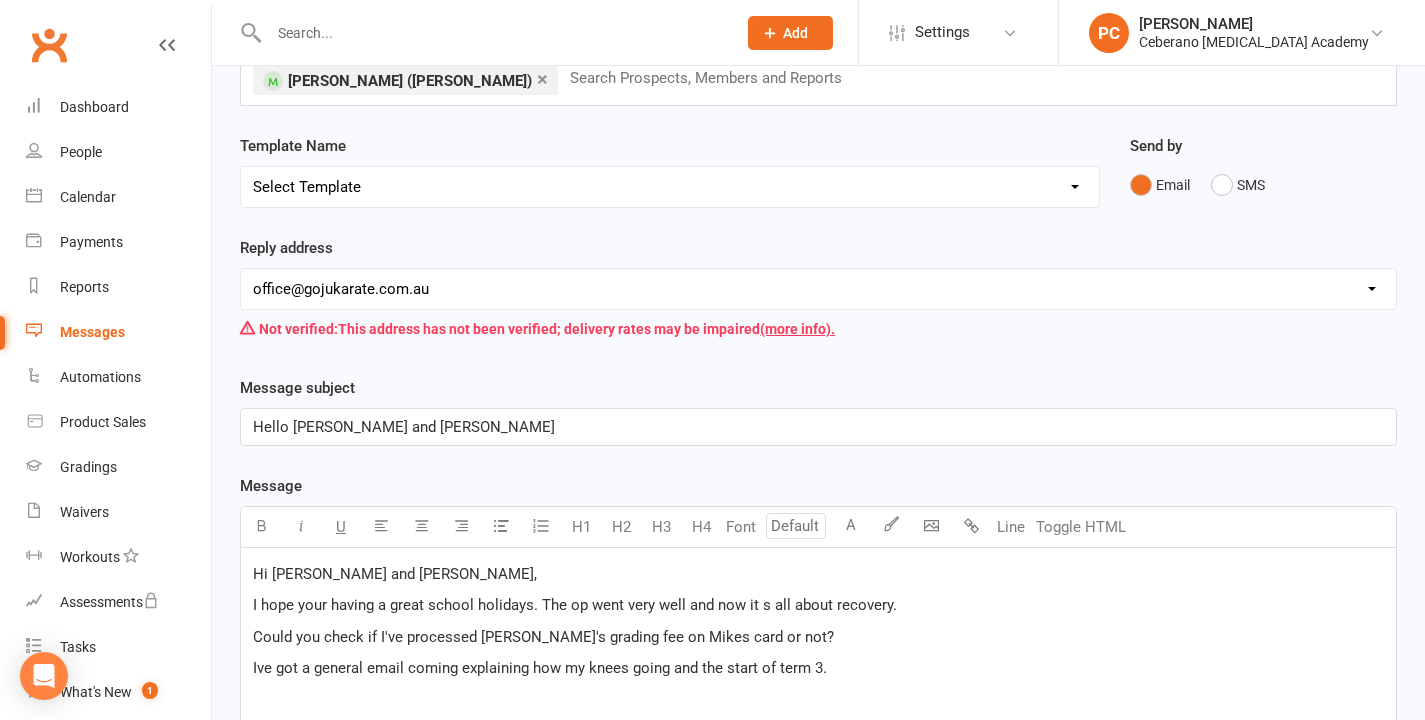 drag, startPoint x: 249, startPoint y: 678, endPoint x: 891, endPoint y: 688, distance: 642.0779 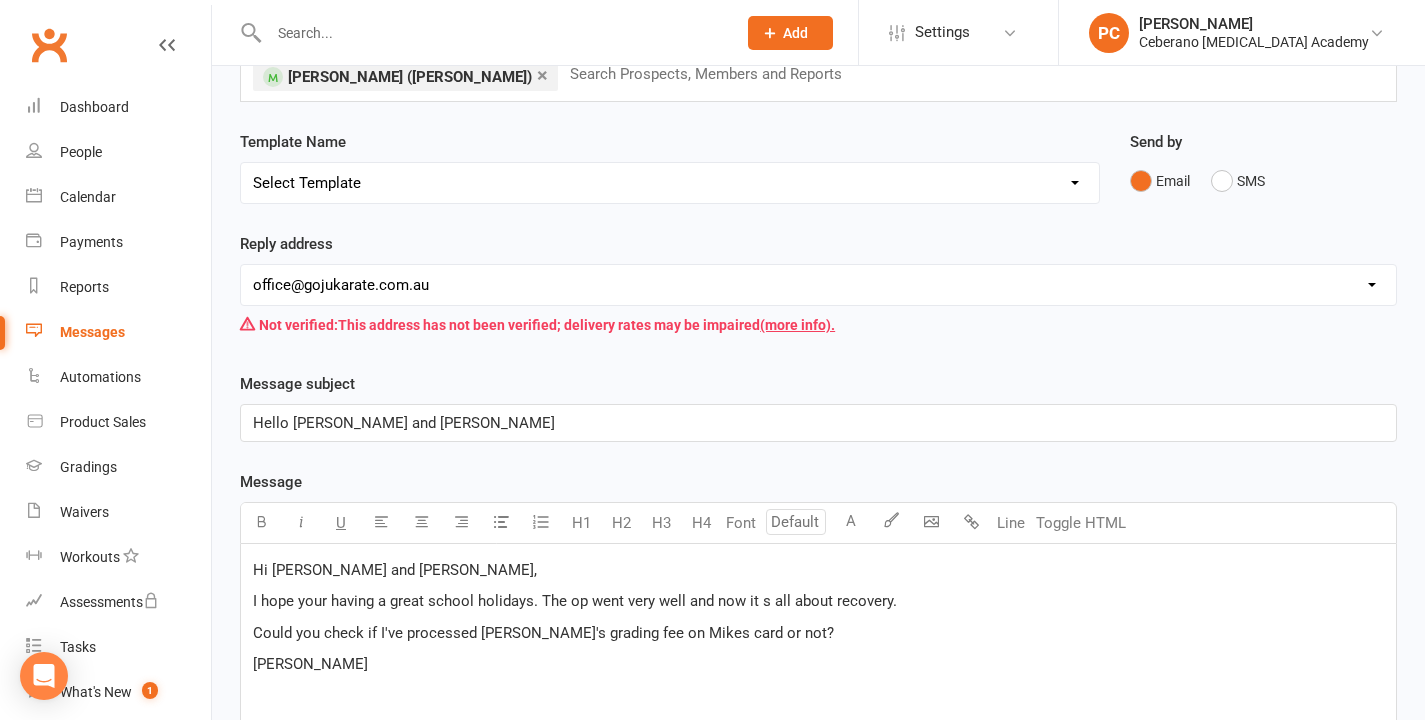 scroll, scrollTop: 607, scrollLeft: 0, axis: vertical 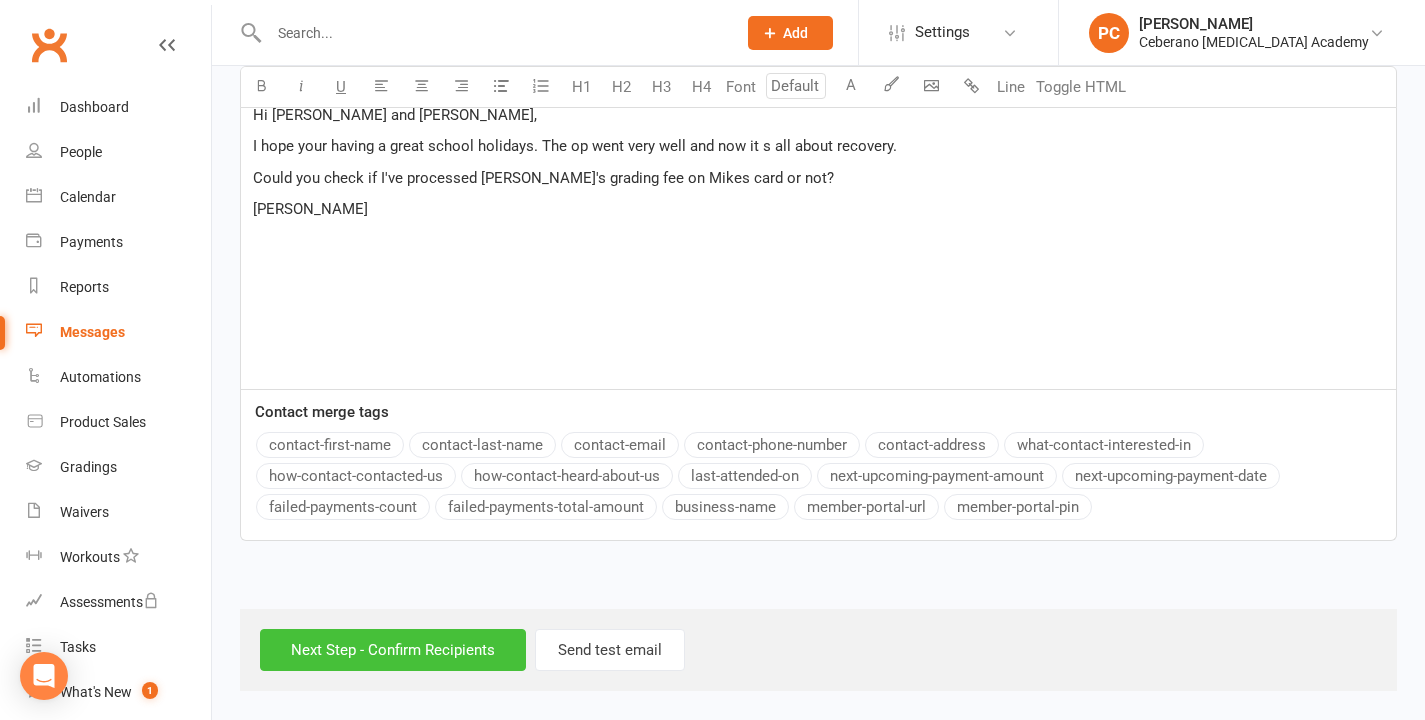 click on "Next Step - Confirm Recipients" at bounding box center (393, 650) 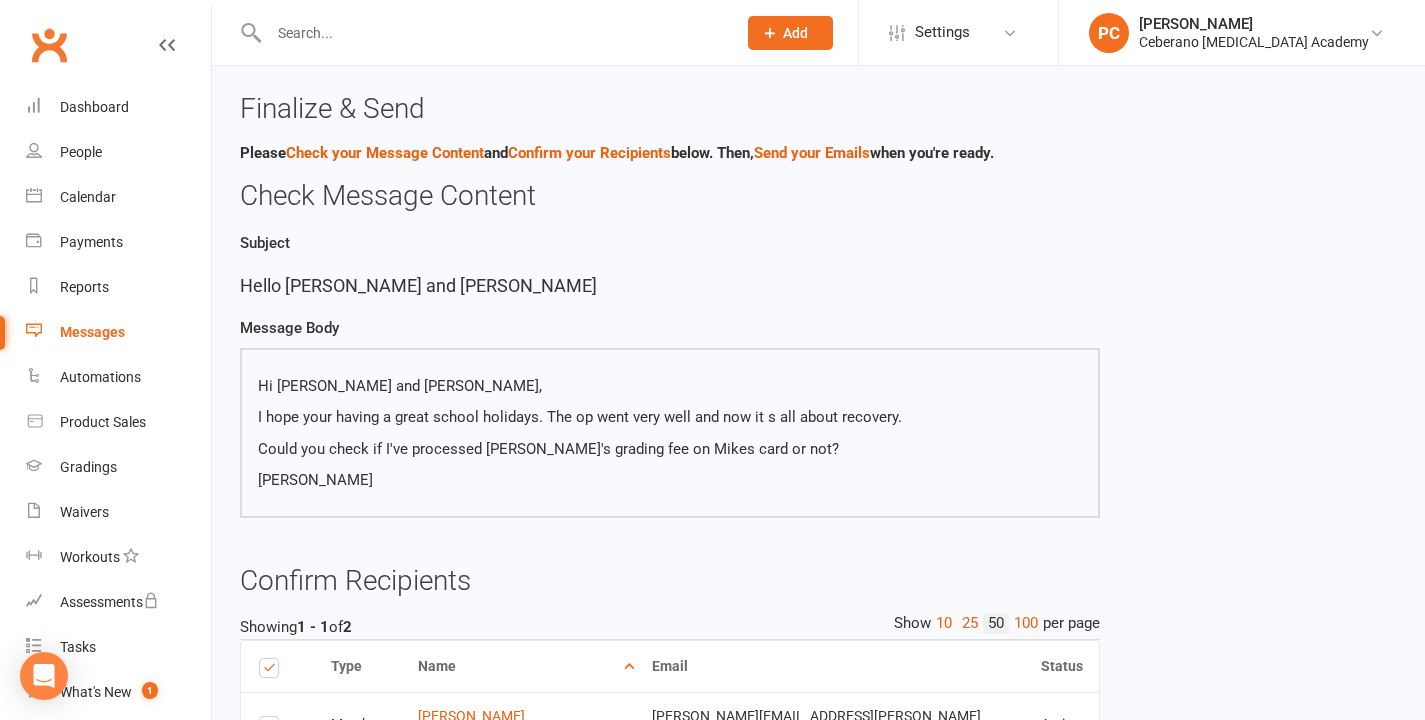 scroll, scrollTop: 228, scrollLeft: 0, axis: vertical 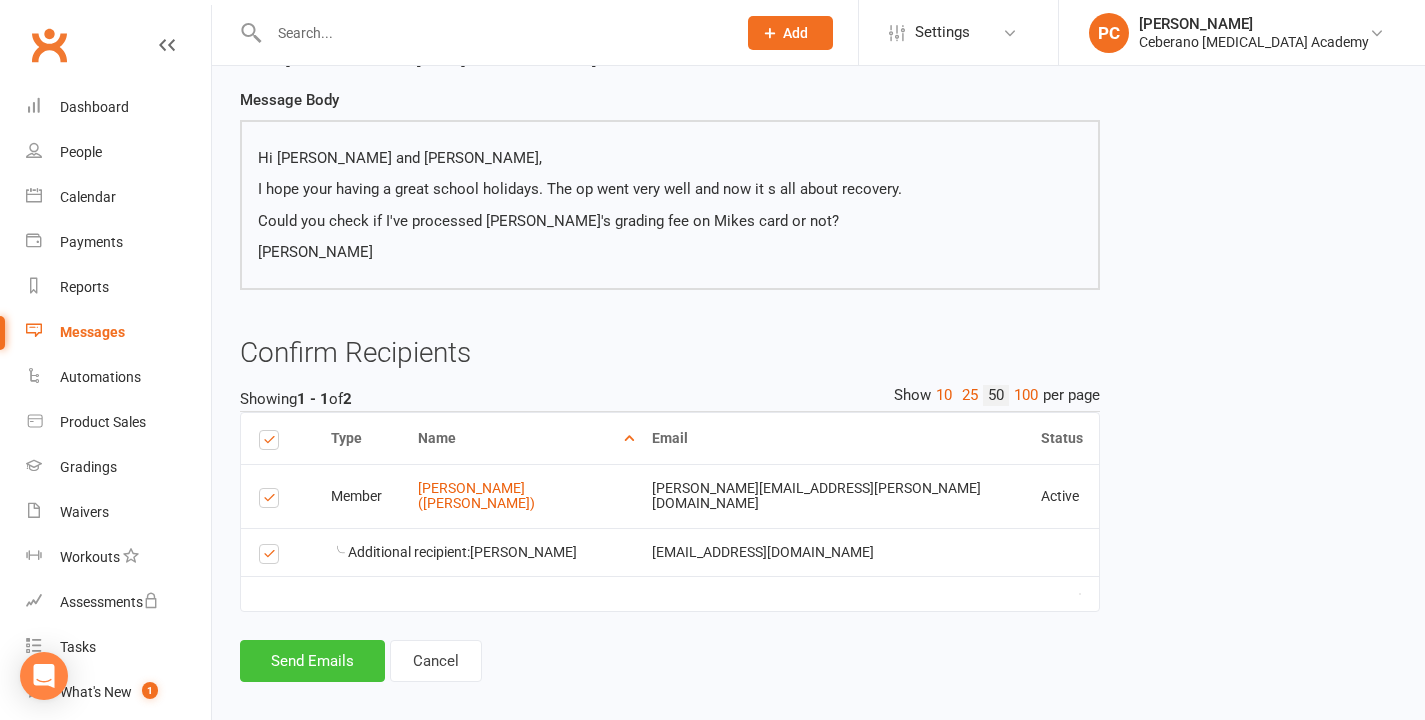 click on "Send Emails" at bounding box center (312, 661) 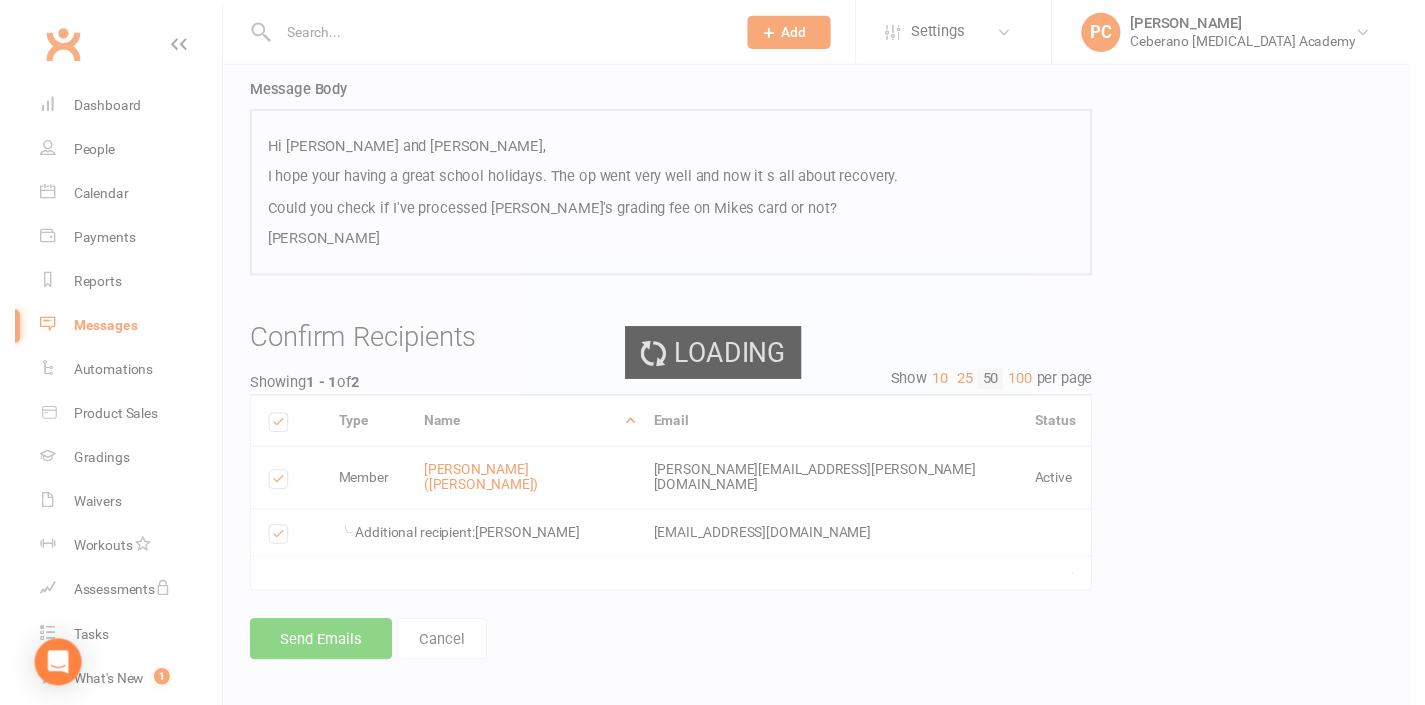 scroll, scrollTop: 219, scrollLeft: 0, axis: vertical 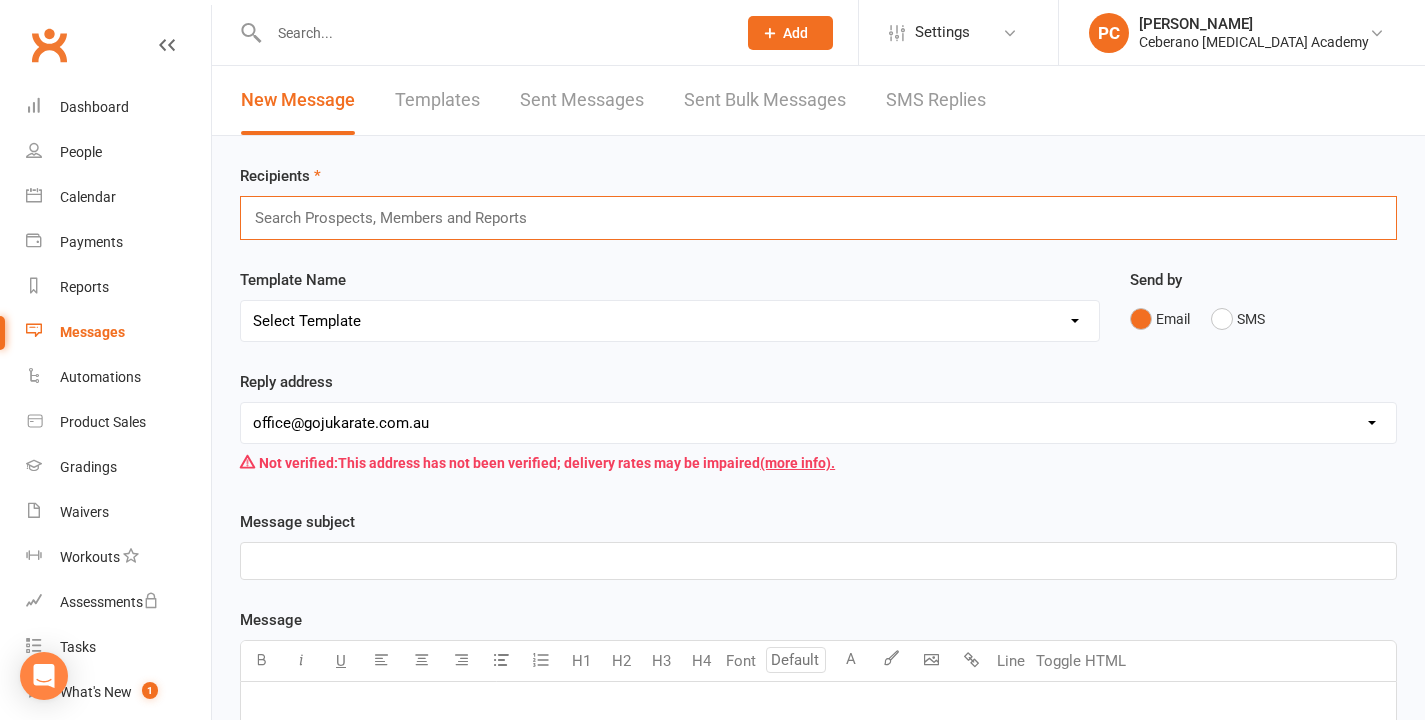 click at bounding box center [400, 218] 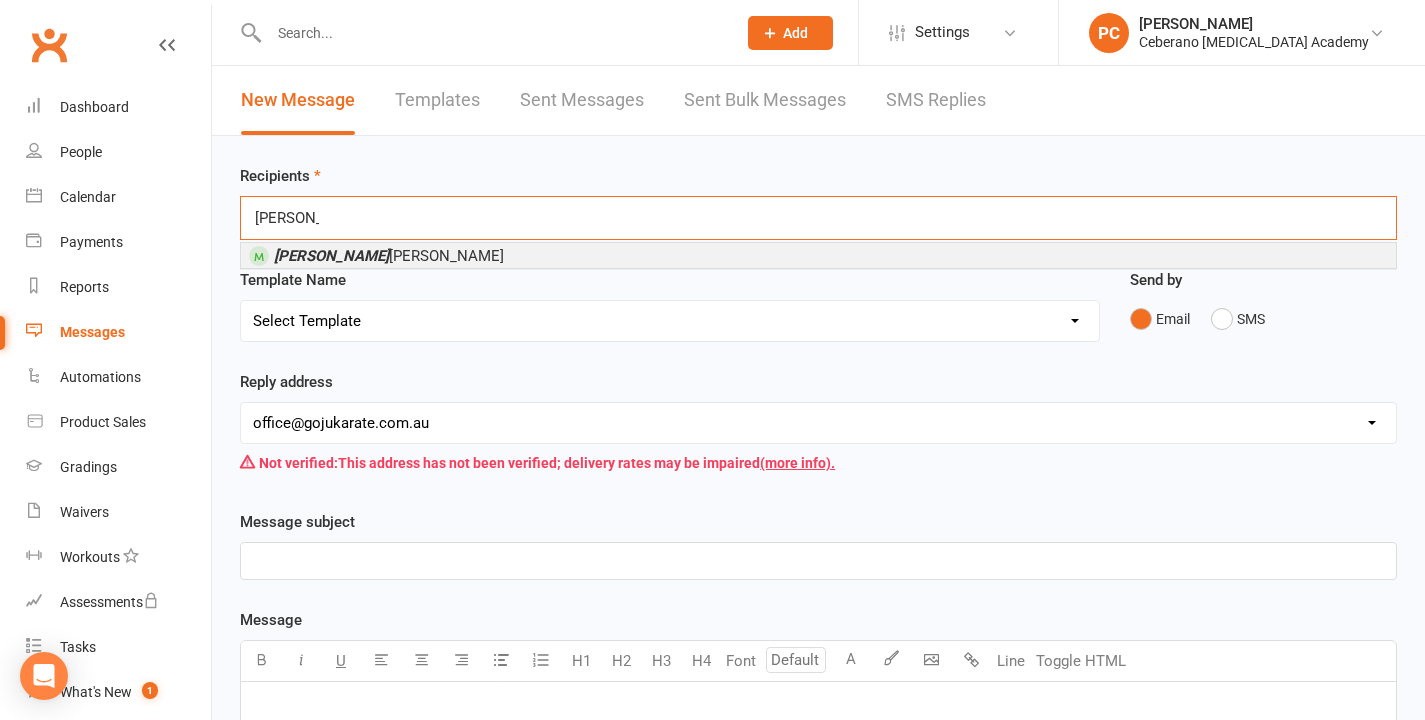 type on "[PERSON_NAME]" 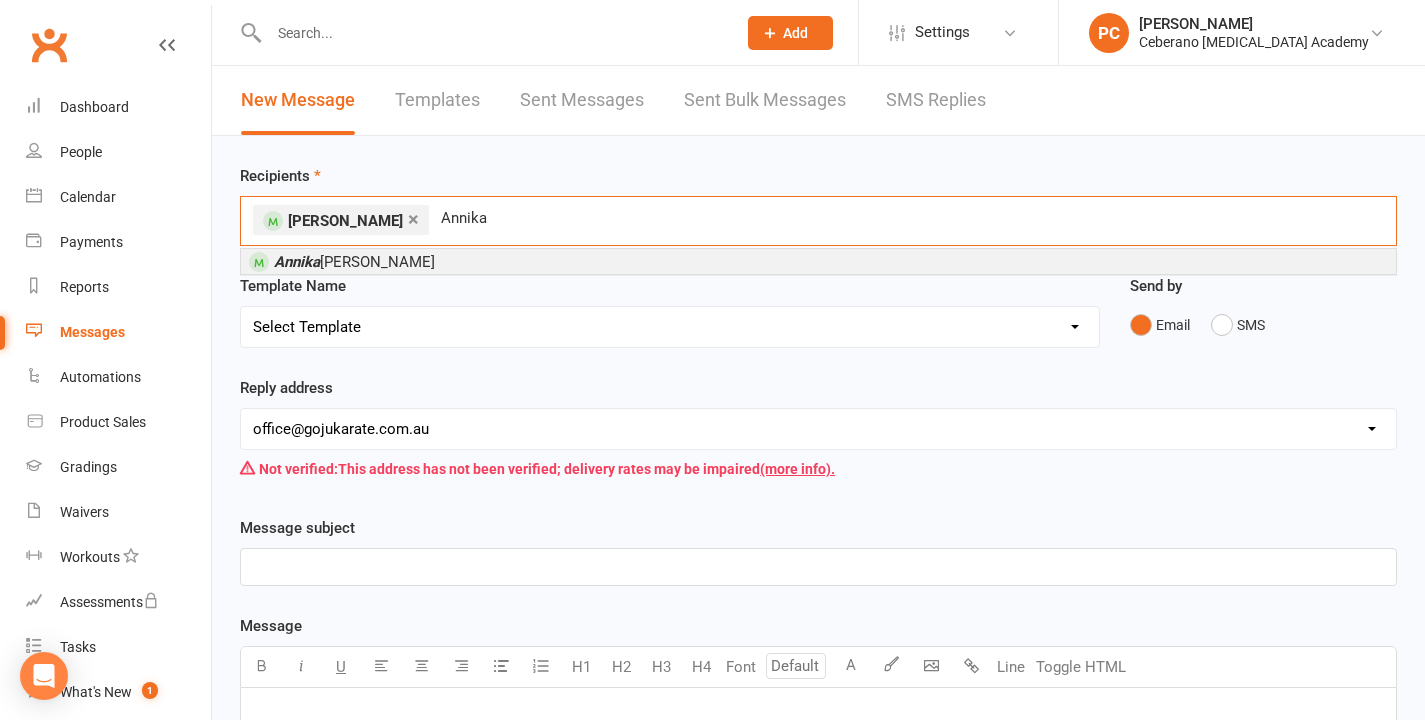 type on "Annika" 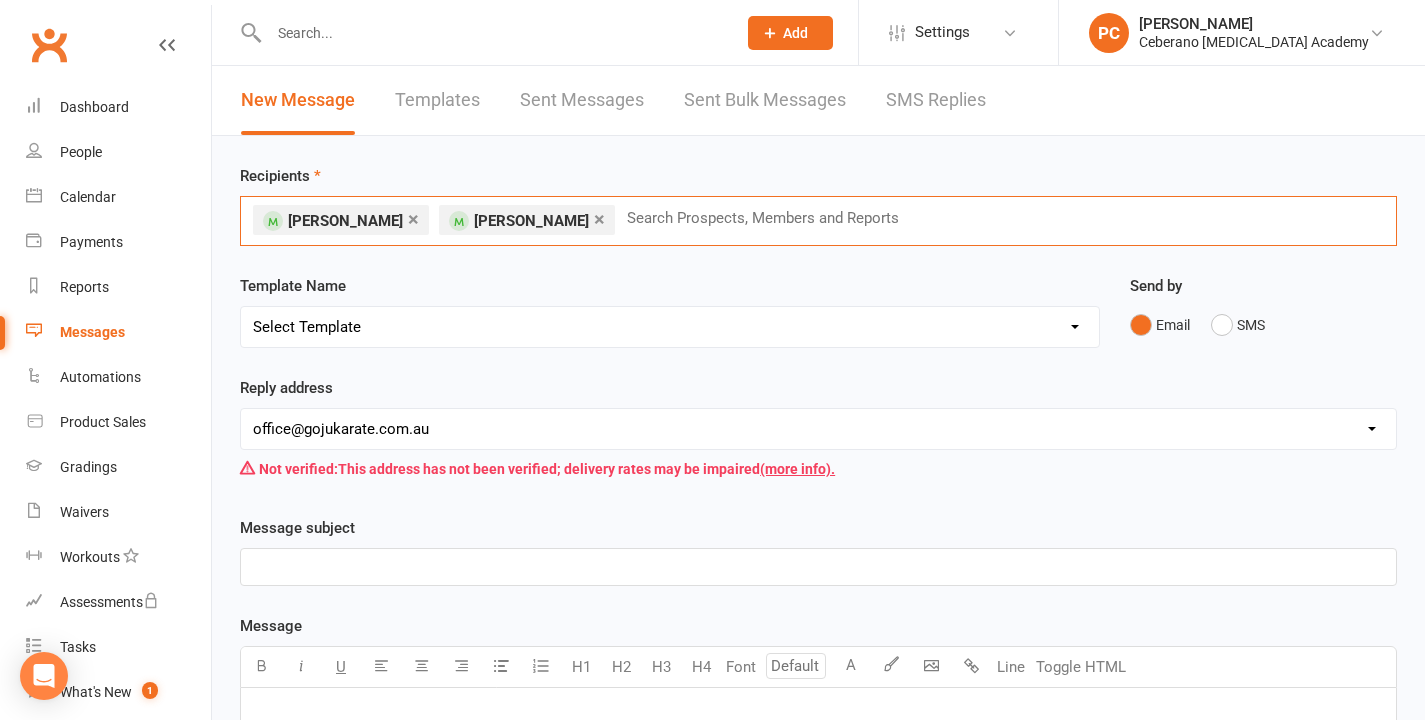 click on "﻿" at bounding box center (818, 567) 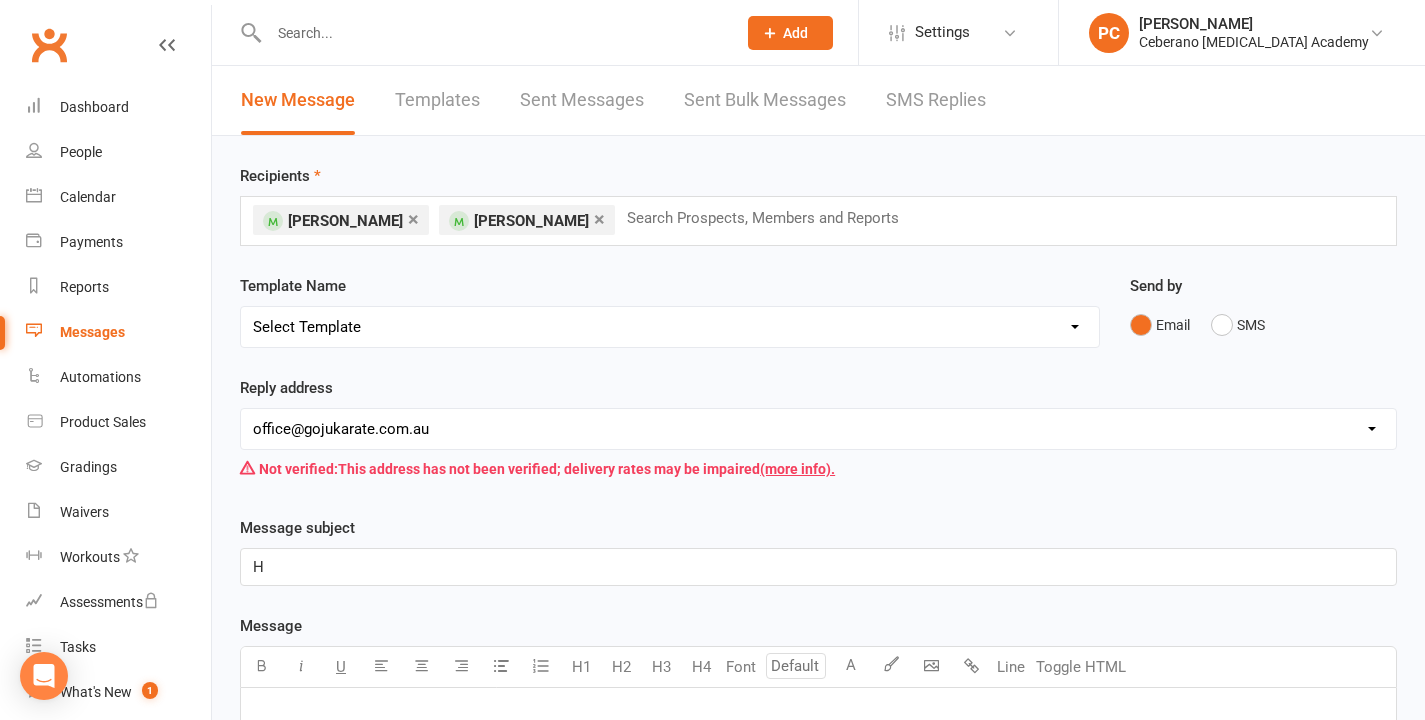 type 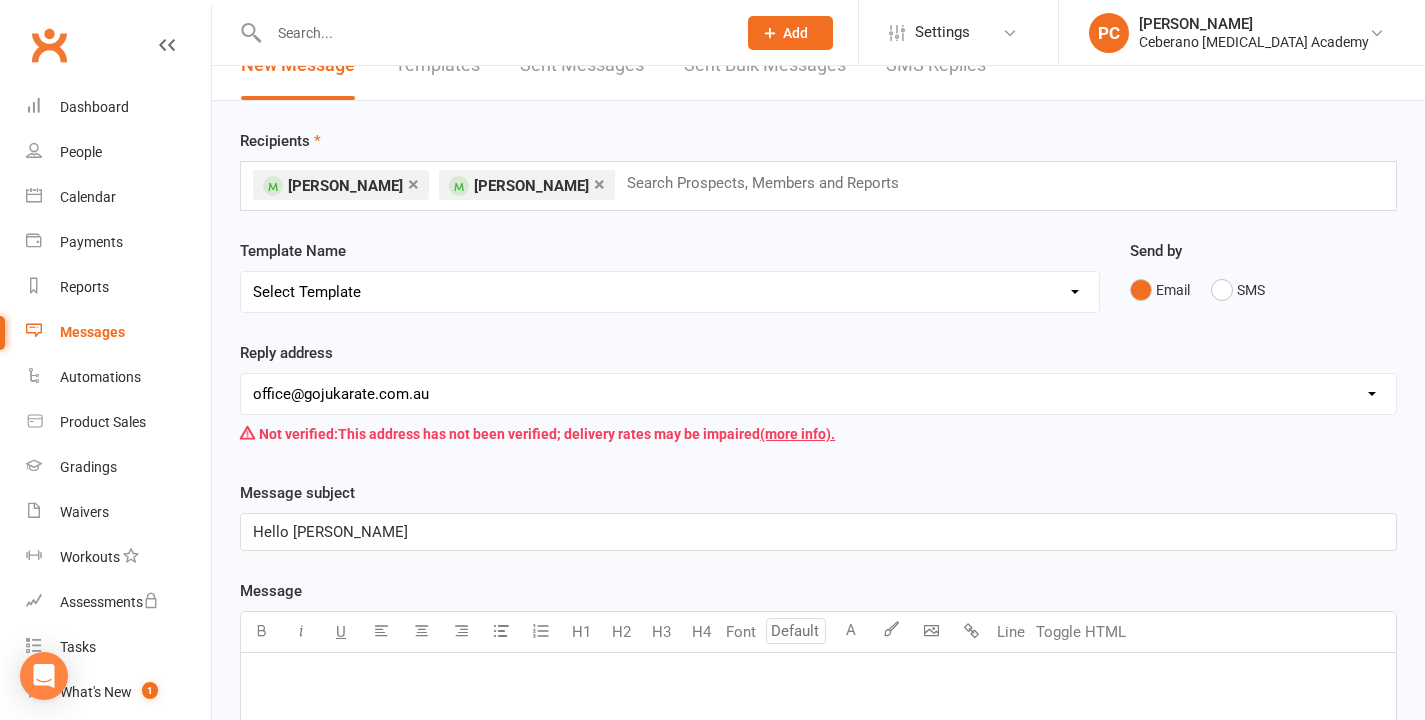 scroll, scrollTop: 132, scrollLeft: 0, axis: vertical 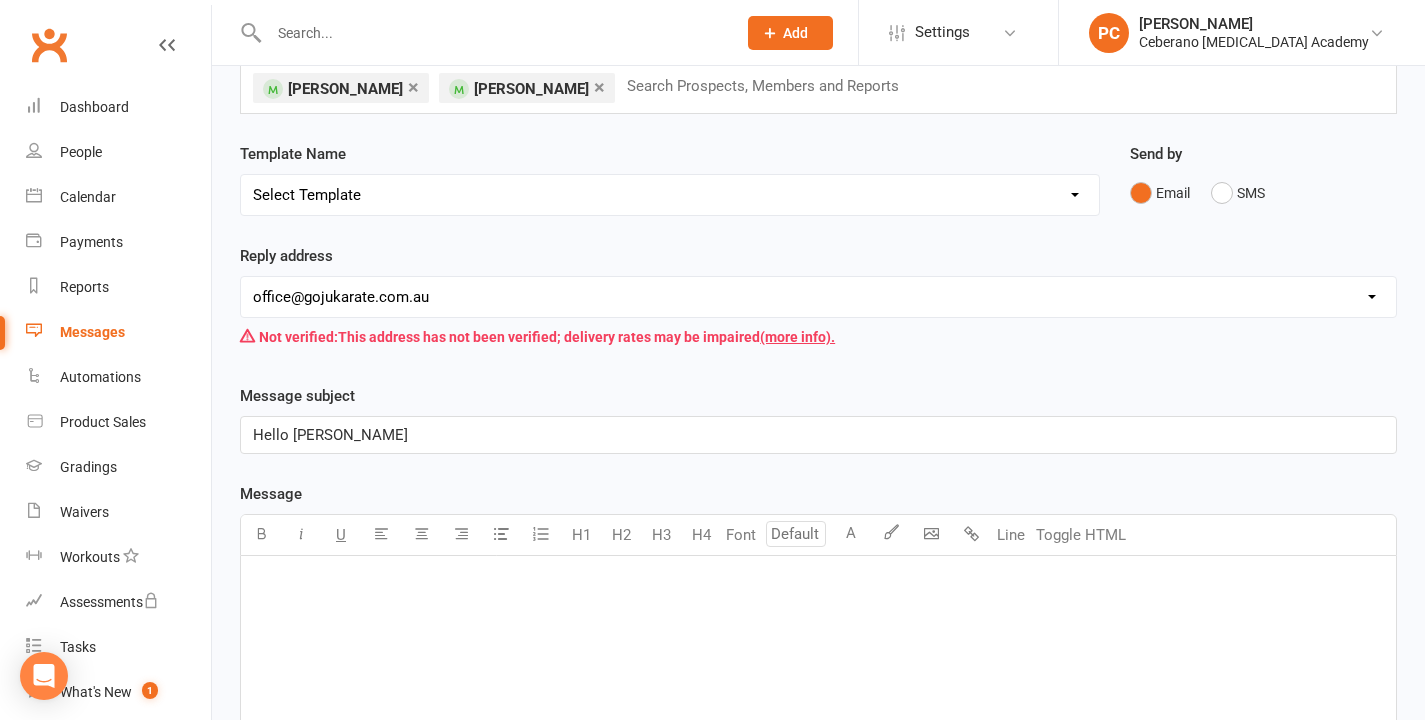 click on "﻿" at bounding box center [818, 582] 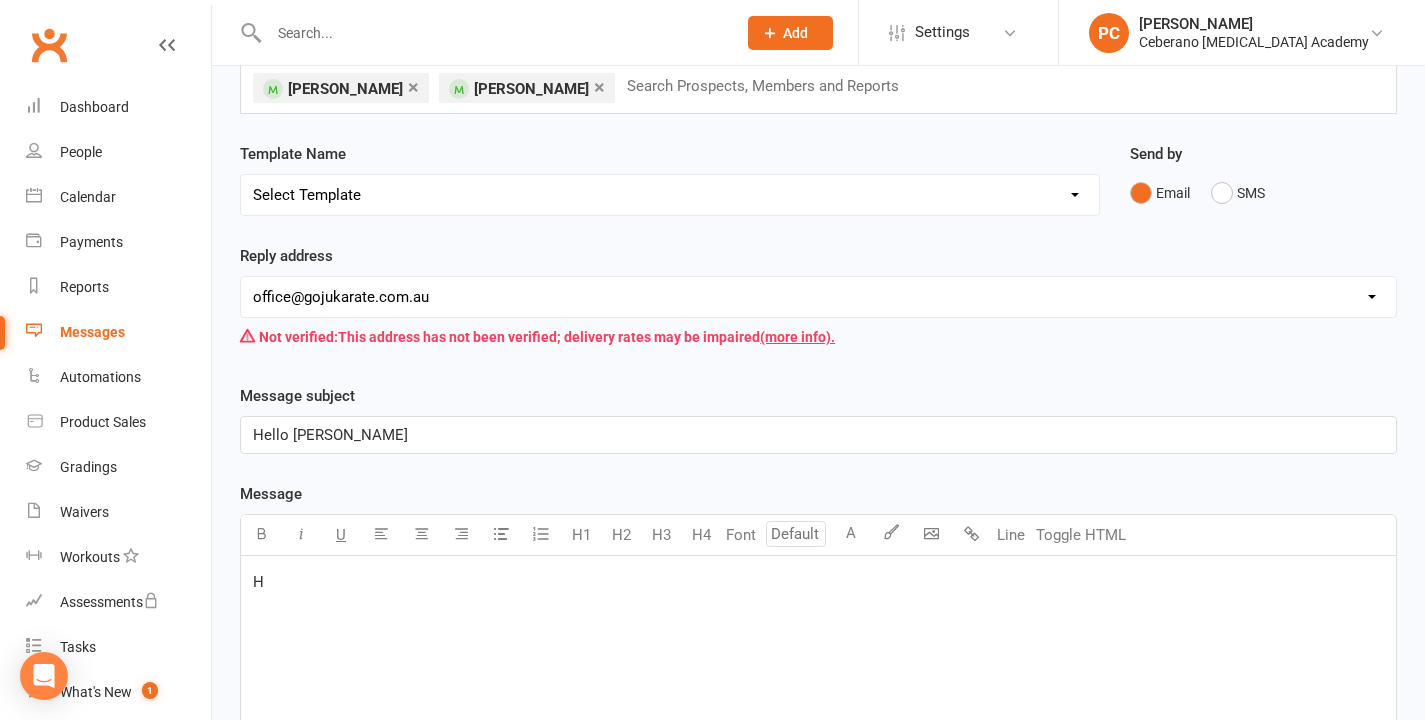 type 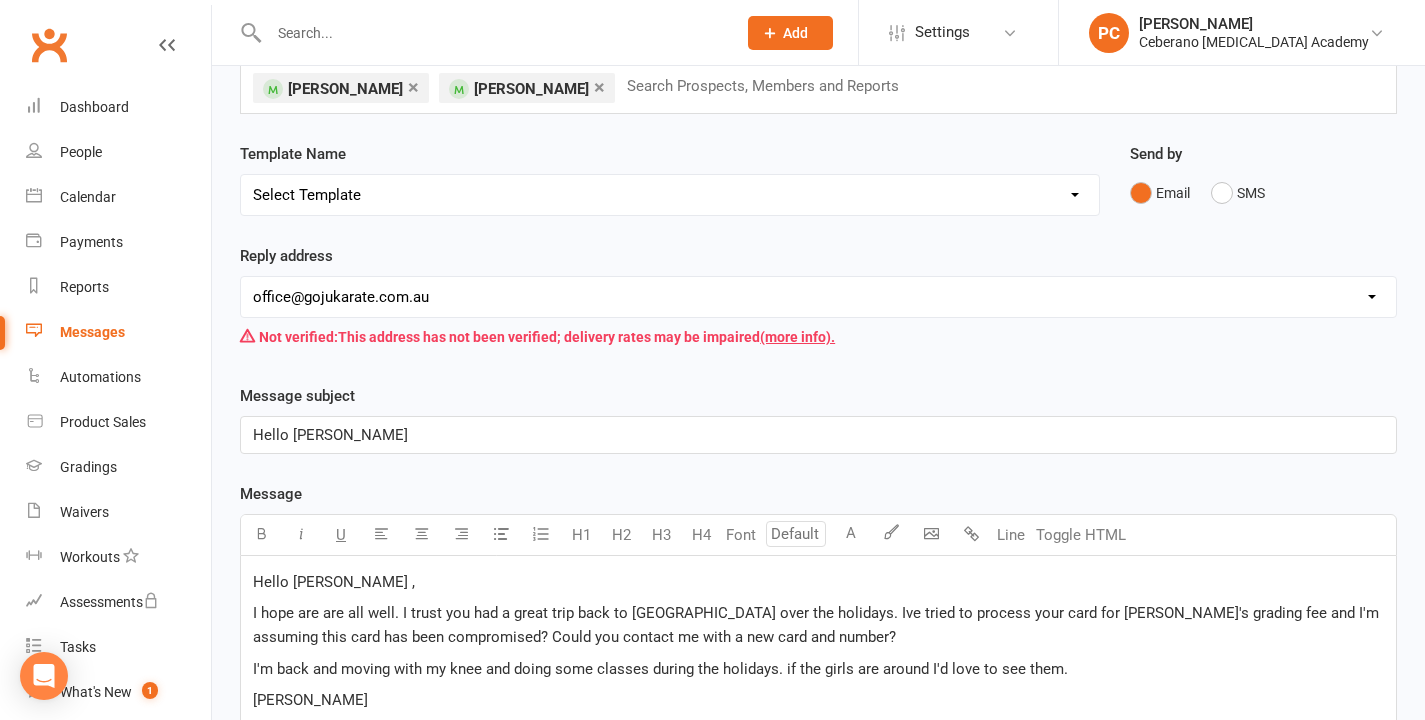 click on "I'm back and moving with my knee and doing some classes during the holidays. if the girls are around I'd love to see them." at bounding box center [818, 669] 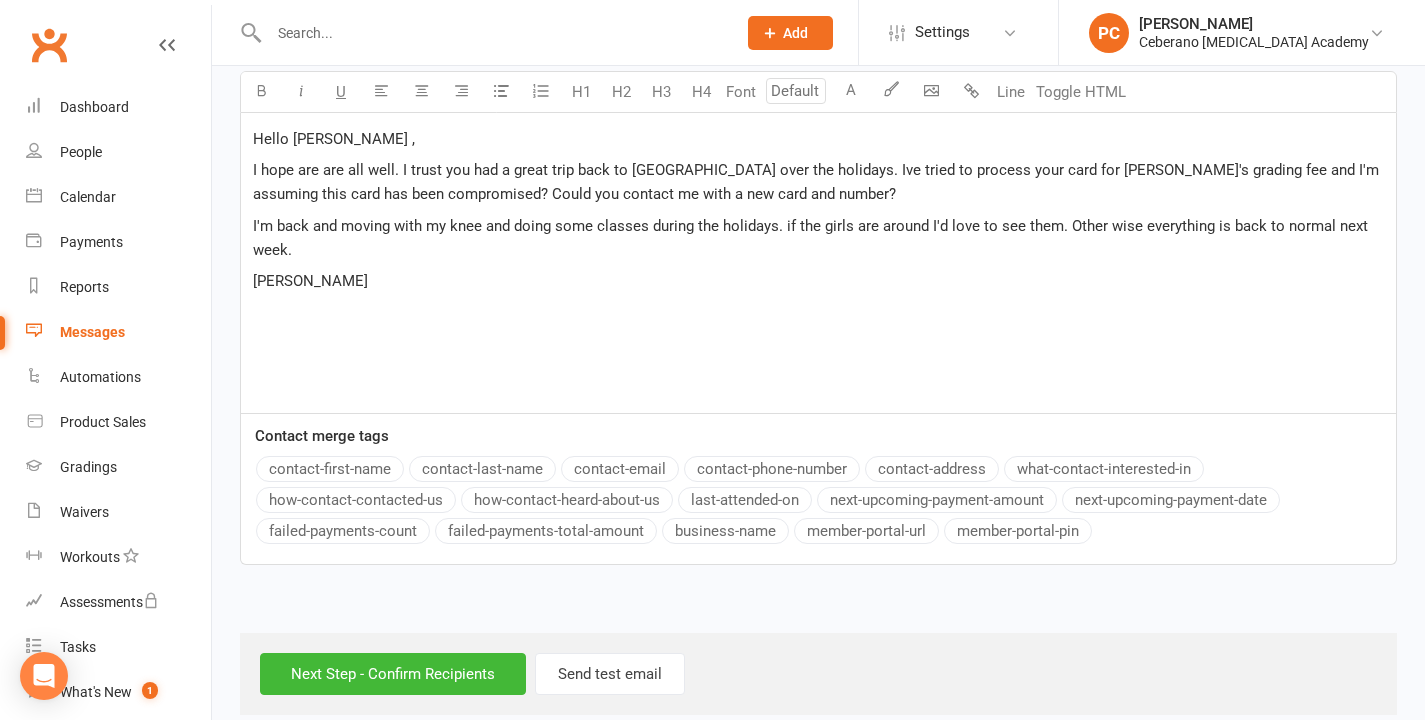 scroll, scrollTop: 506, scrollLeft: 0, axis: vertical 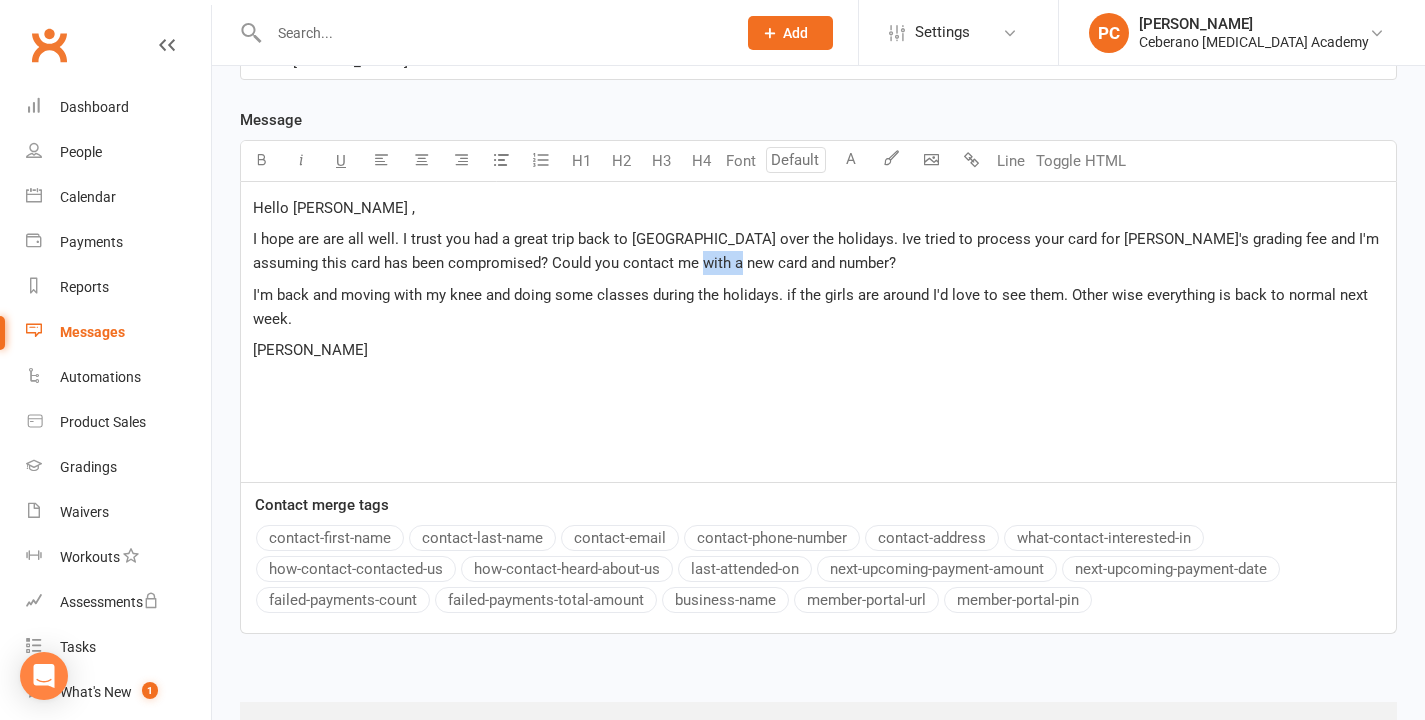 drag, startPoint x: 643, startPoint y: 270, endPoint x: 696, endPoint y: 273, distance: 53.08484 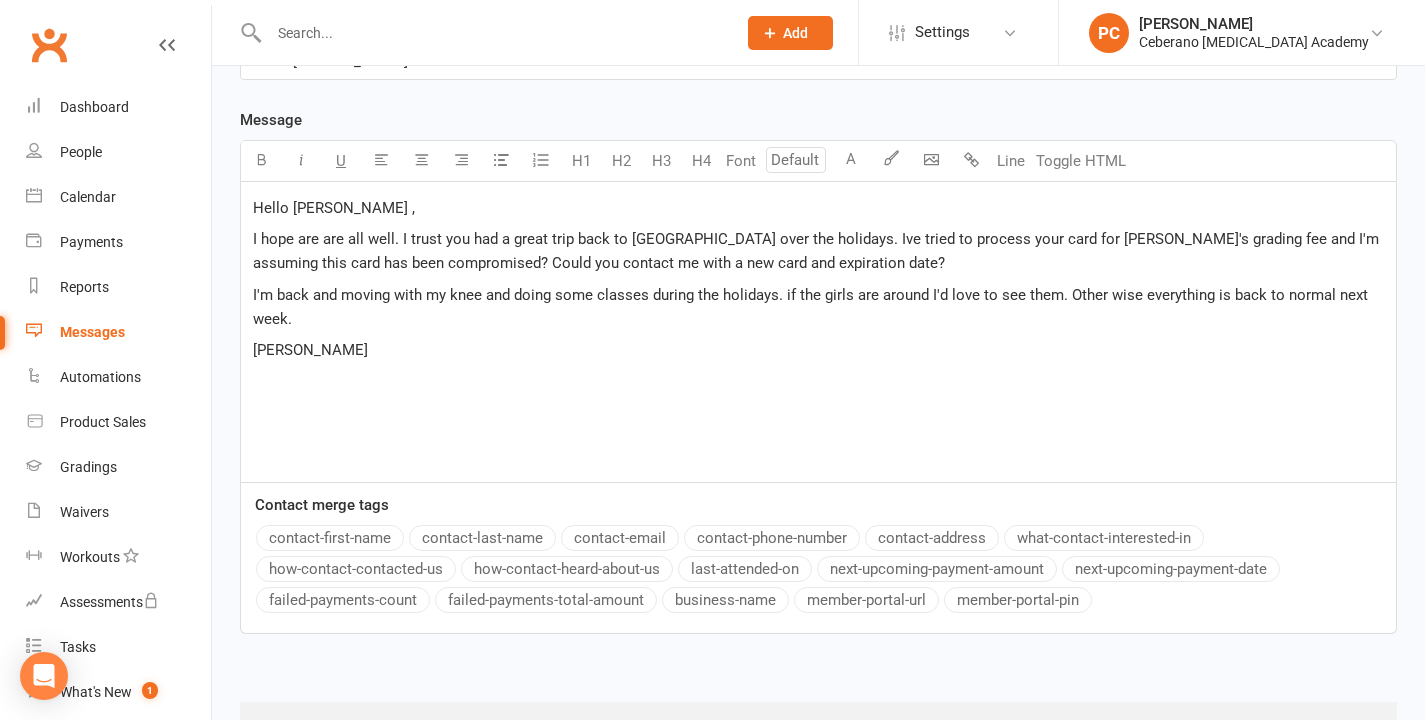 scroll, scrollTop: 607, scrollLeft: 0, axis: vertical 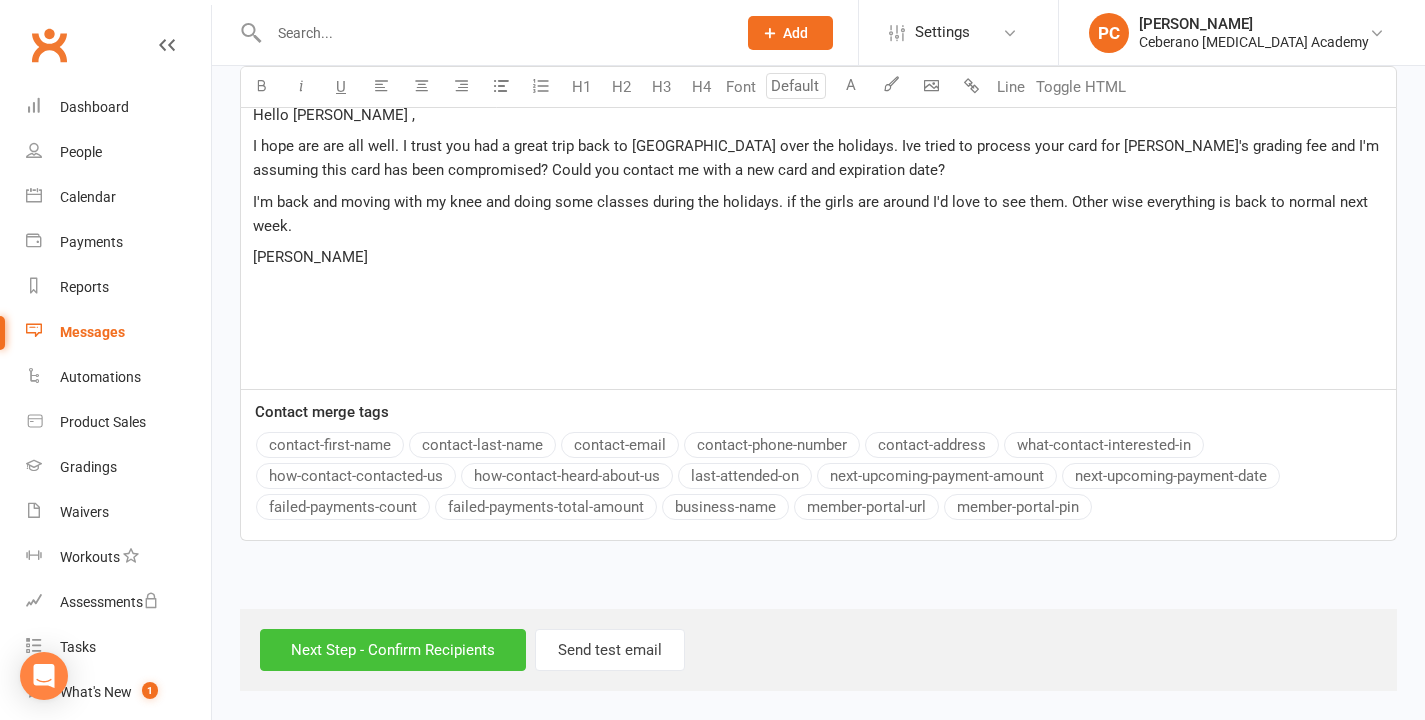 click on "Next Step - Confirm Recipients" at bounding box center [393, 650] 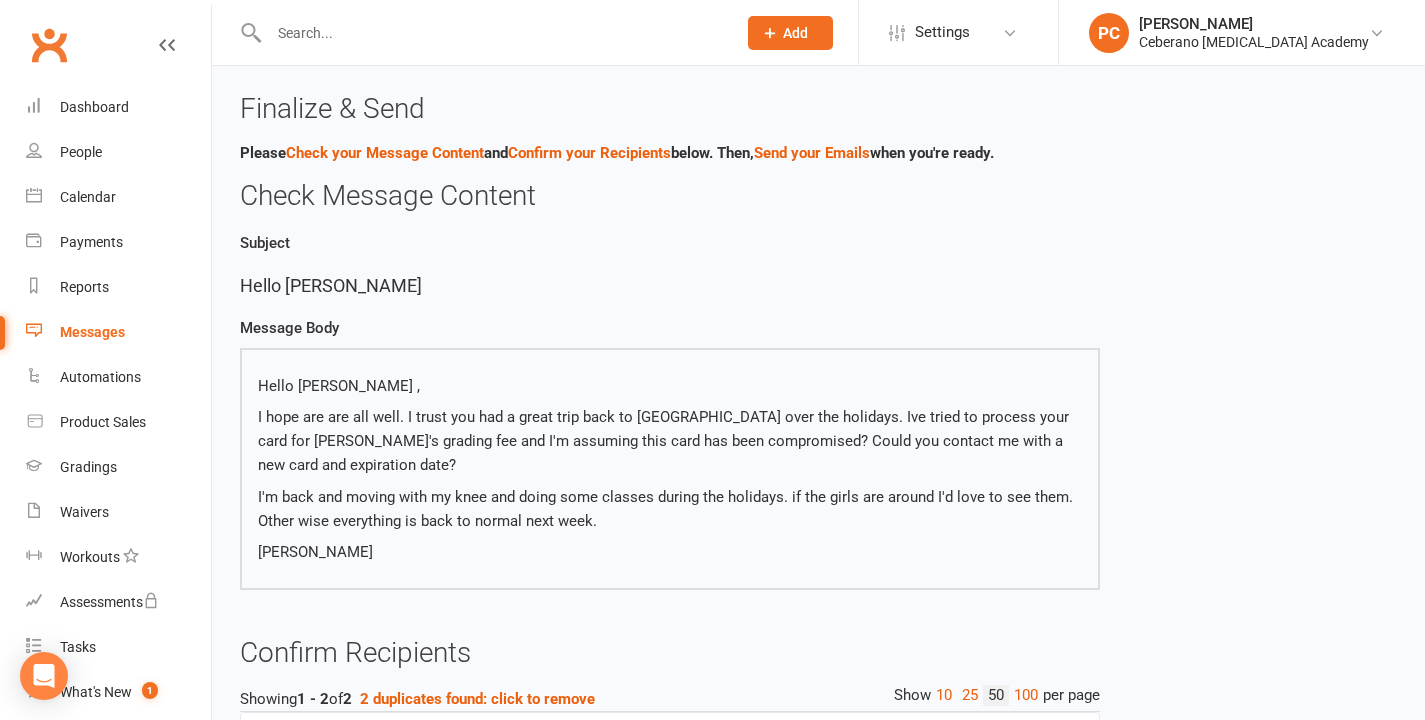 scroll, scrollTop: 280, scrollLeft: 0, axis: vertical 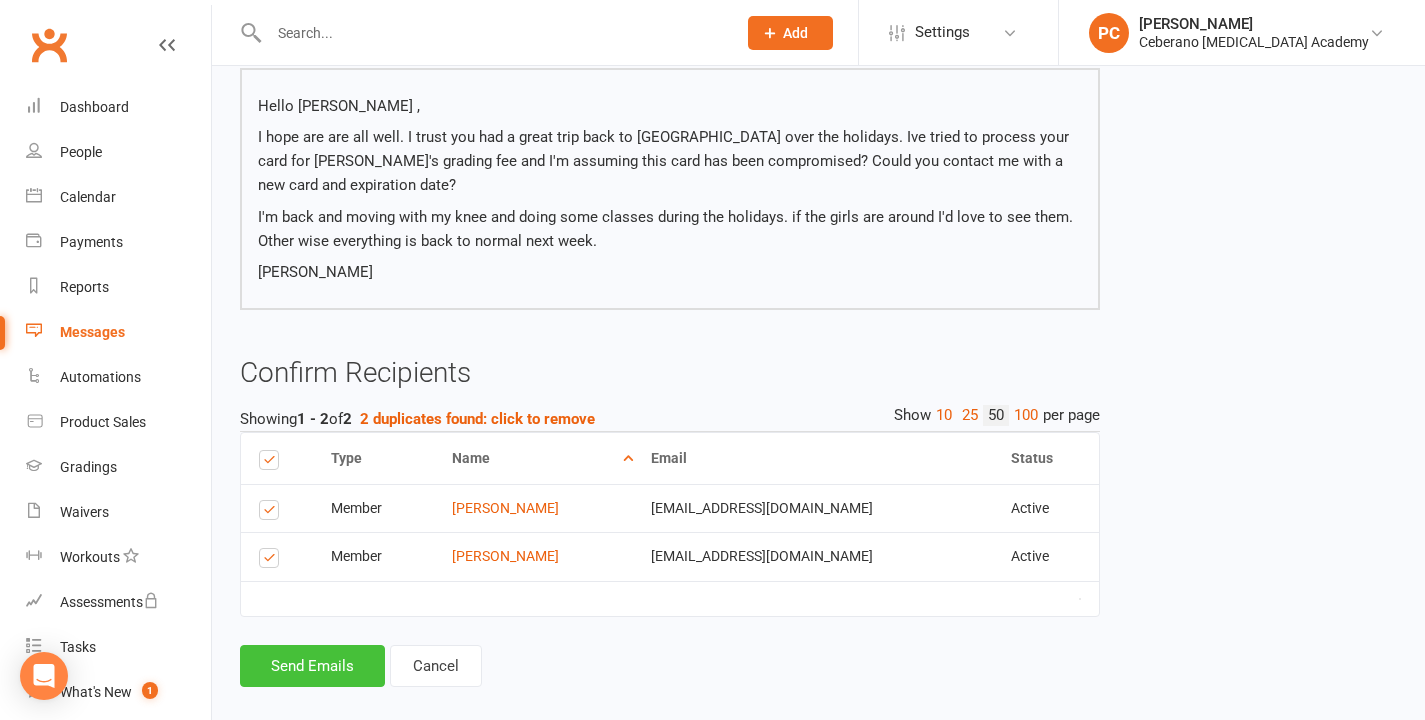 click on "Send Emails" at bounding box center [312, 666] 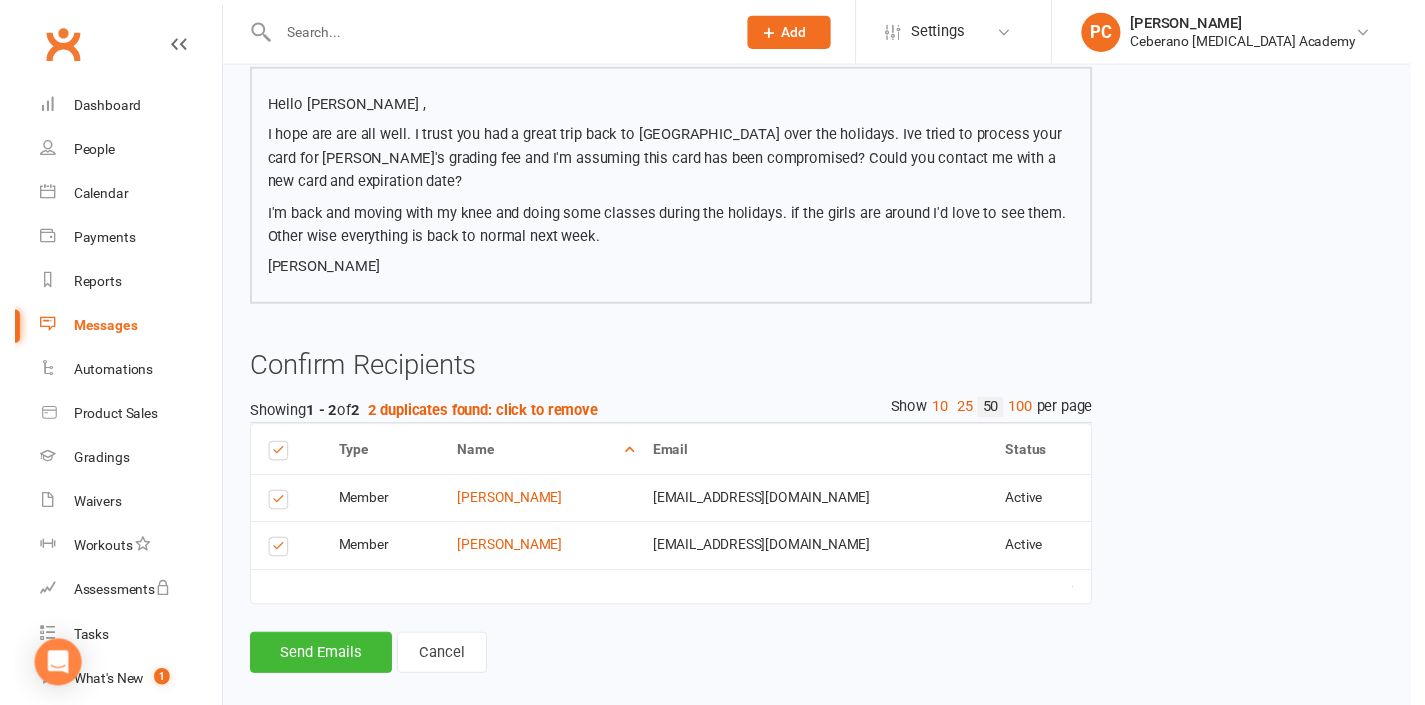 scroll, scrollTop: 271, scrollLeft: 0, axis: vertical 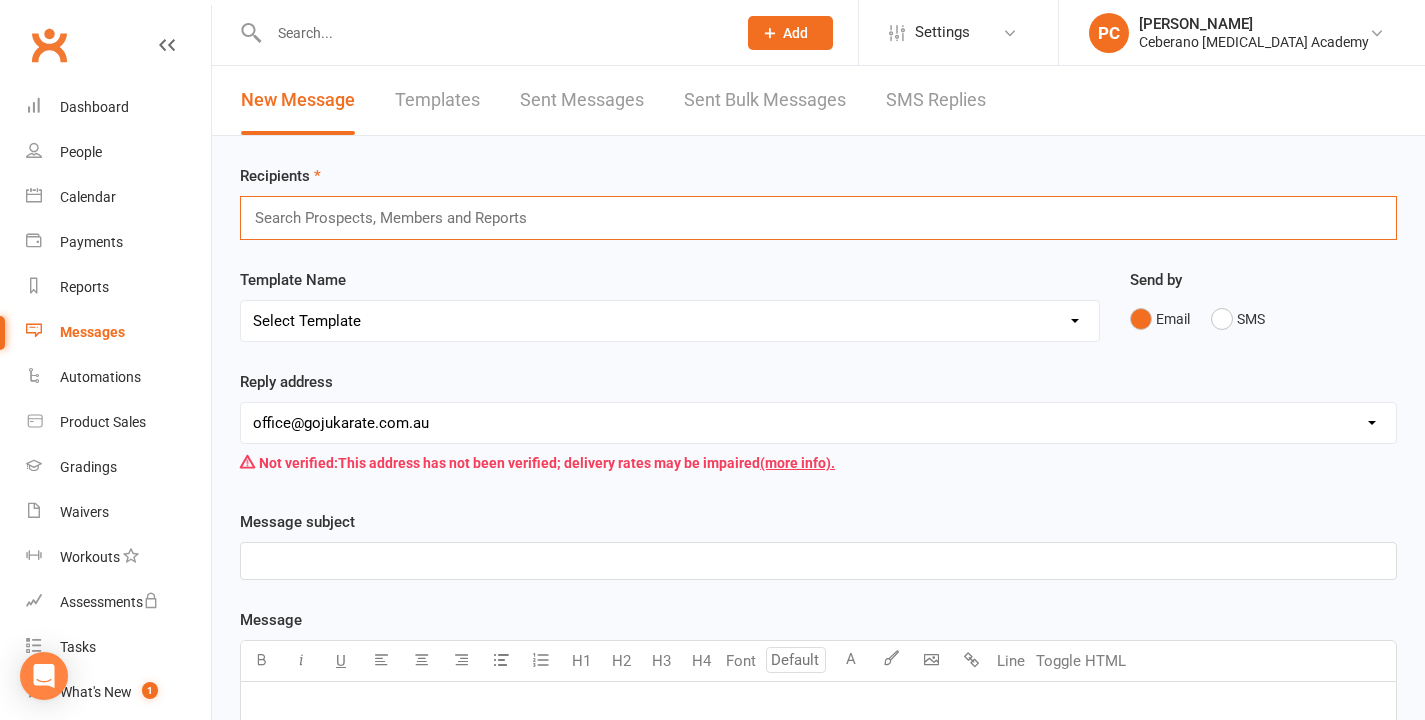 click at bounding box center (400, 218) 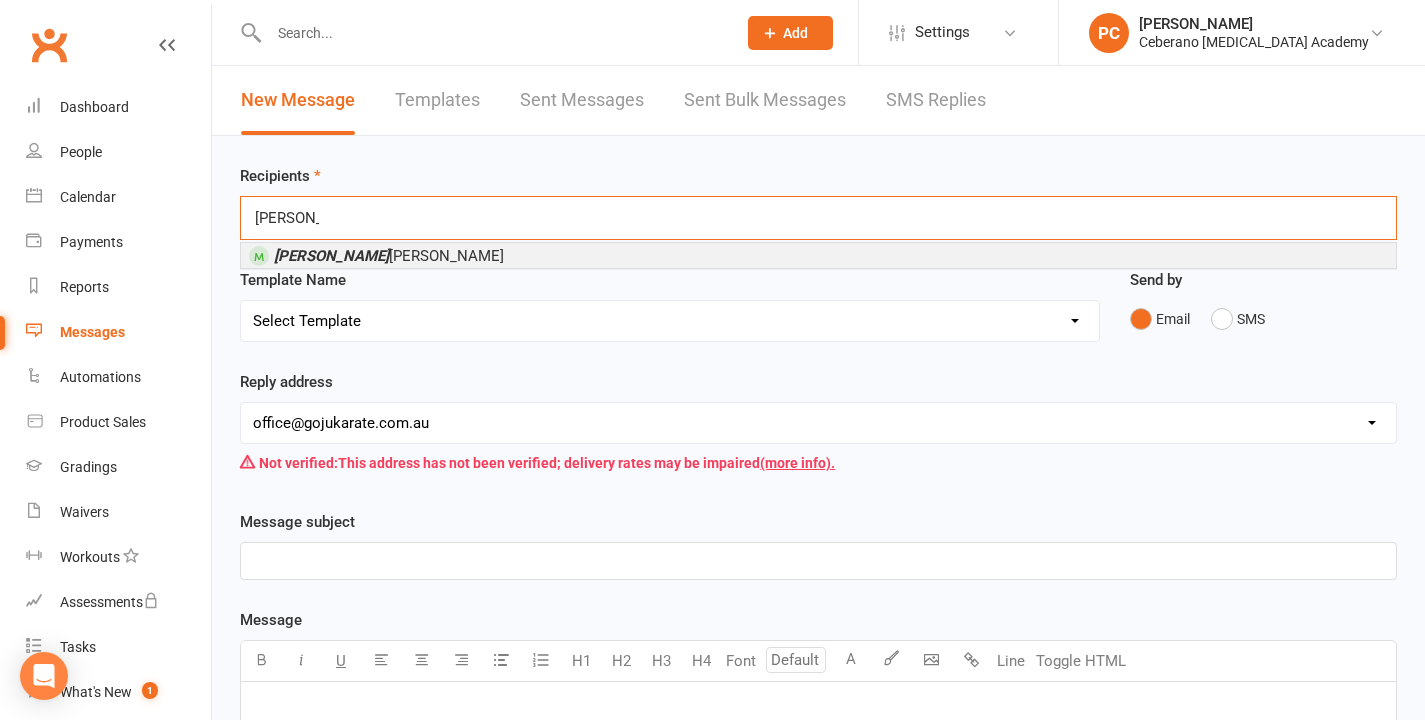 type on "[PERSON_NAME]" 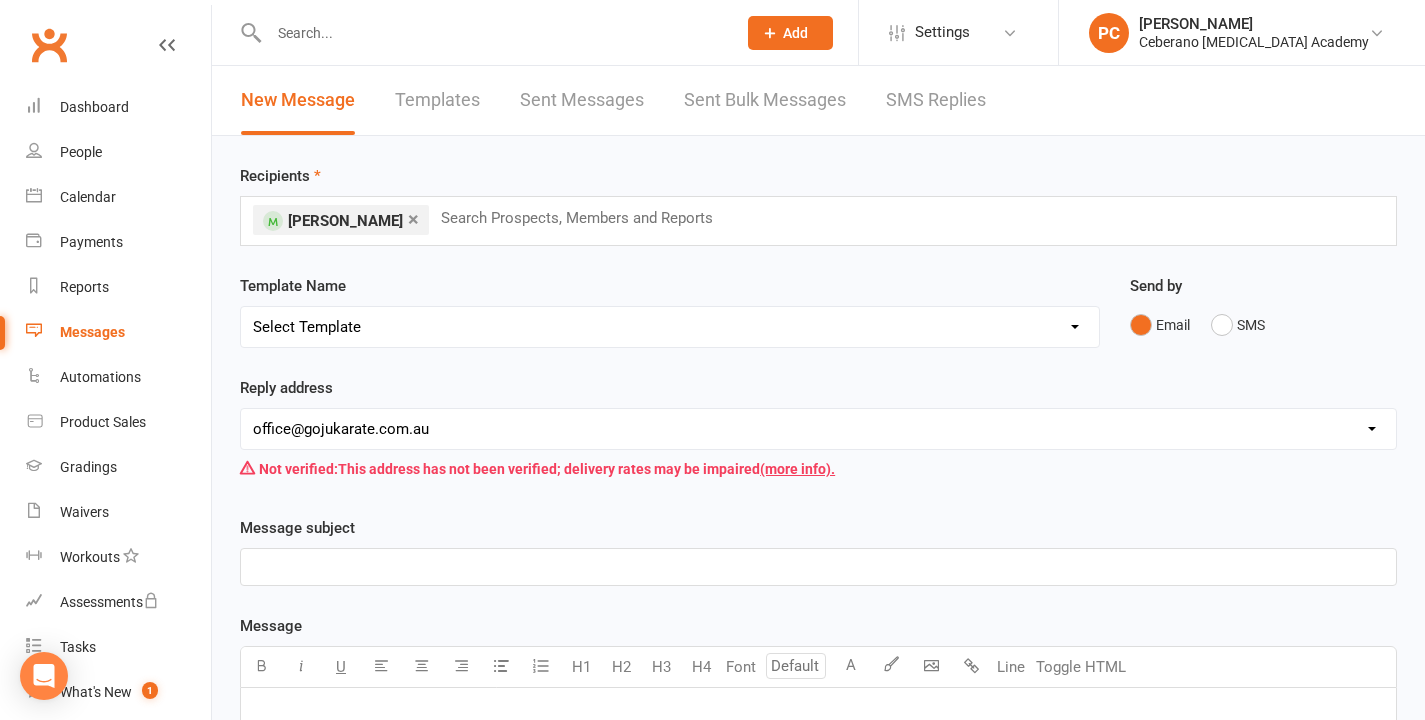 click on "﻿" at bounding box center [818, 567] 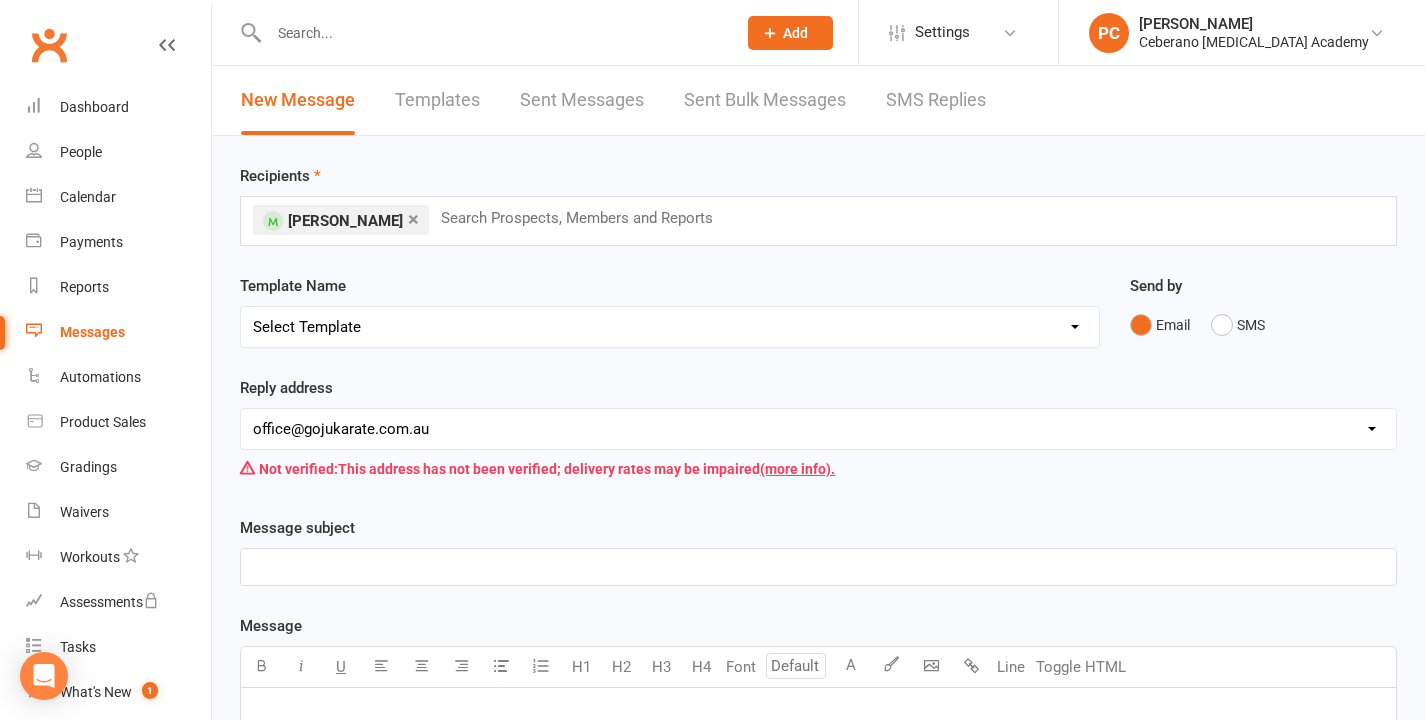 type 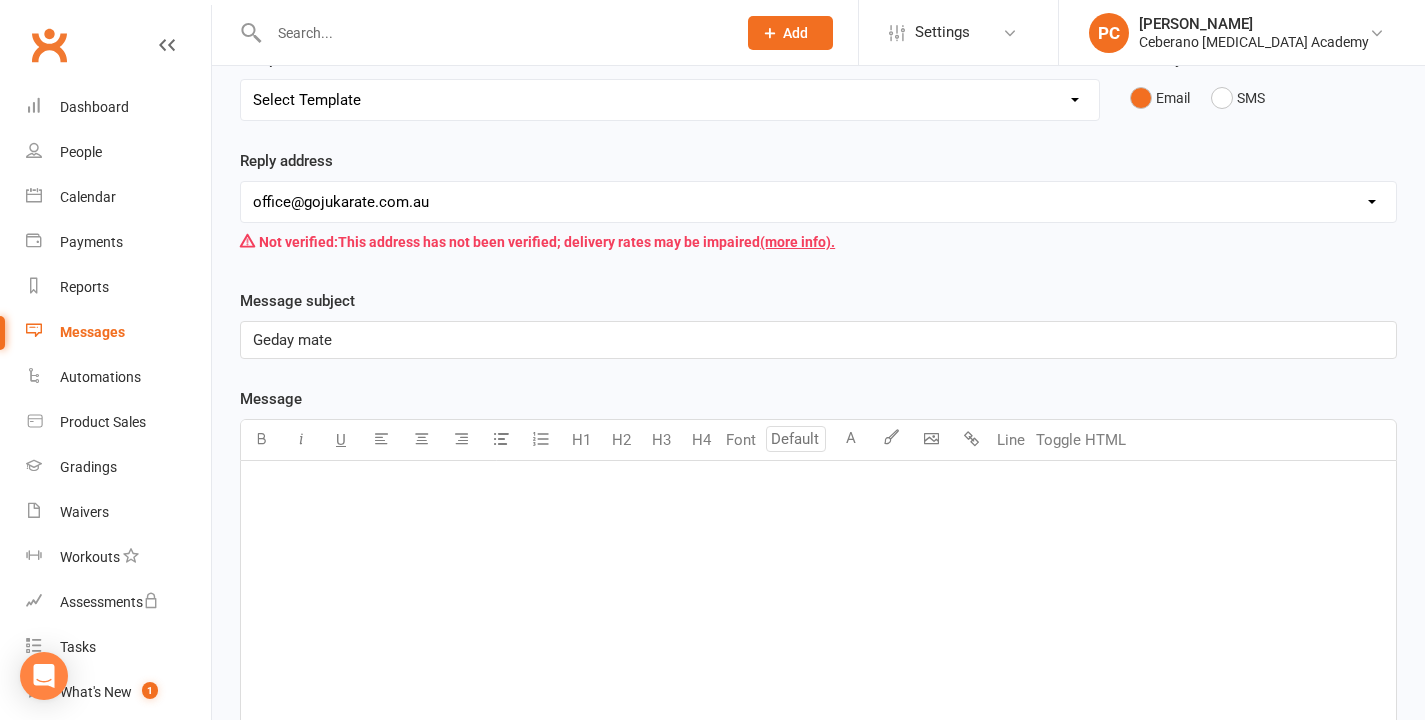 scroll, scrollTop: 326, scrollLeft: 0, axis: vertical 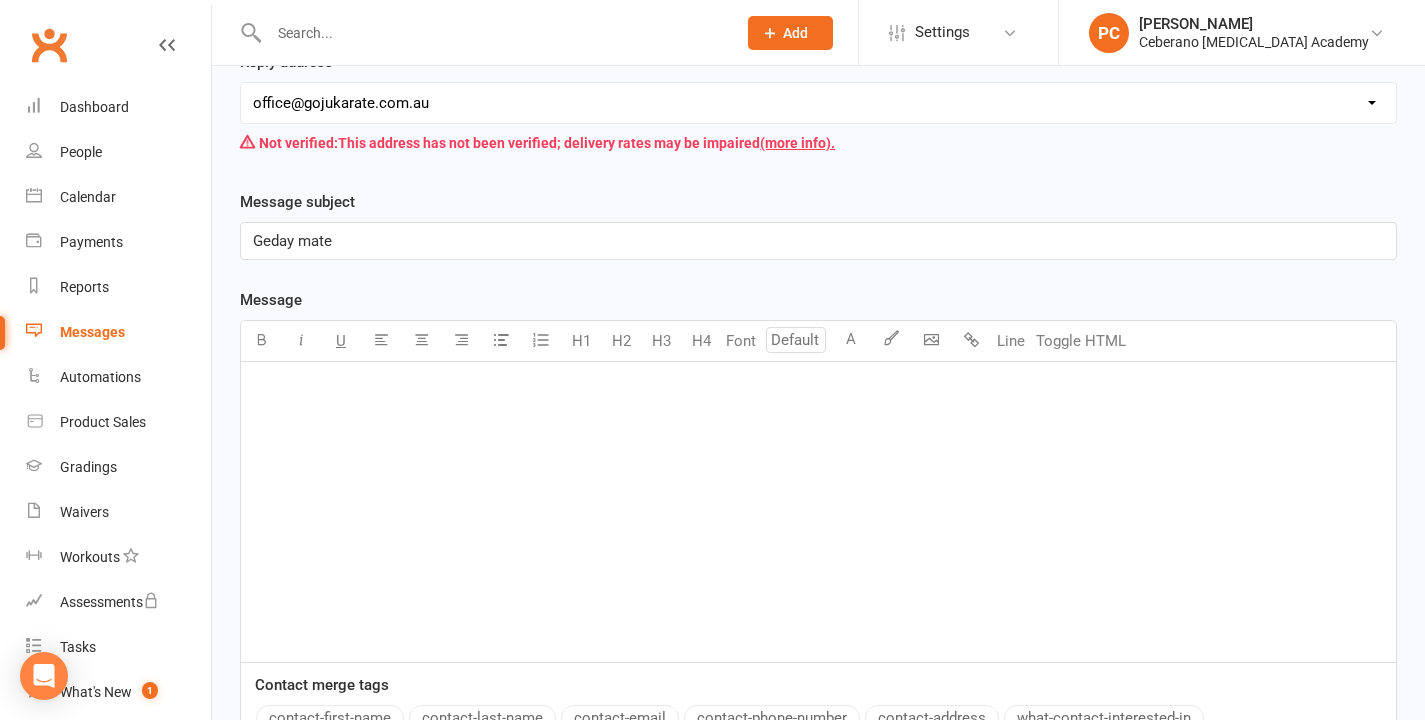 click on "﻿" at bounding box center [818, 512] 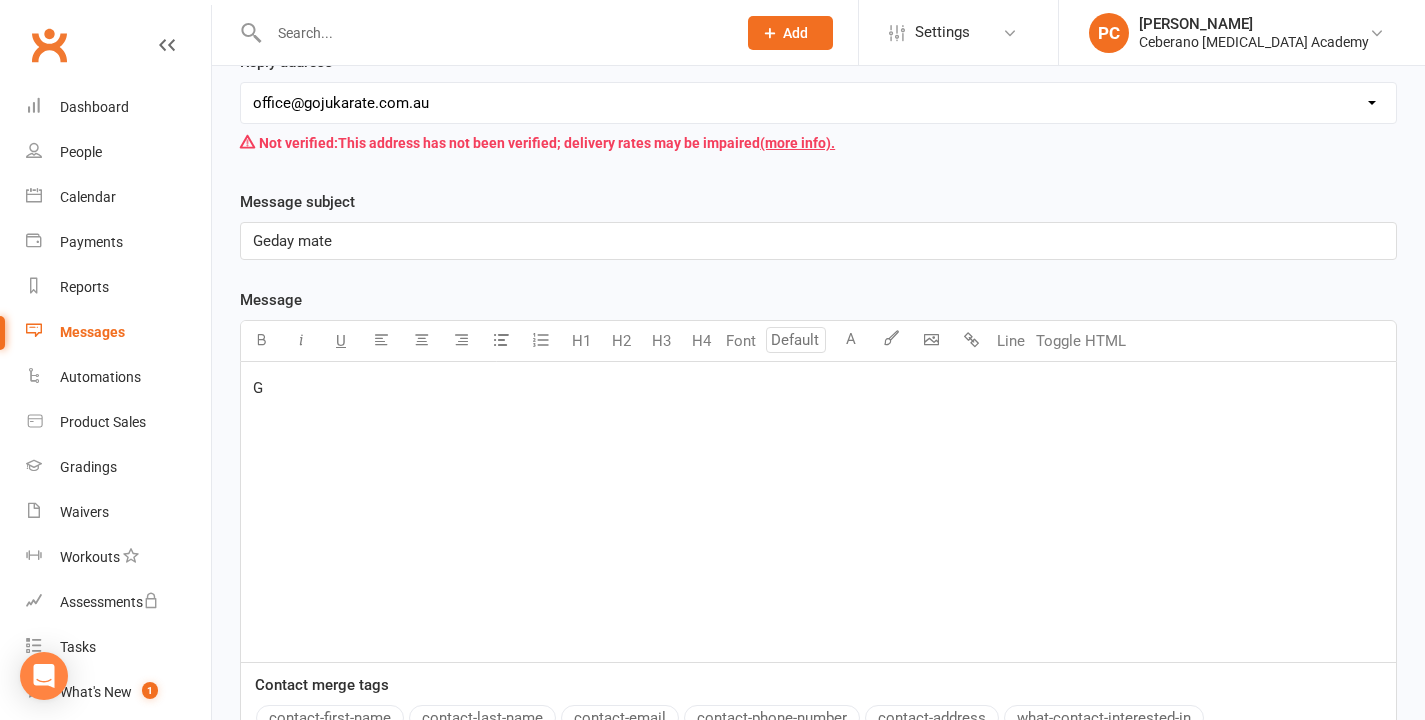 type 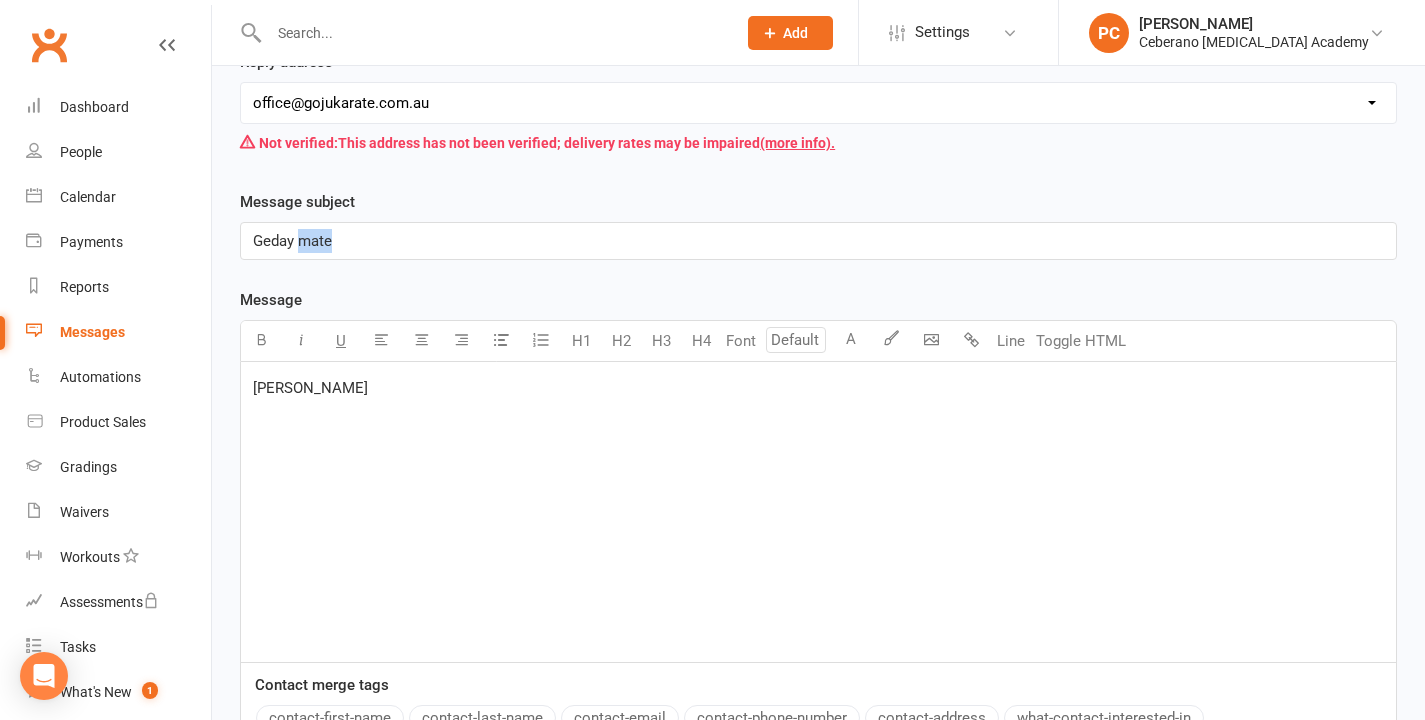 drag, startPoint x: 298, startPoint y: 250, endPoint x: 366, endPoint y: 255, distance: 68.18358 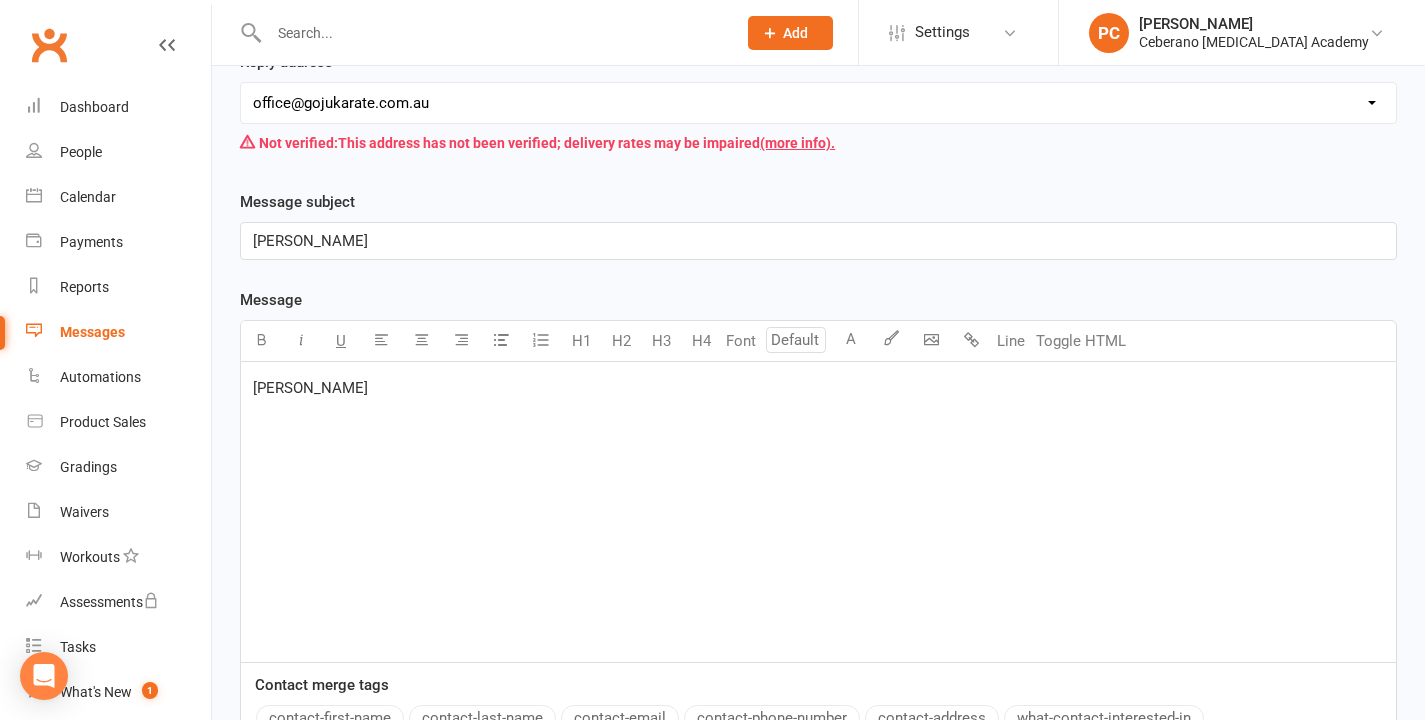 click on "[PERSON_NAME]" at bounding box center (818, 388) 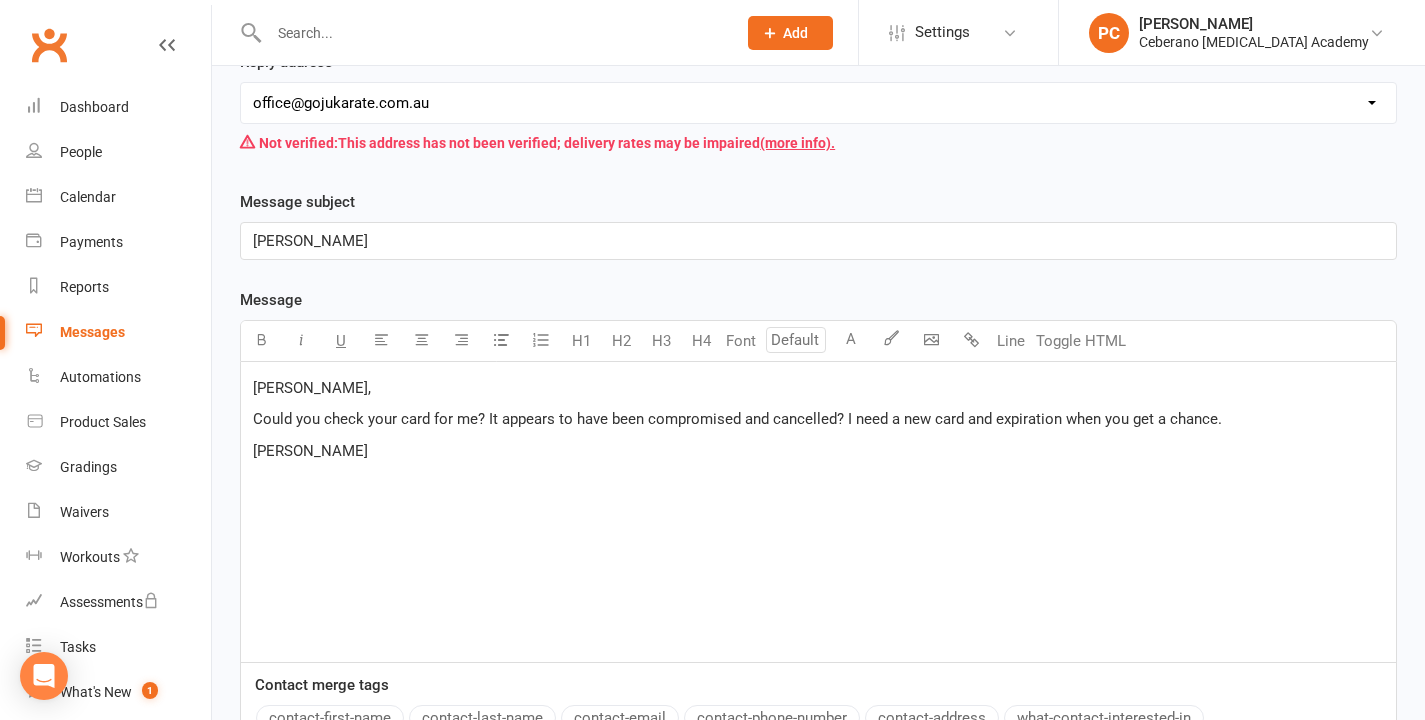scroll, scrollTop: 607, scrollLeft: 0, axis: vertical 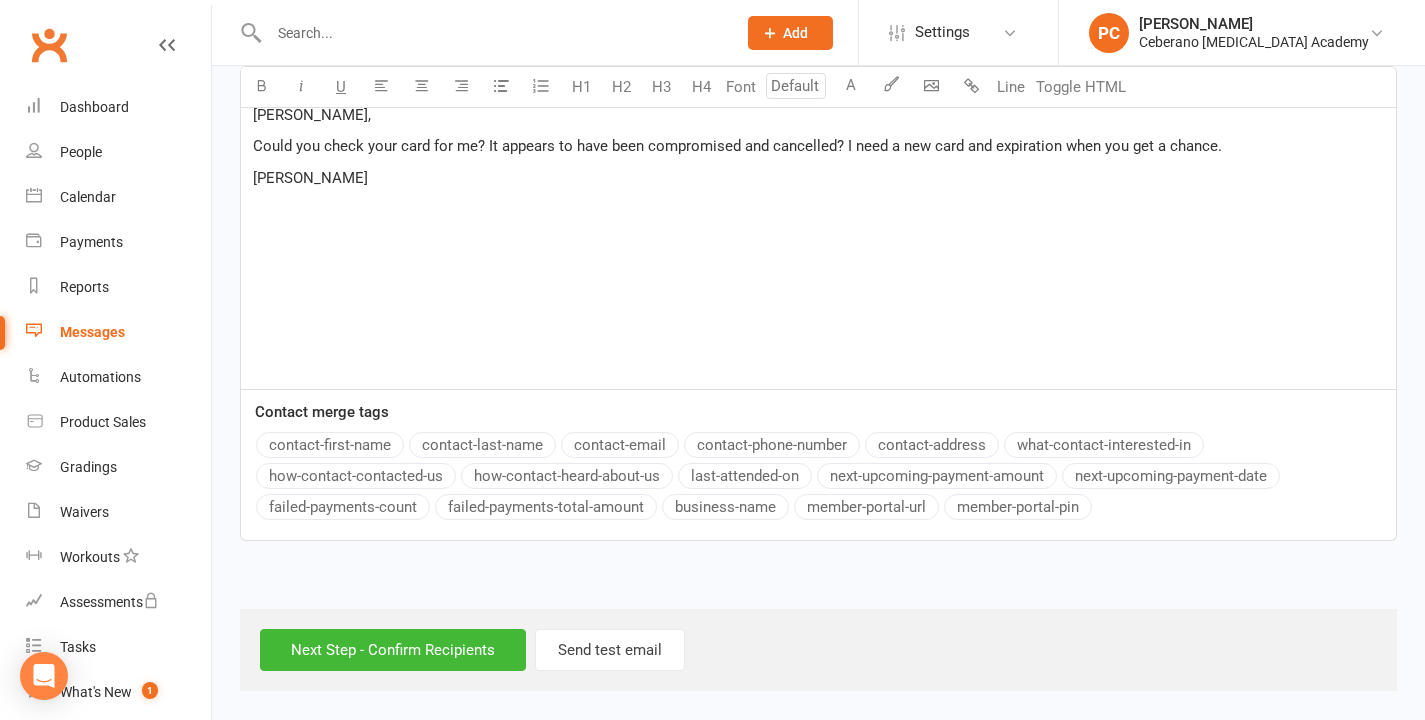 click on "Next Step - Confirm Recipients" at bounding box center (393, 650) 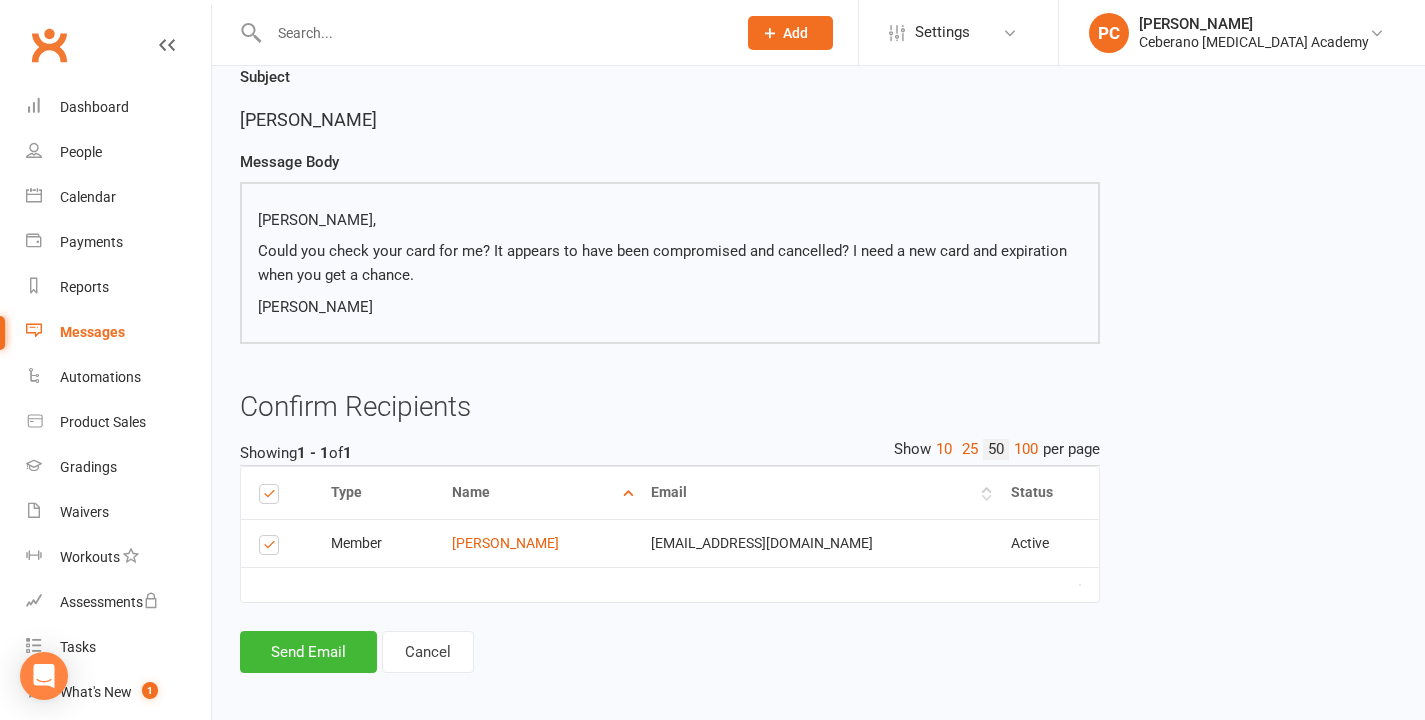 scroll, scrollTop: 172, scrollLeft: 0, axis: vertical 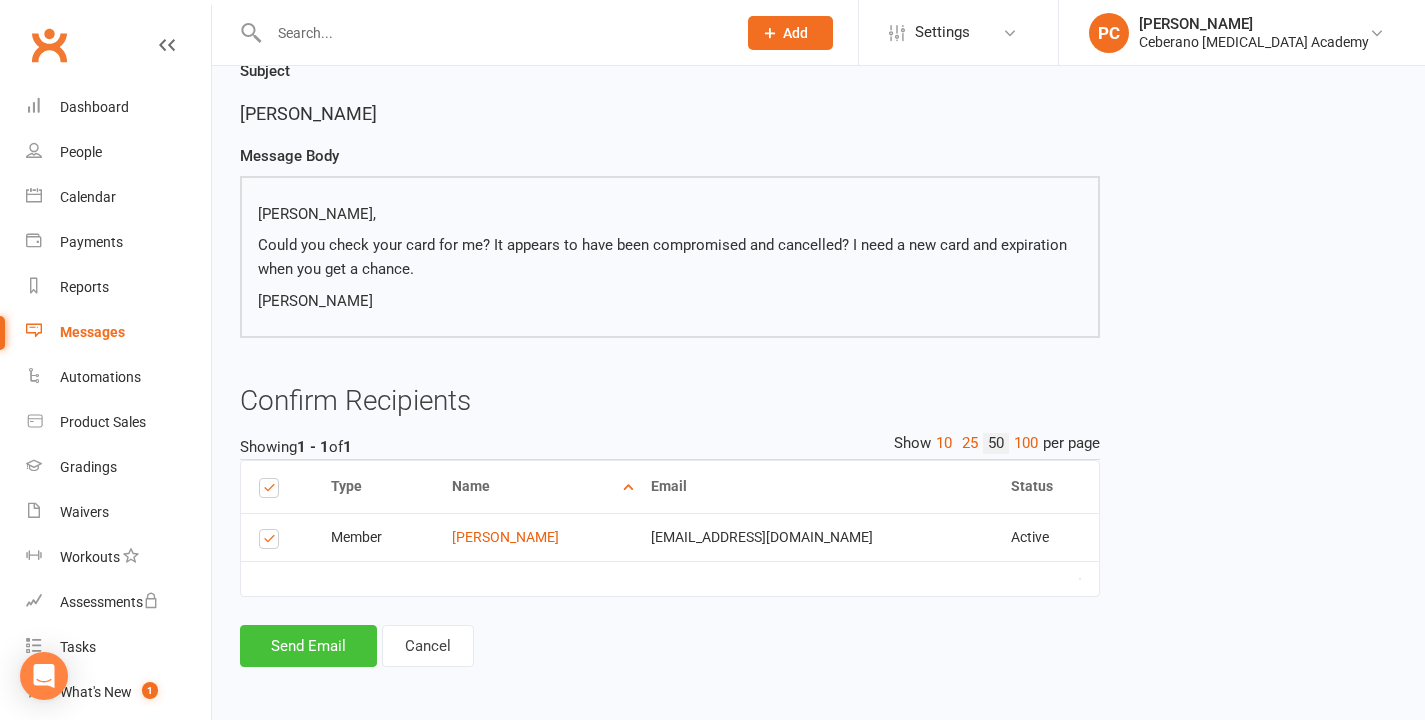 click on "Send Email" at bounding box center (308, 646) 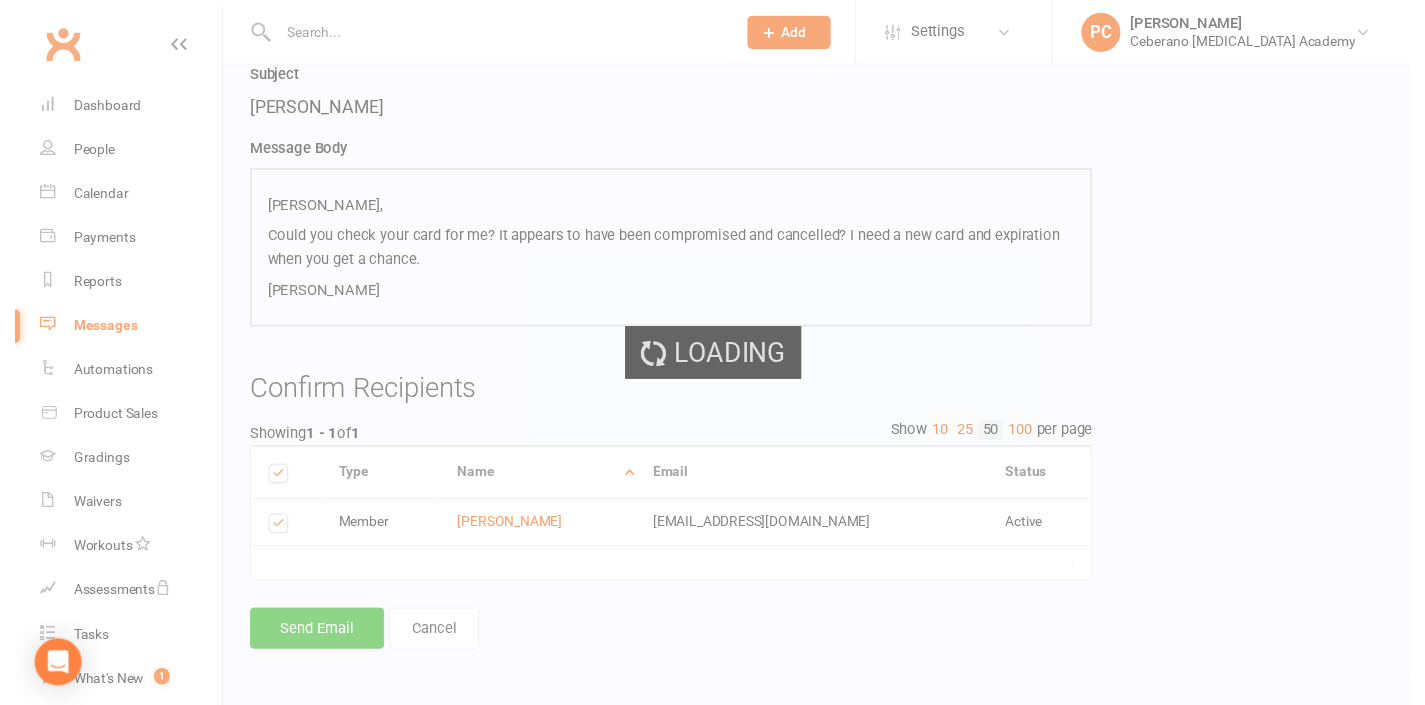 scroll, scrollTop: 163, scrollLeft: 0, axis: vertical 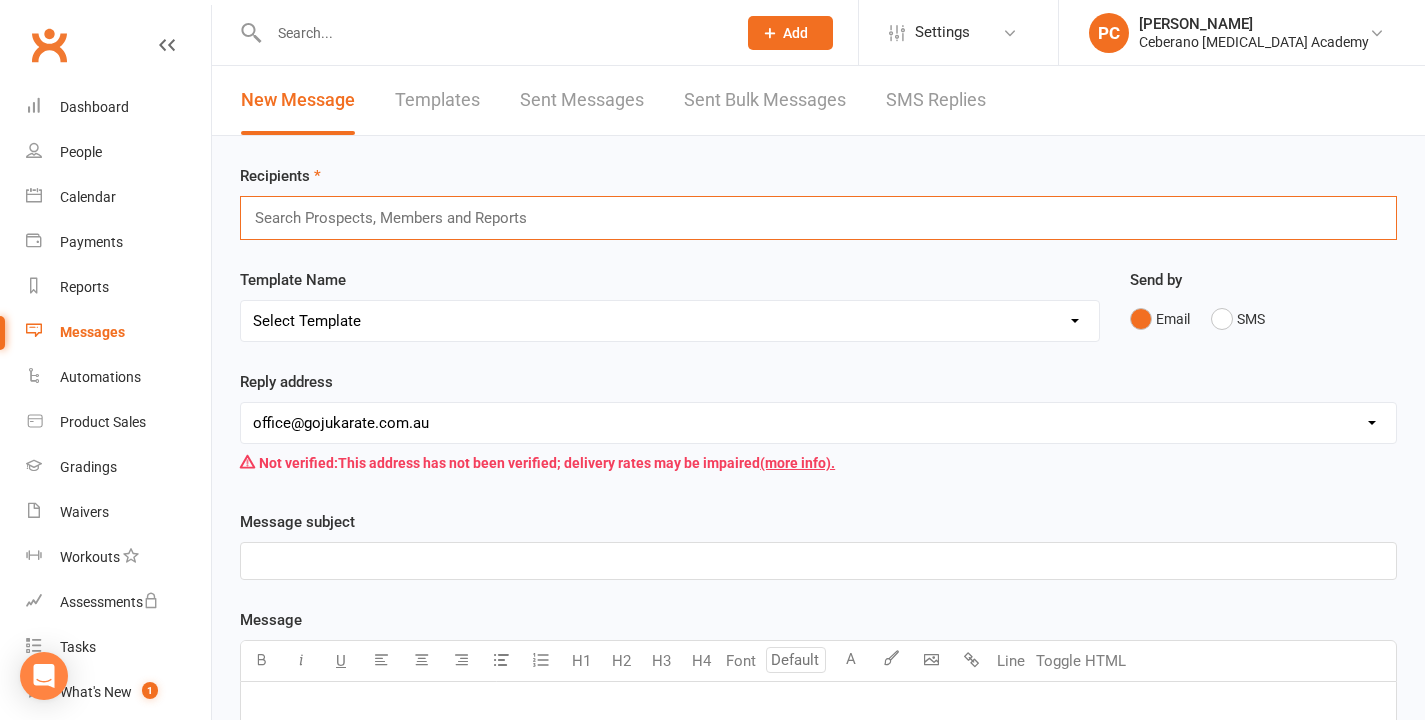 click at bounding box center [400, 218] 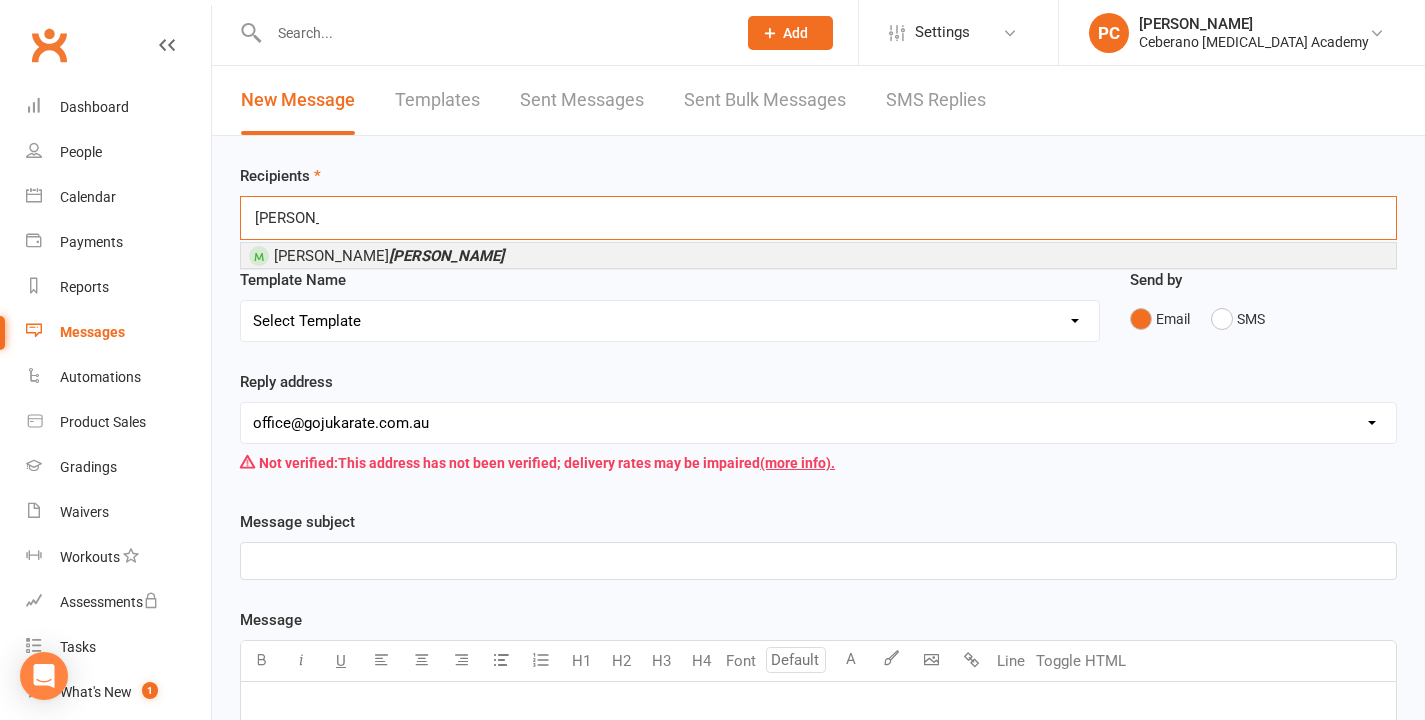 type on "[PERSON_NAME]" 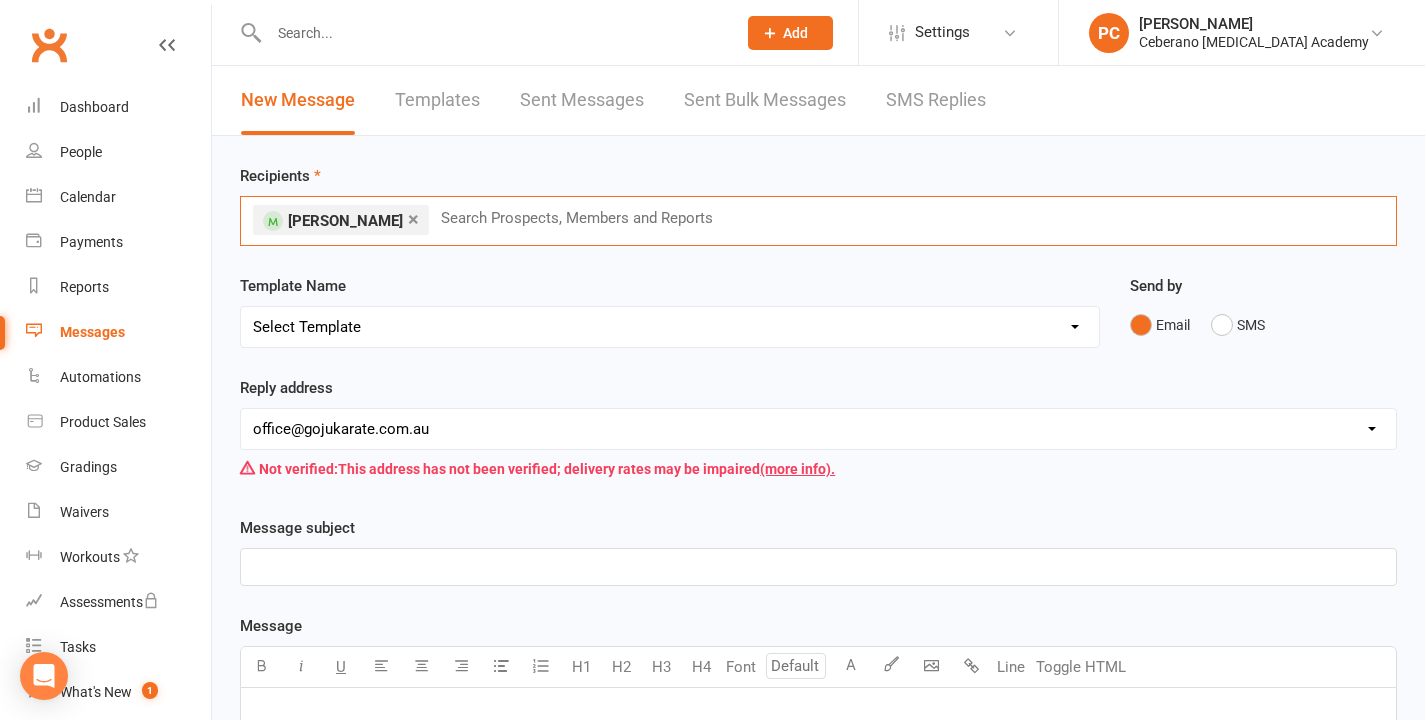 click on "﻿" at bounding box center [818, 567] 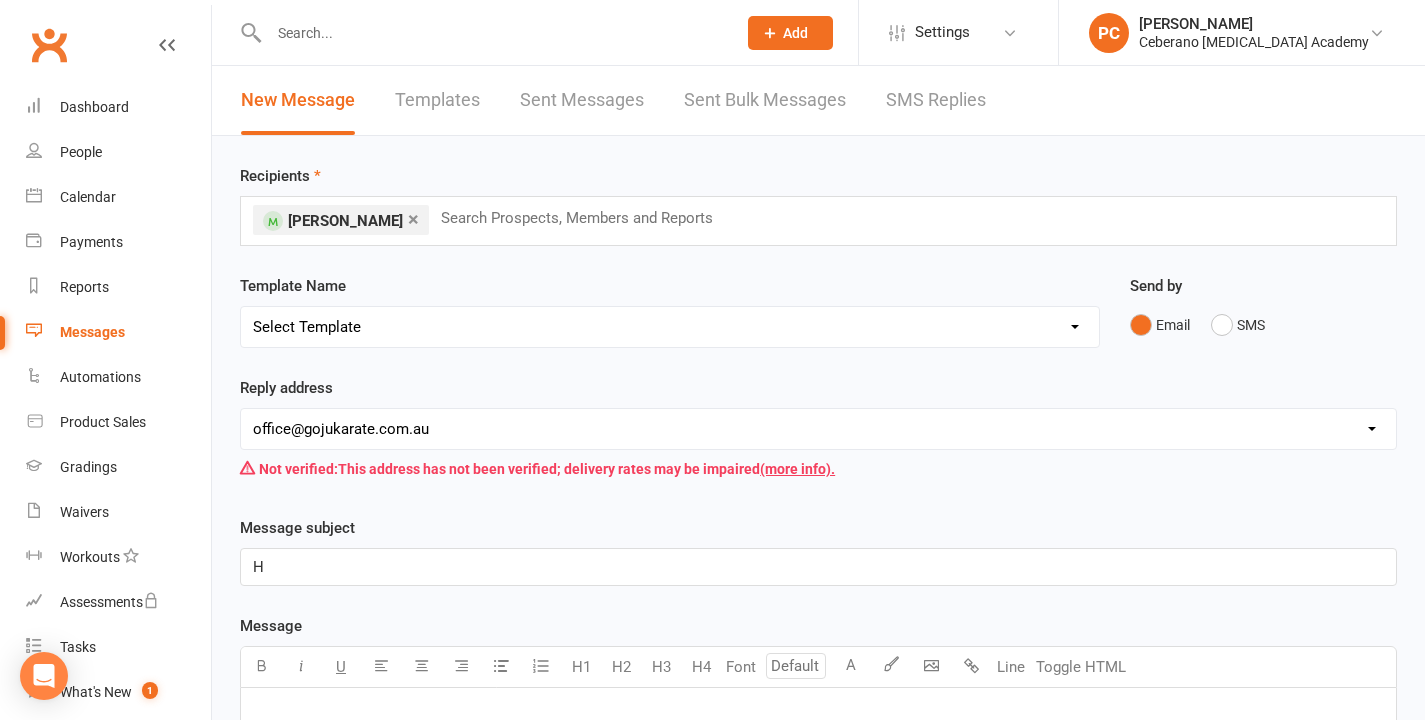 type 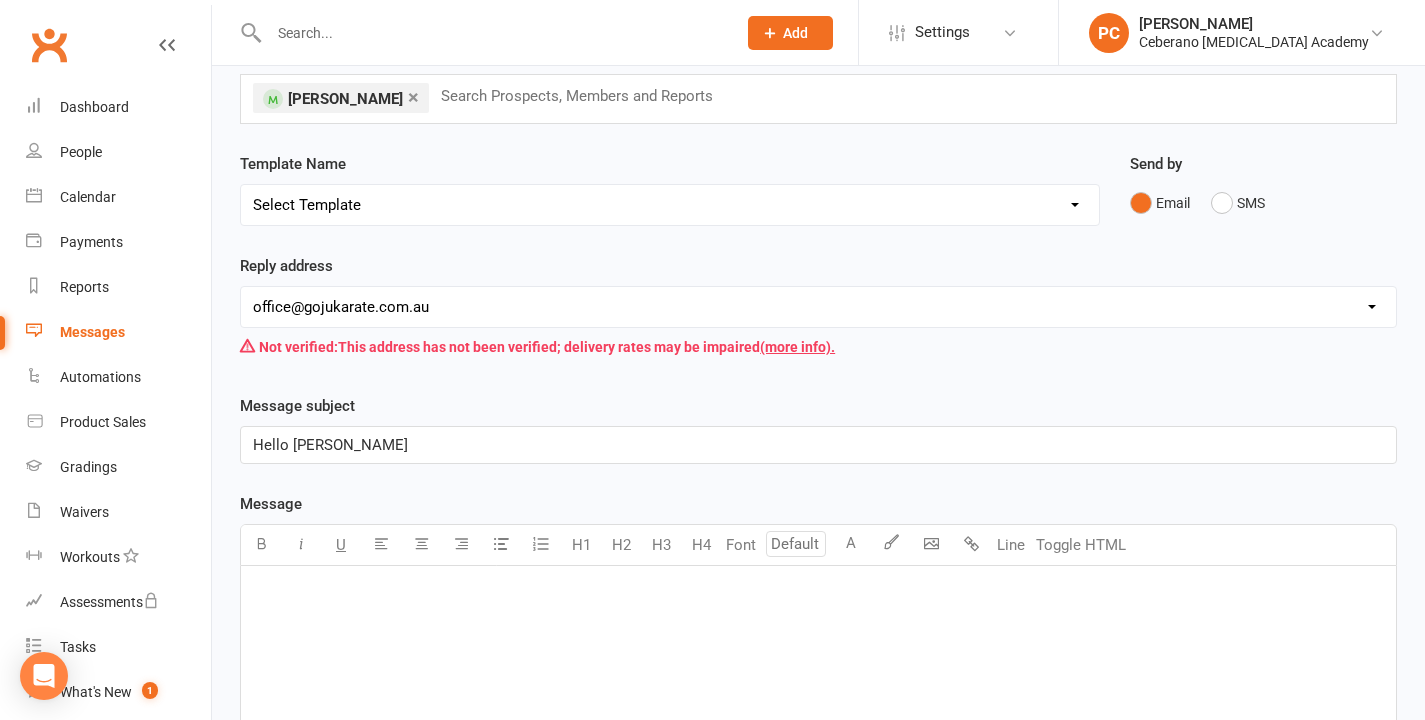 scroll, scrollTop: 213, scrollLeft: 0, axis: vertical 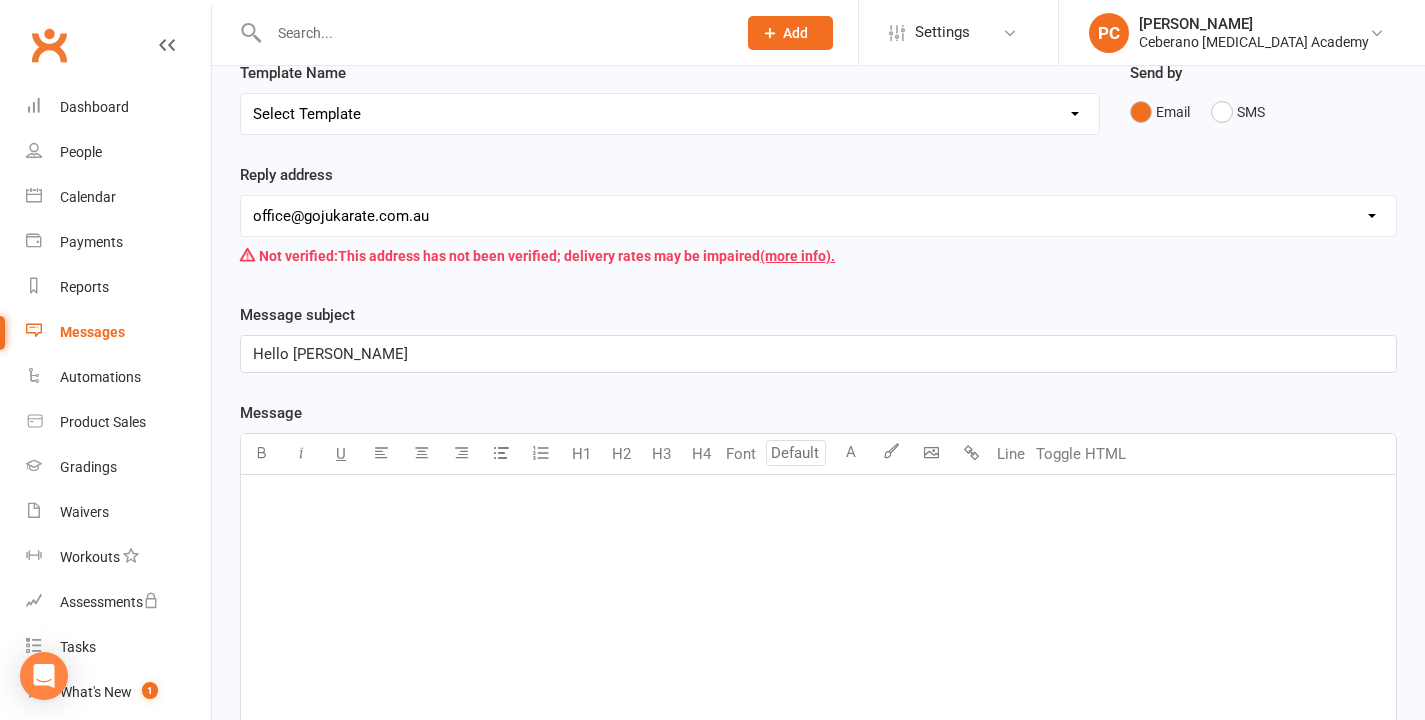 click on "﻿" at bounding box center [818, 501] 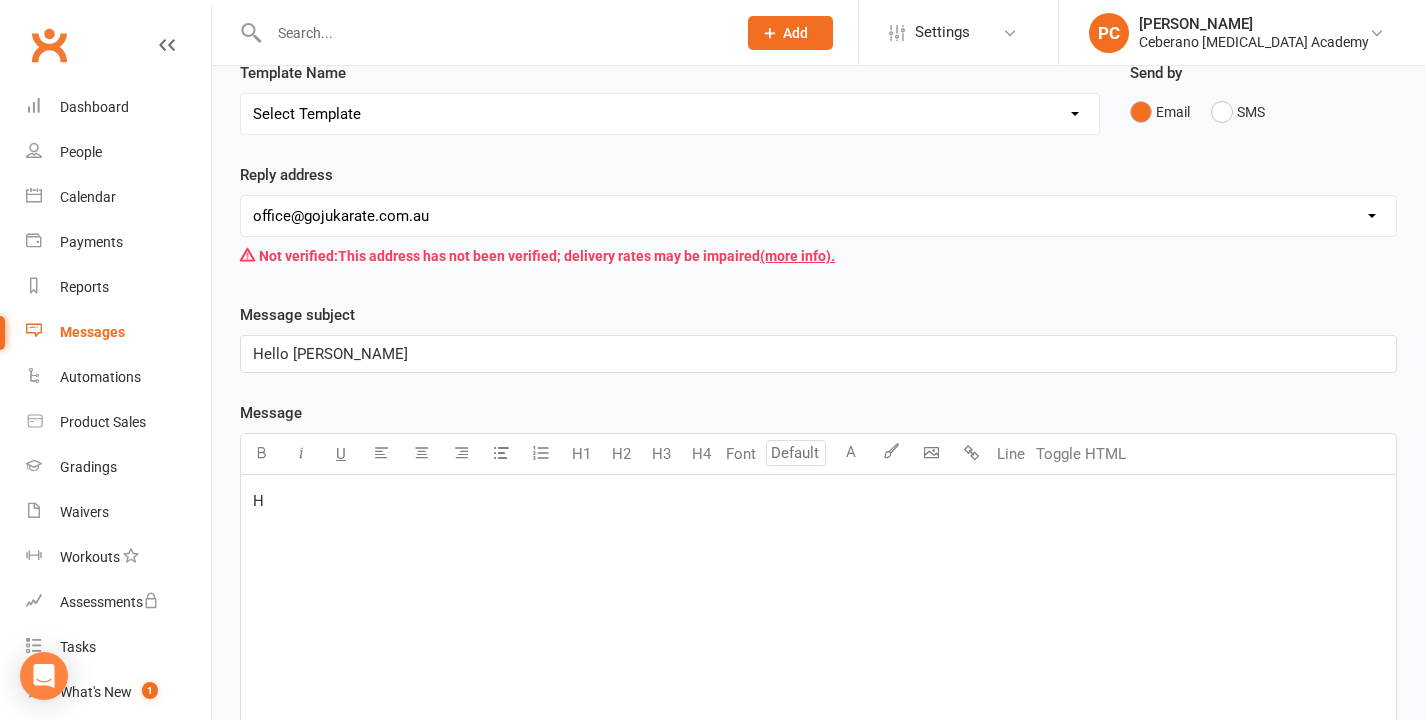 type 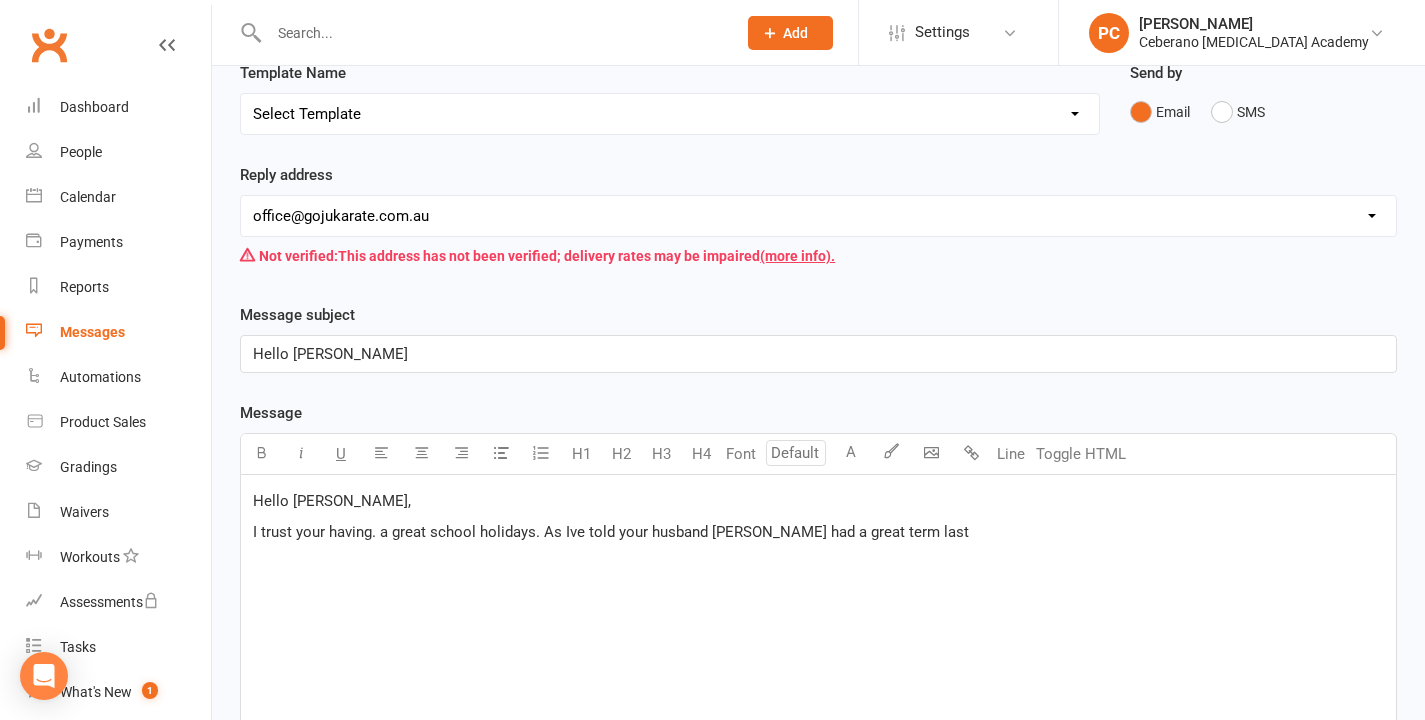 click on "I trust your having. a great school holidays. As Ive told your husband [PERSON_NAME] had a great term last" at bounding box center (611, 532) 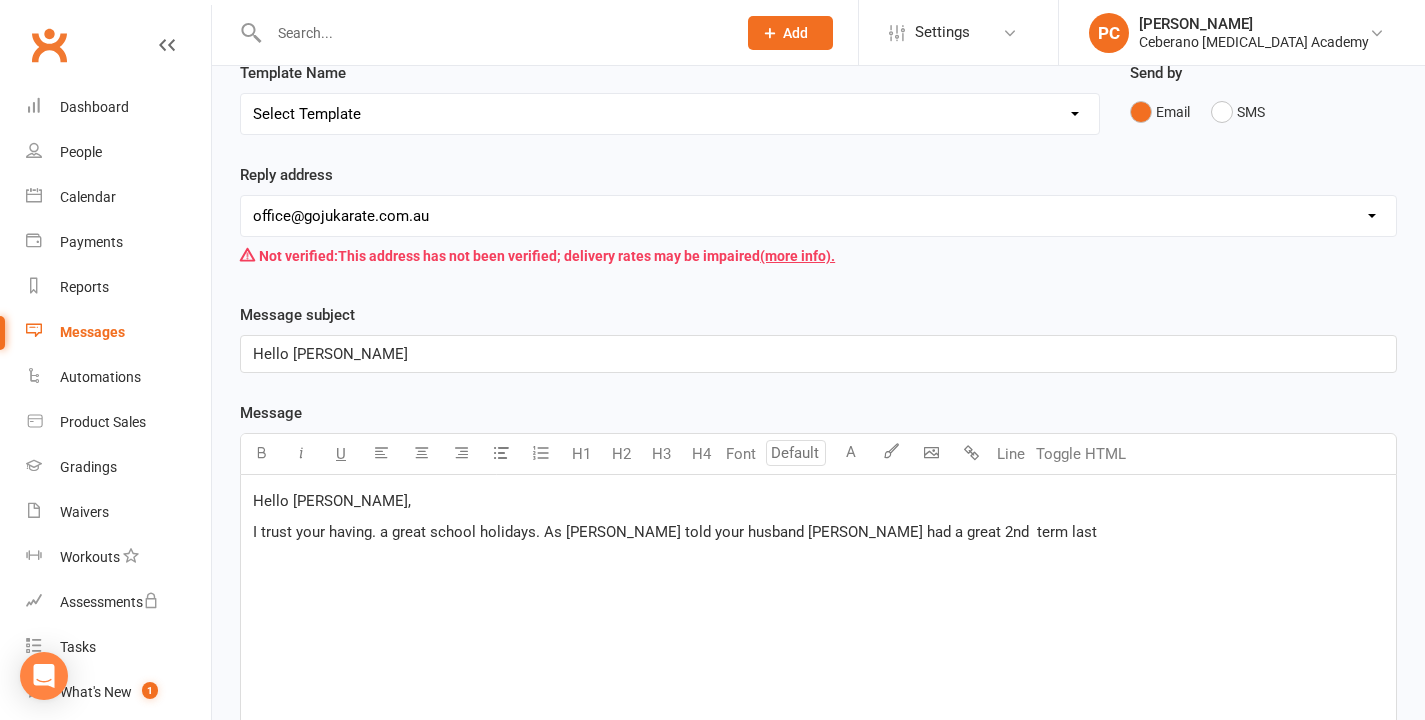 click on "I trust your having. a great school holidays. As [PERSON_NAME] told your husband [PERSON_NAME] had a great 2nd  term last" at bounding box center [675, 532] 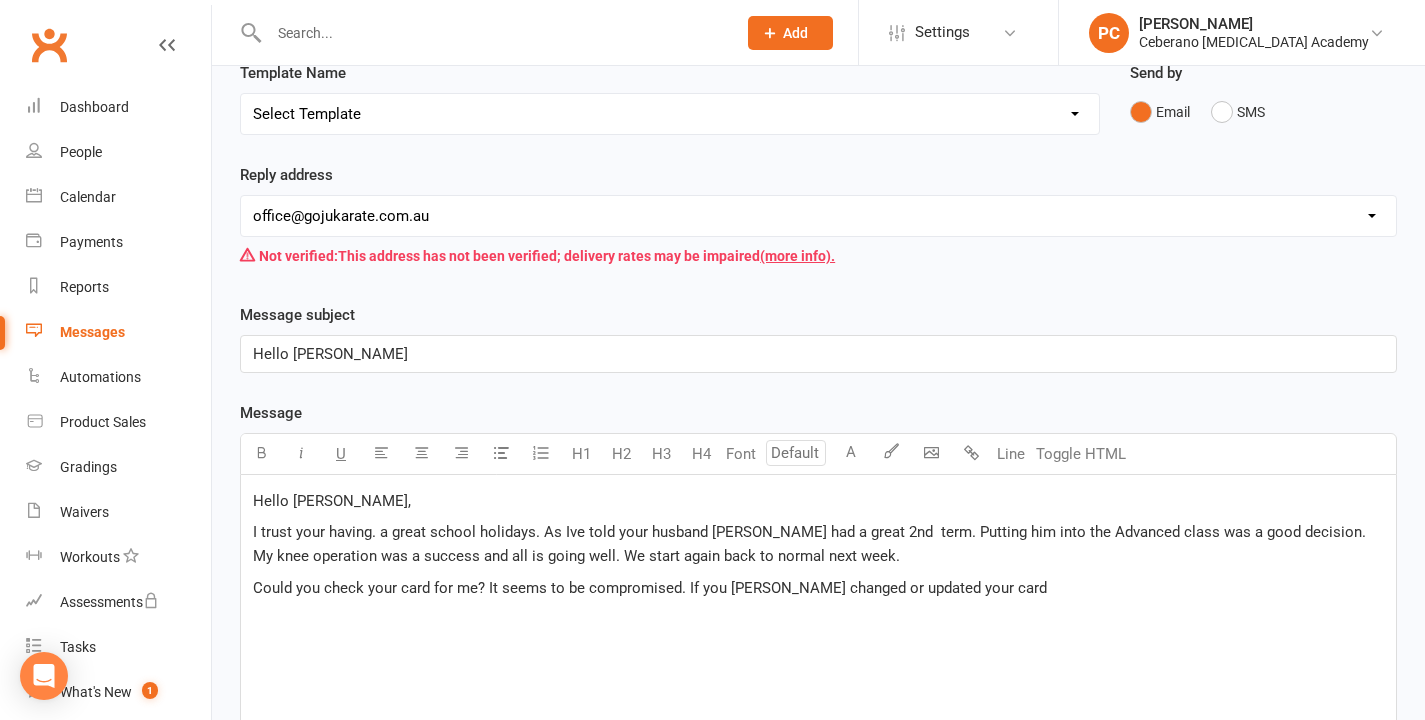 click on "Could you check your card for me? It seems to be compromised. If you [PERSON_NAME] changed or updated your card" at bounding box center [650, 588] 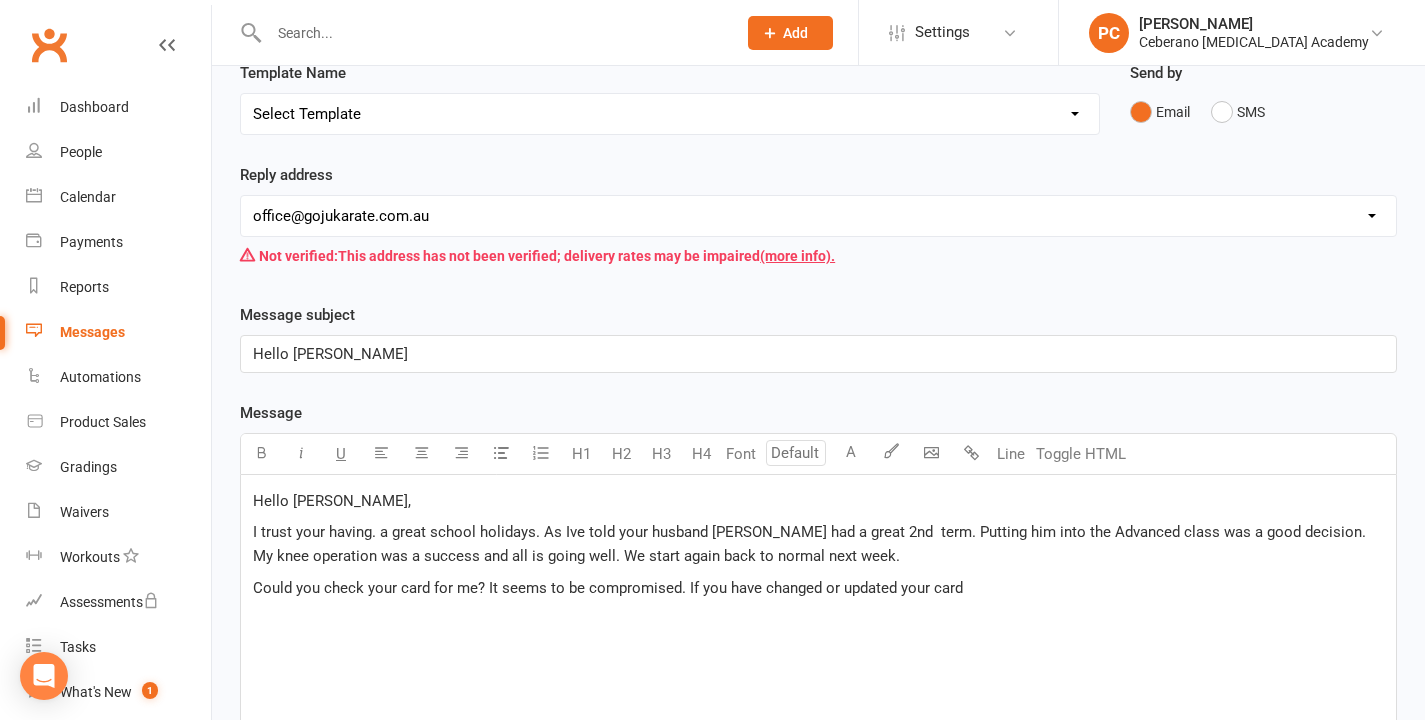 click on "Could you check your card for me? It seems to be compromised. If you have changed or updated your card" at bounding box center [818, 588] 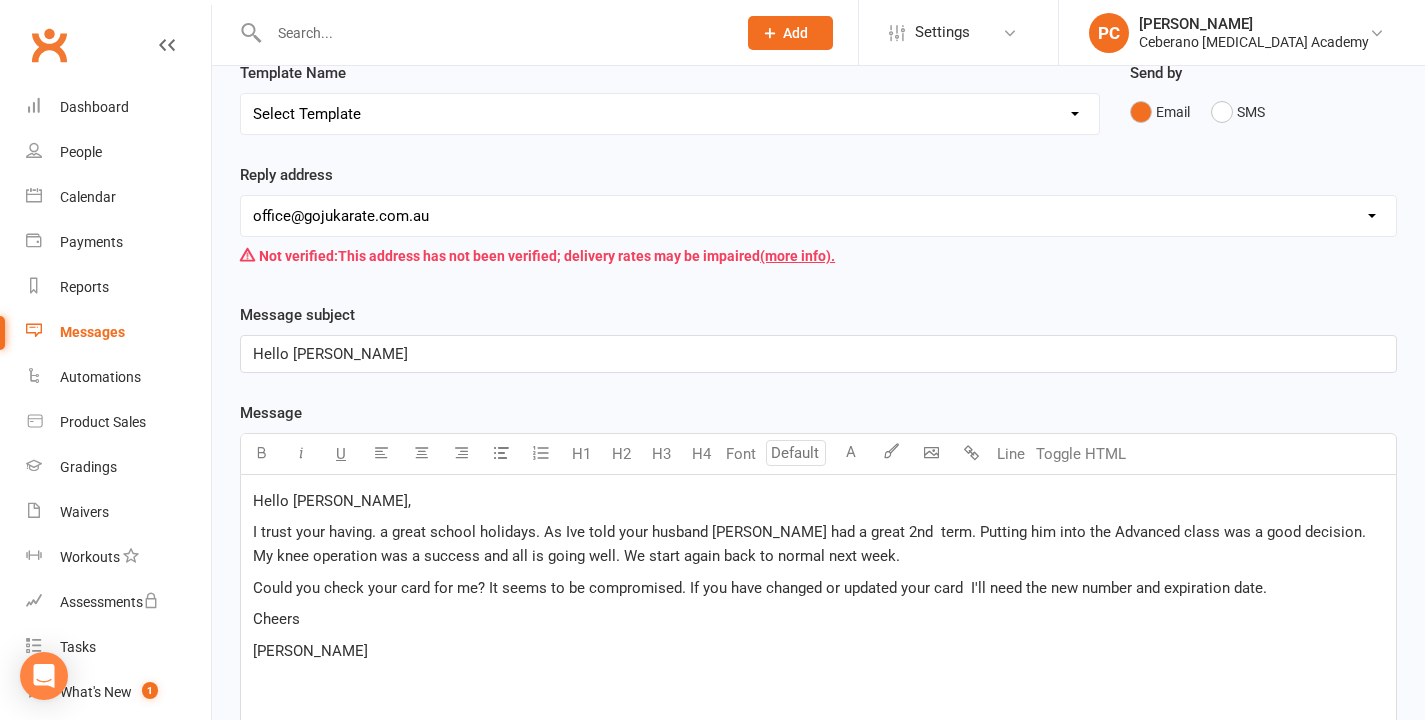 scroll, scrollTop: 607, scrollLeft: 0, axis: vertical 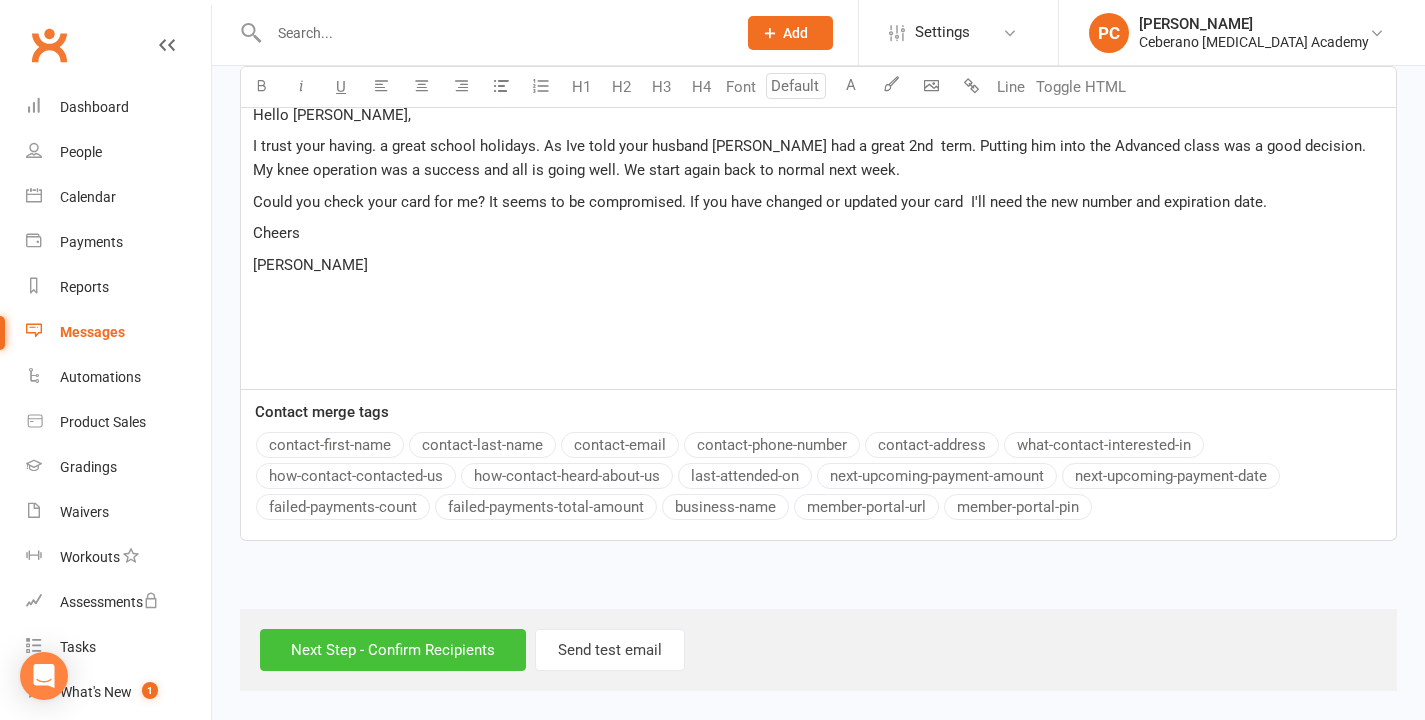 click on "Next Step - Confirm Recipients" at bounding box center [393, 650] 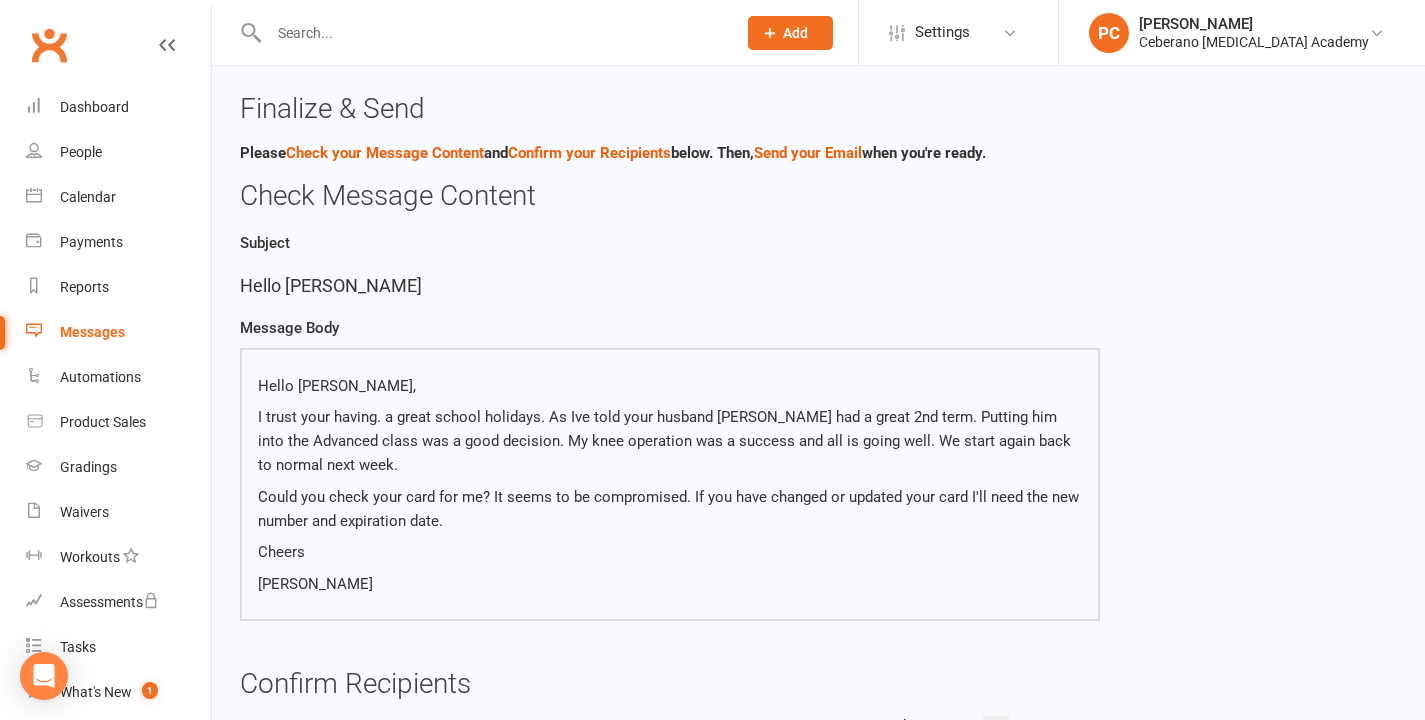 scroll, scrollTop: 283, scrollLeft: 0, axis: vertical 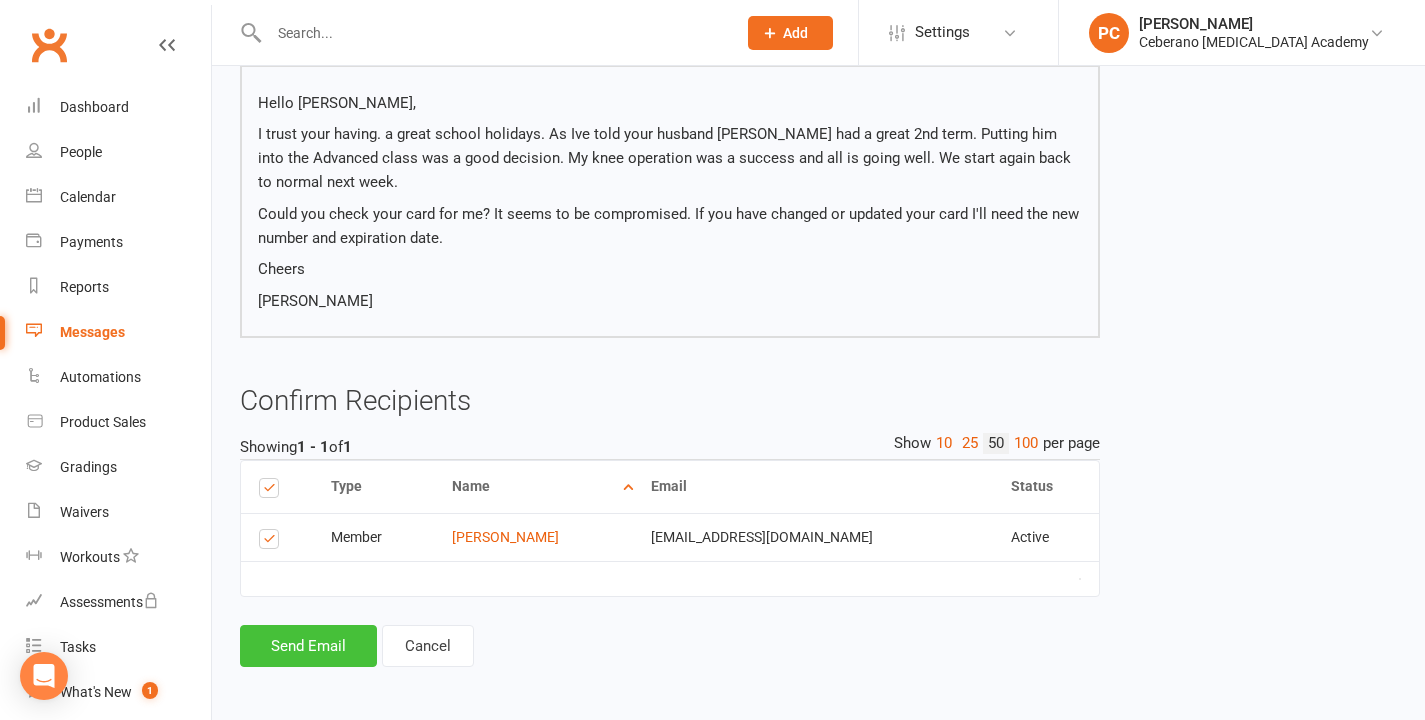 click on "Send Email" at bounding box center (308, 646) 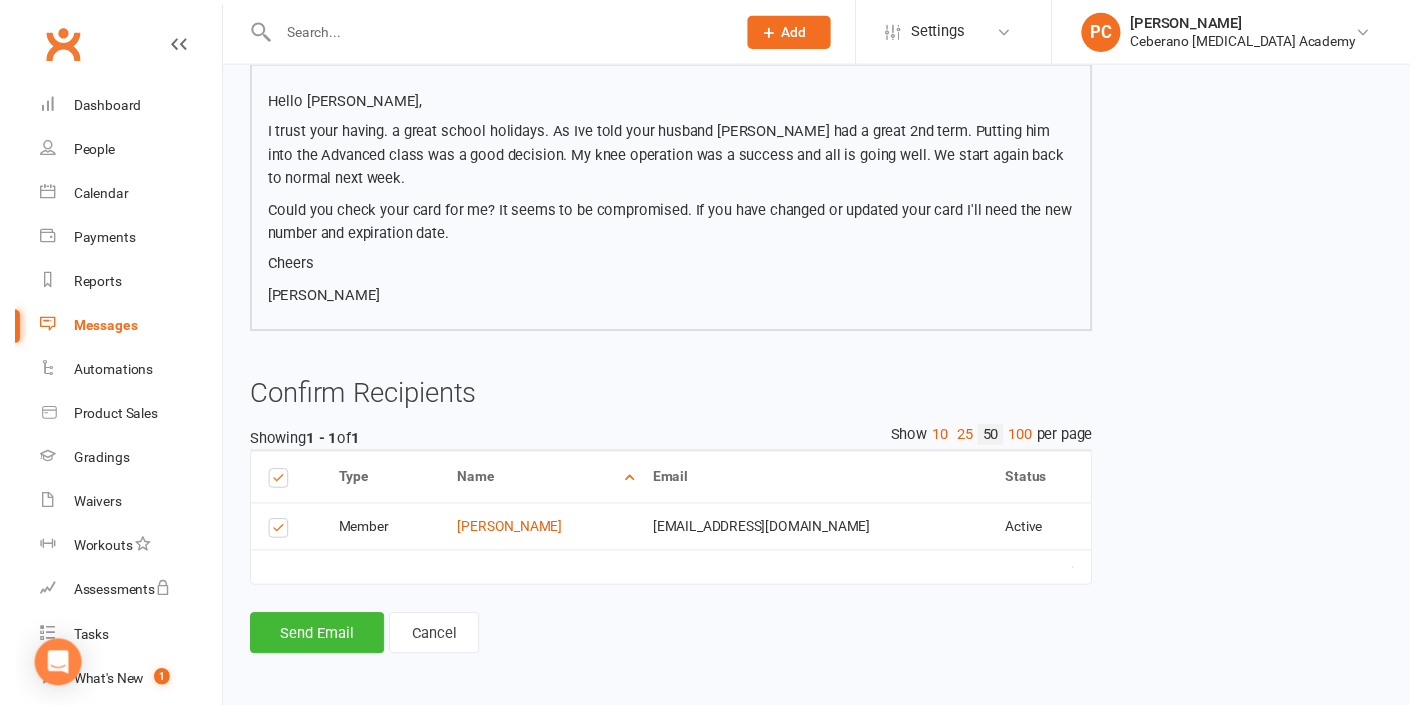 scroll, scrollTop: 274, scrollLeft: 0, axis: vertical 